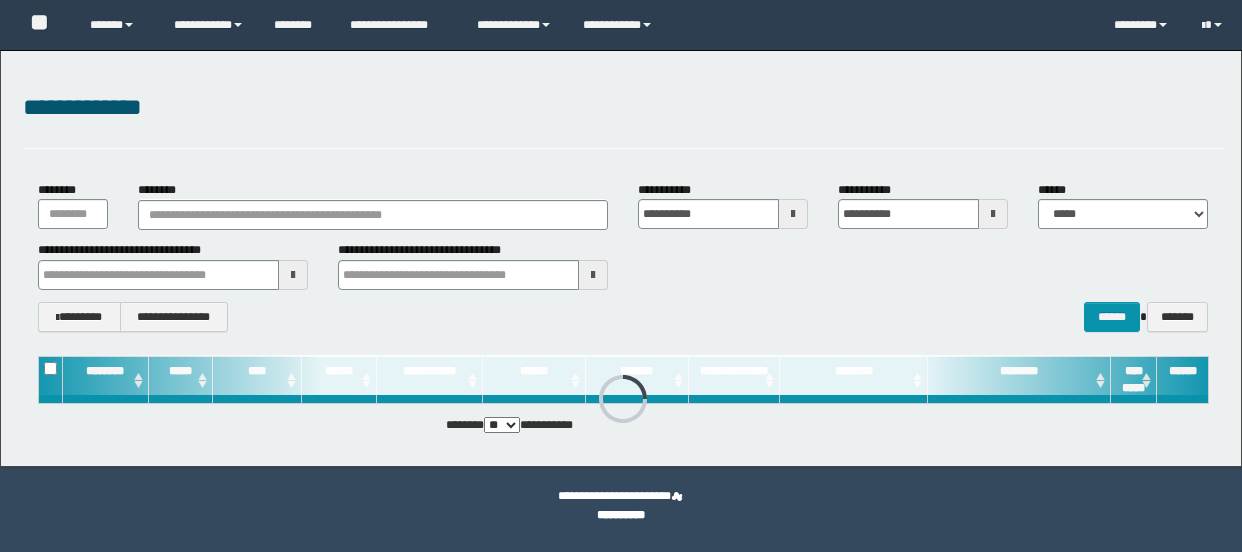scroll, scrollTop: 0, scrollLeft: 0, axis: both 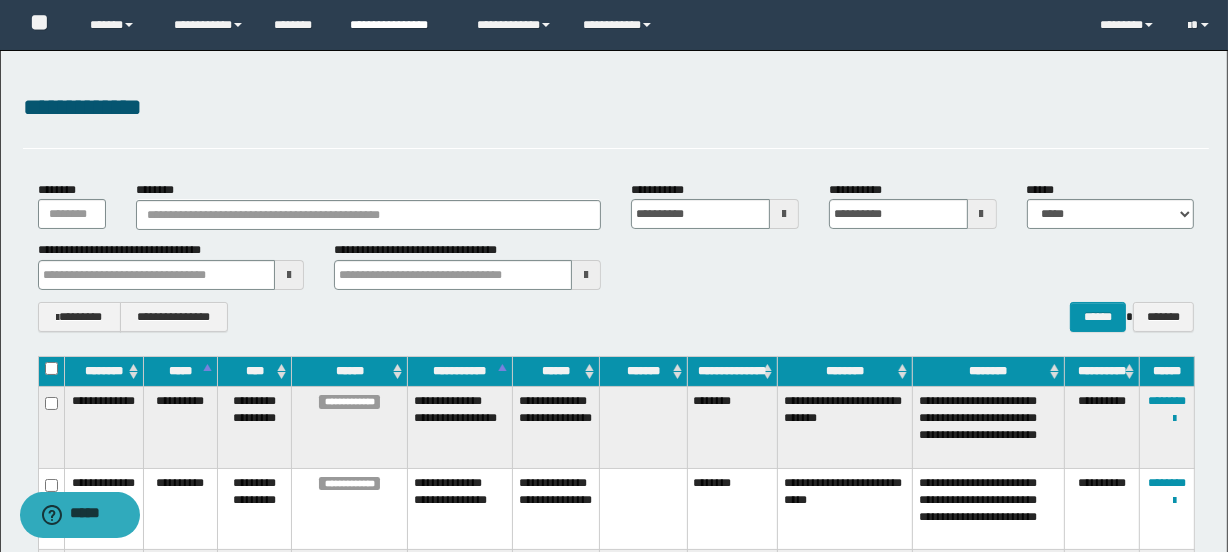 click on "**********" at bounding box center [398, 25] 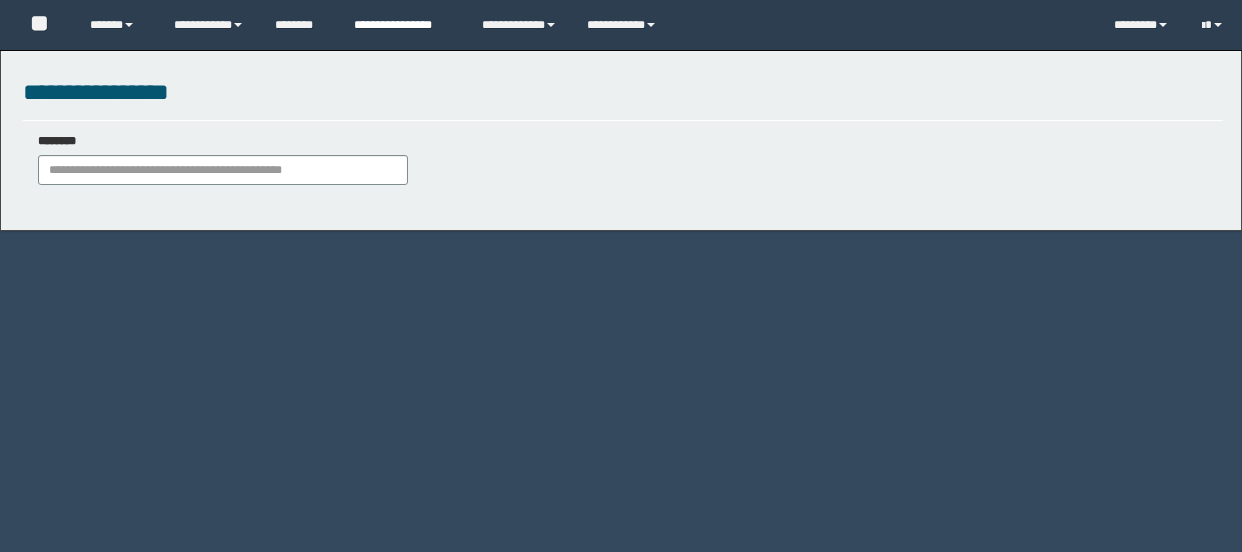 scroll, scrollTop: 0, scrollLeft: 0, axis: both 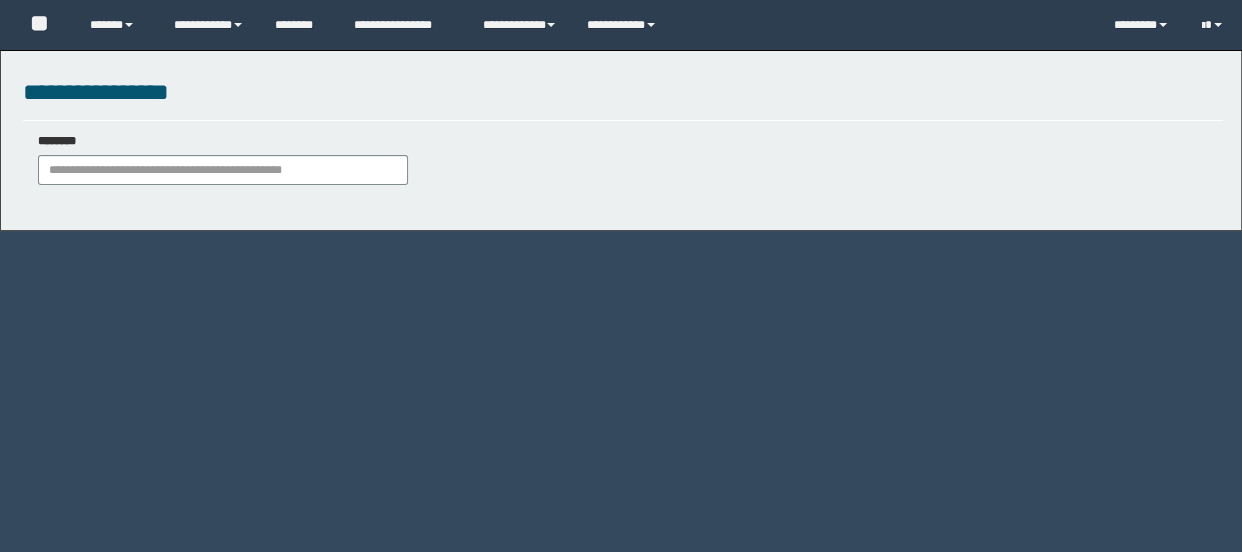 click on "********" at bounding box center (223, 159) 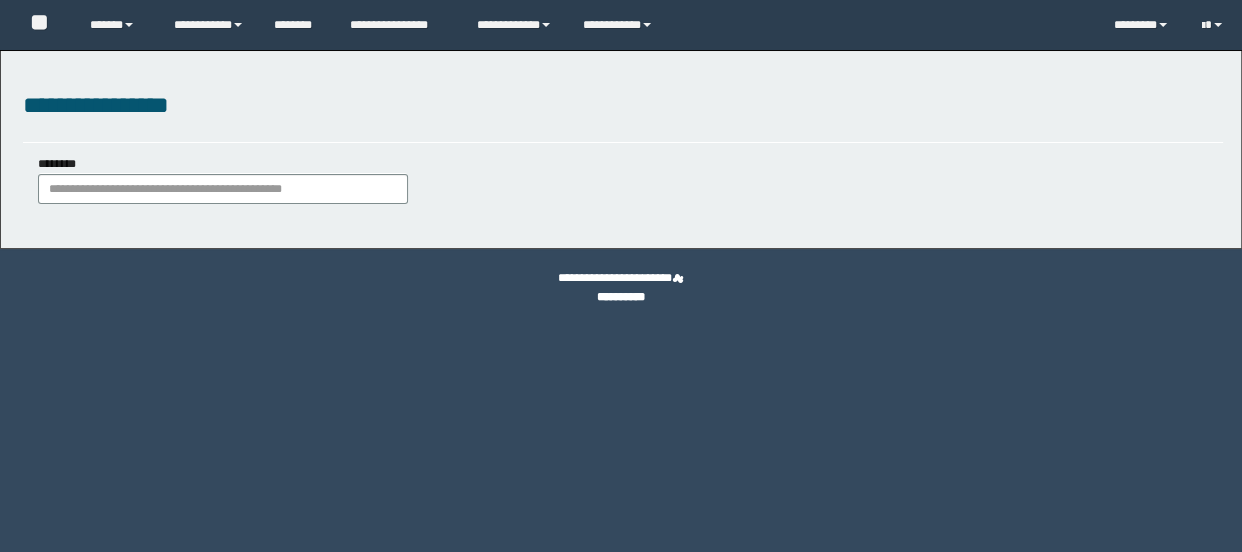 scroll, scrollTop: 0, scrollLeft: 0, axis: both 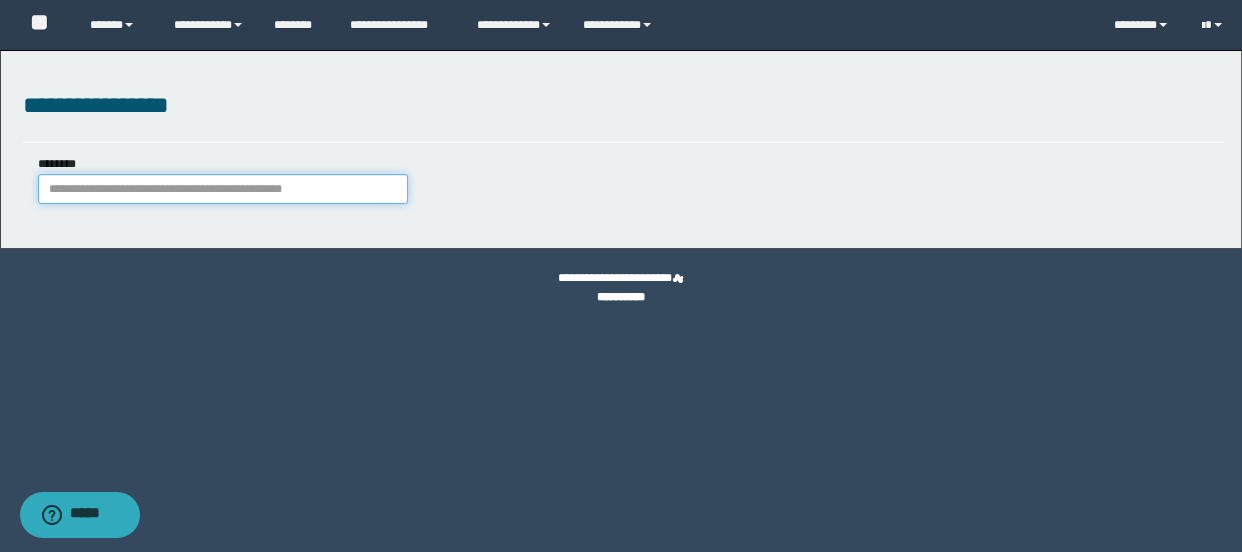 click on "********" at bounding box center [223, 189] 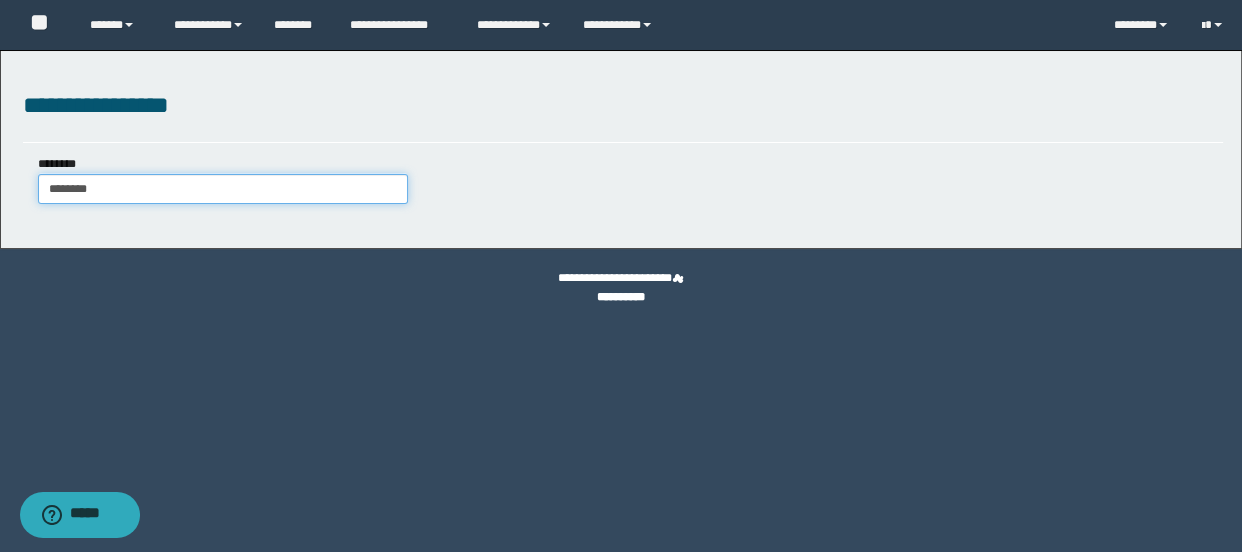 type on "********" 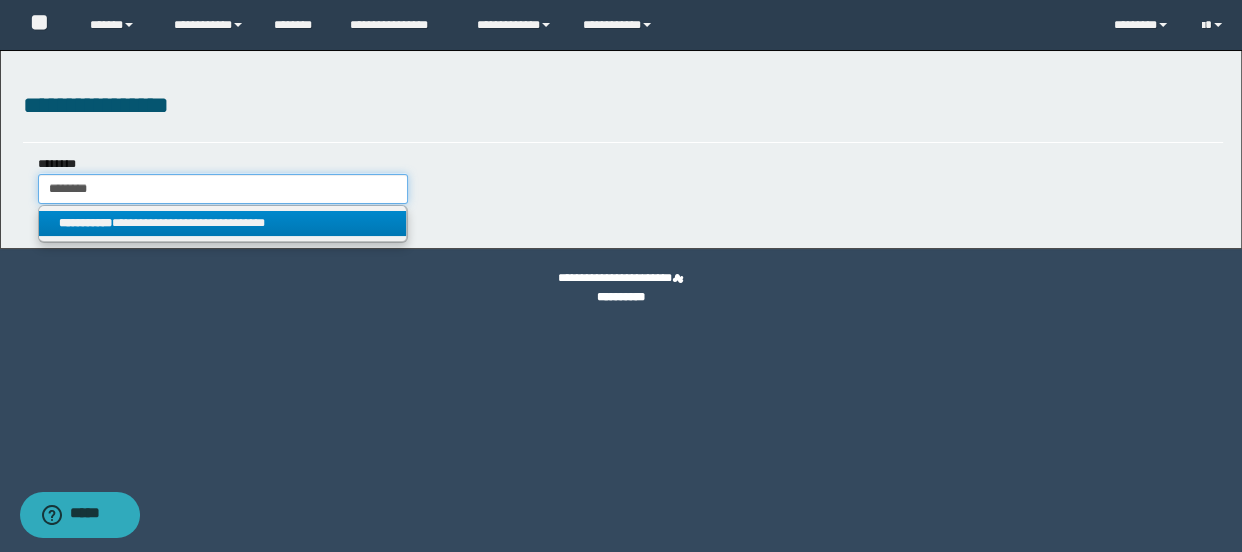 type on "********" 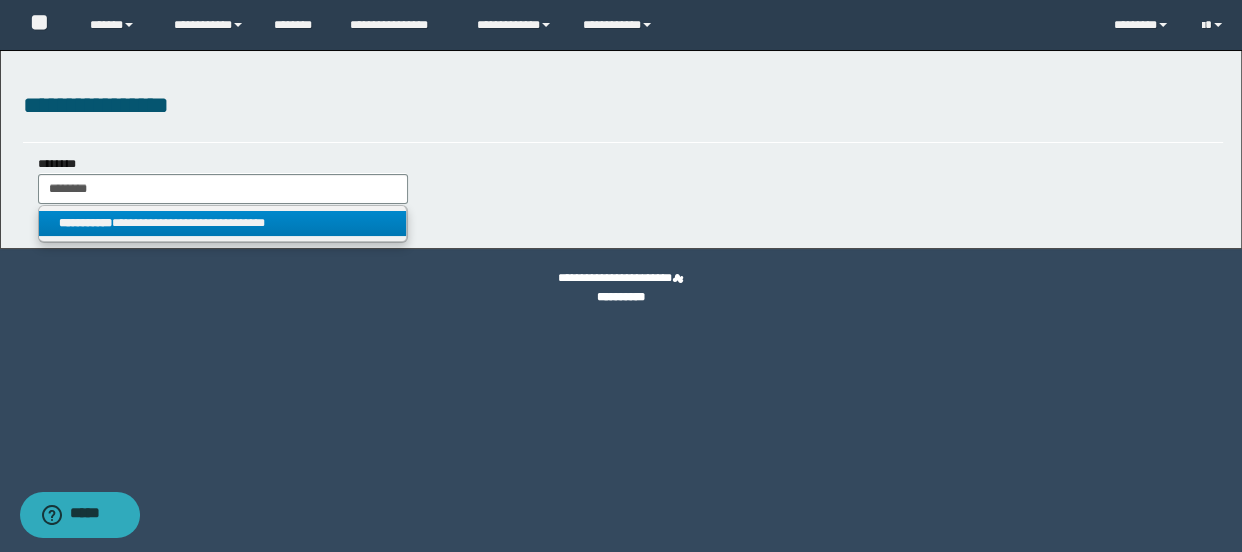click on "**********" at bounding box center (222, 223) 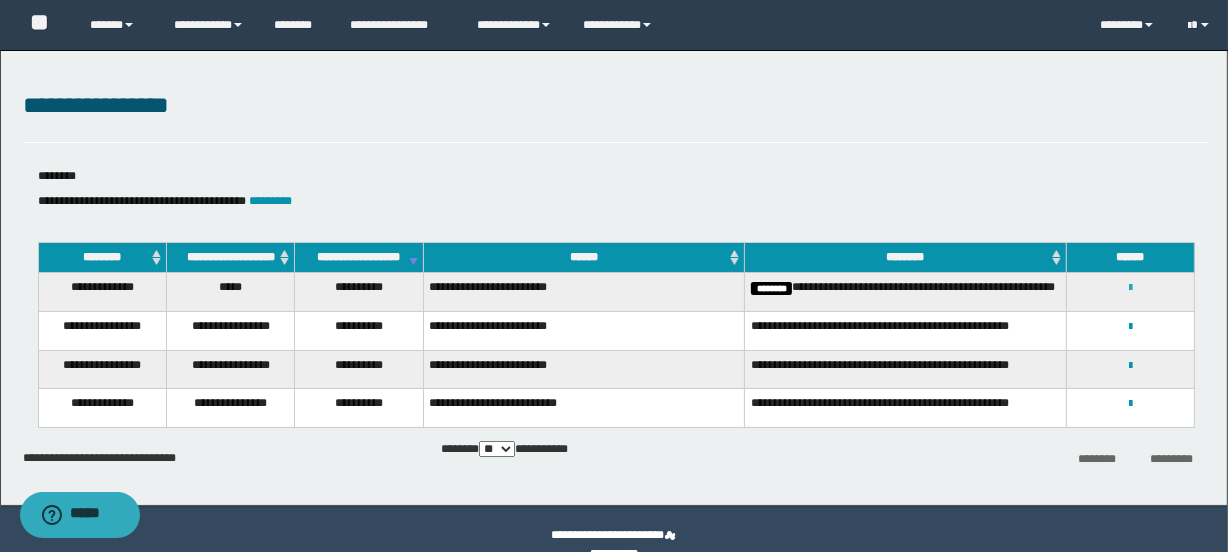 click at bounding box center (1130, 288) 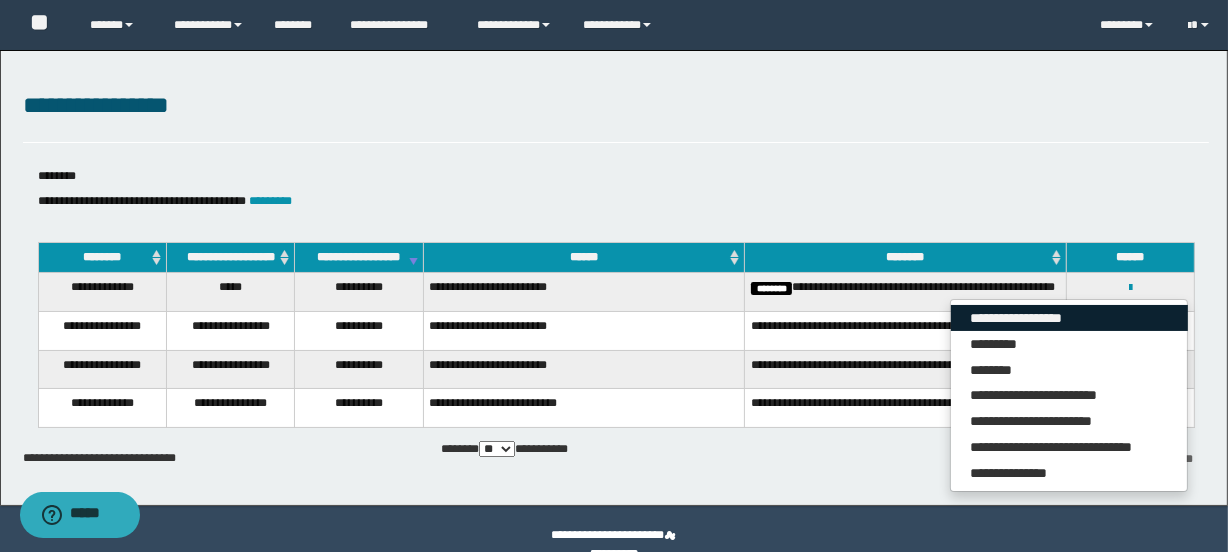click on "**********" at bounding box center (1069, 318) 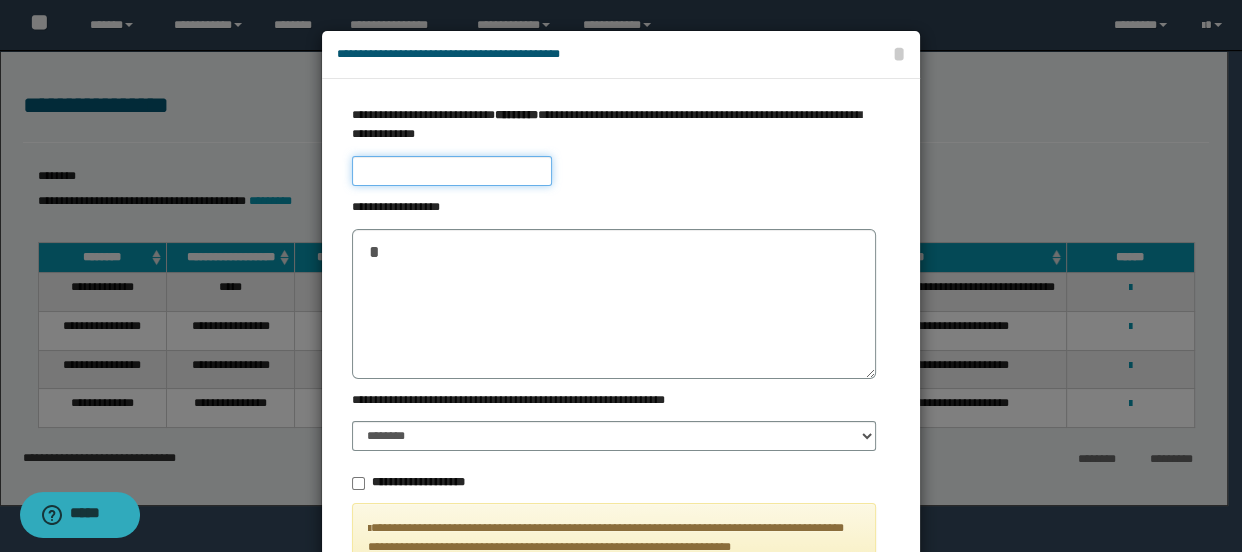 click at bounding box center [452, 171] 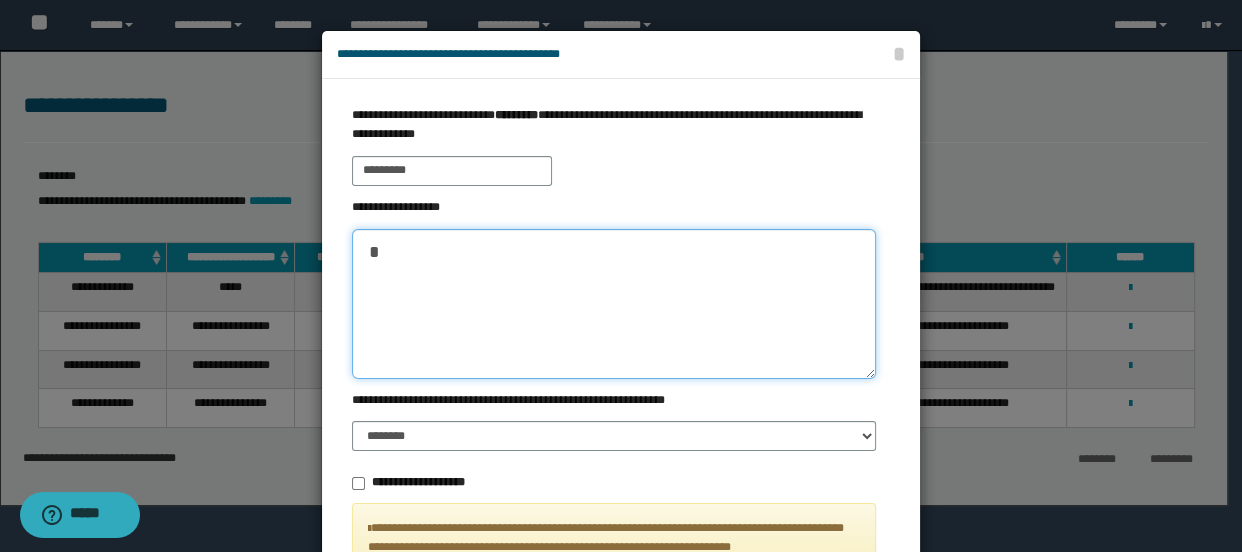 click at bounding box center (614, 304) 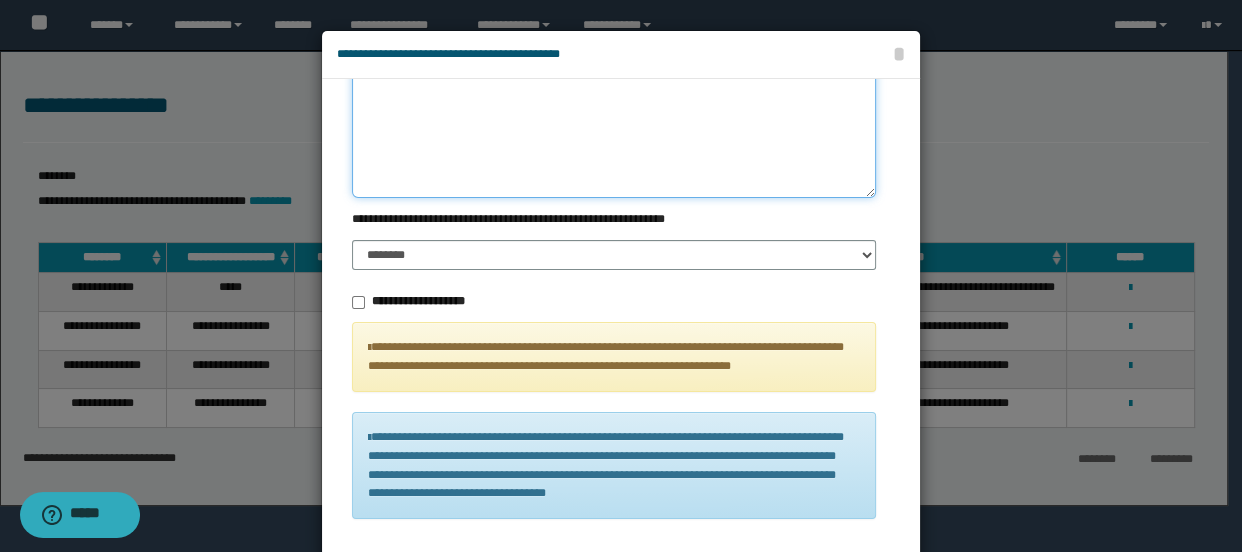scroll, scrollTop: 188, scrollLeft: 0, axis: vertical 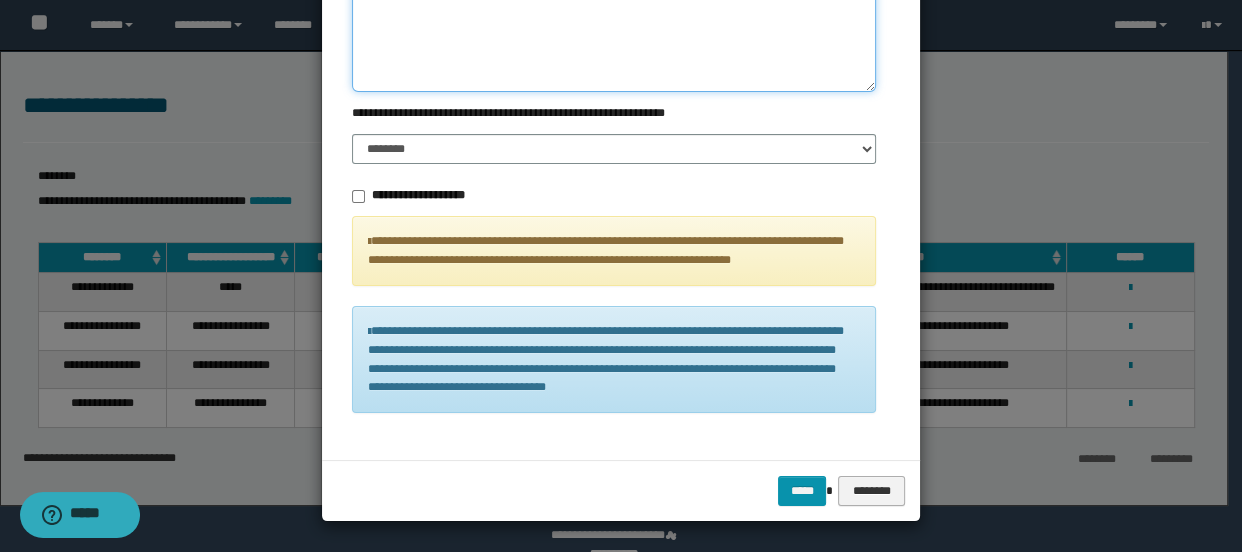 type on "*****" 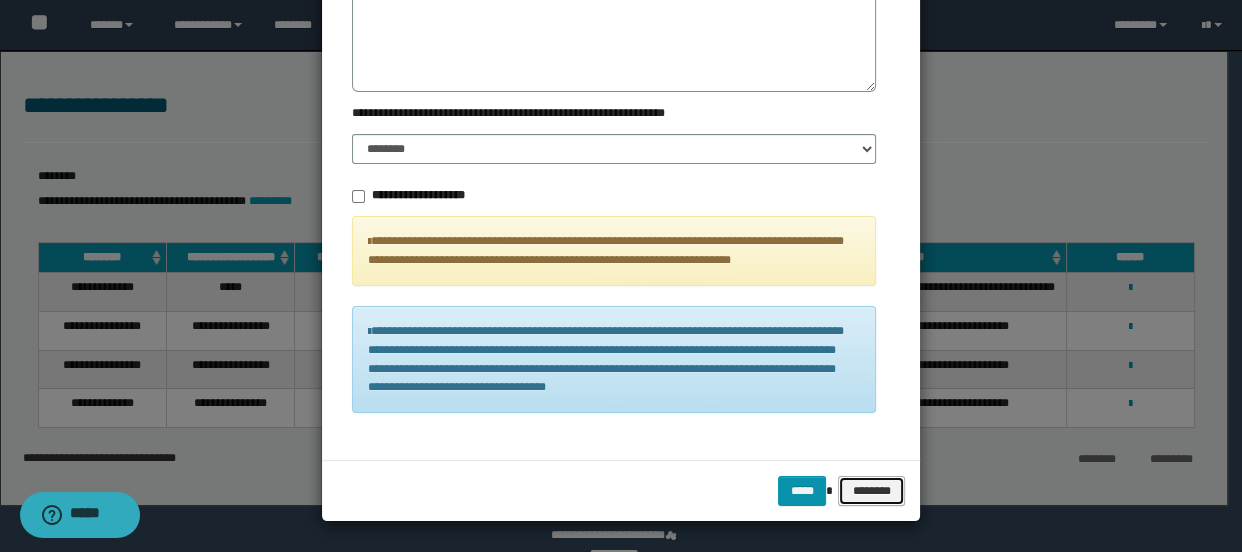 click on "********" at bounding box center [871, 491] 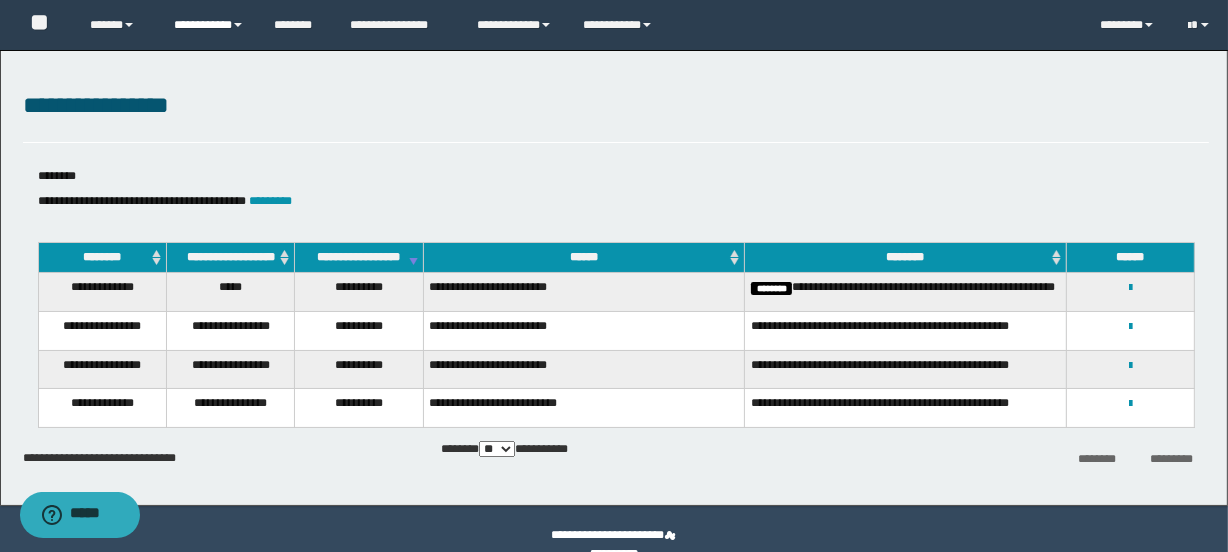 click on "**********" at bounding box center (209, 25) 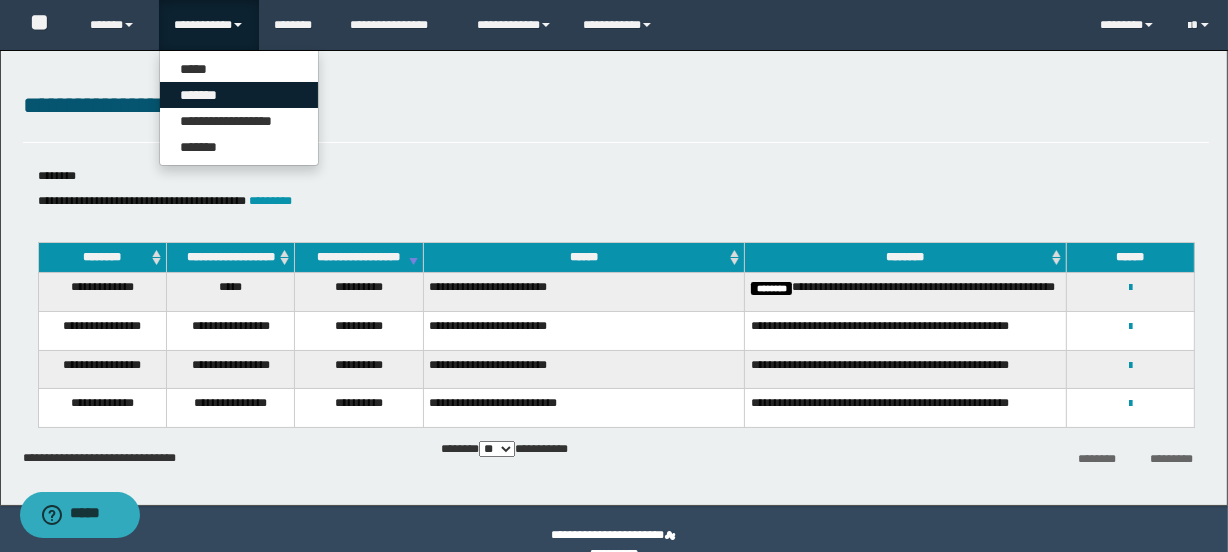 click on "*******" at bounding box center [239, 95] 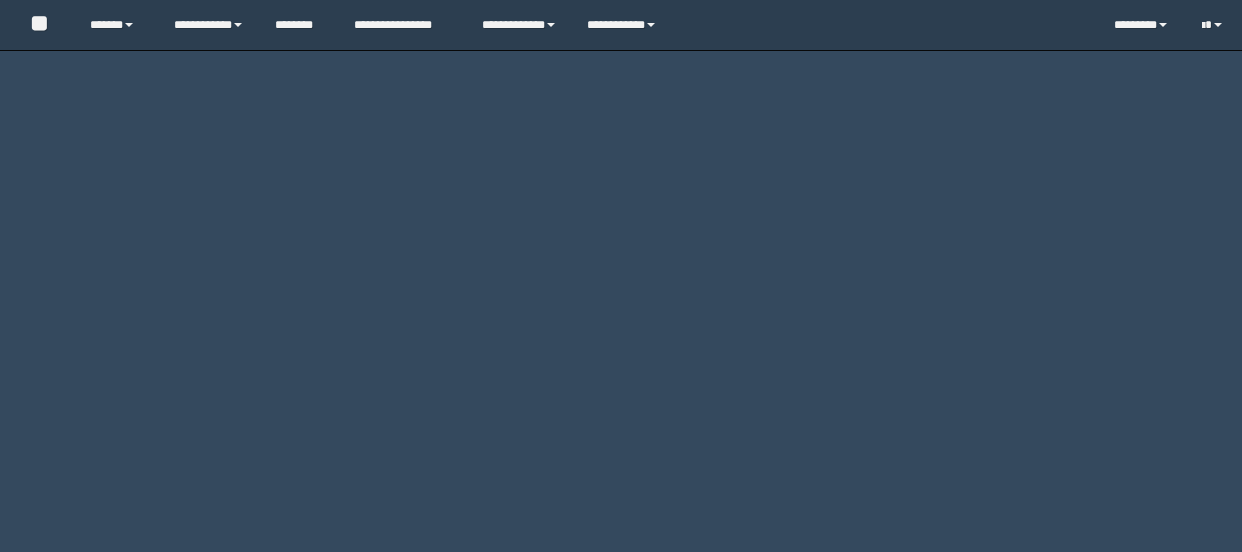 scroll, scrollTop: 0, scrollLeft: 0, axis: both 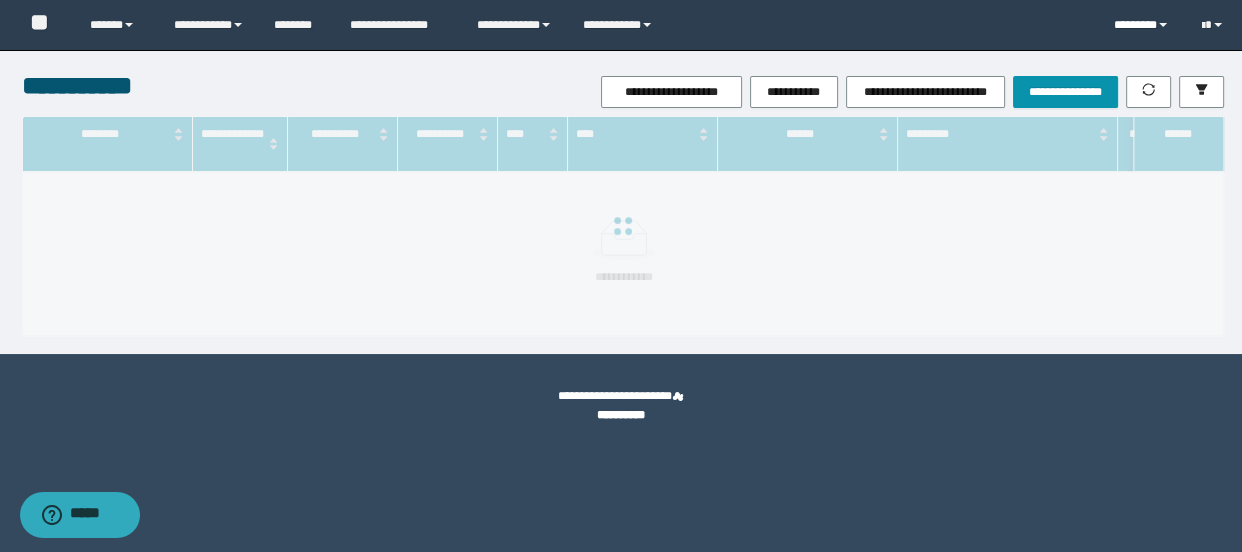 click on "********" at bounding box center [1143, 25] 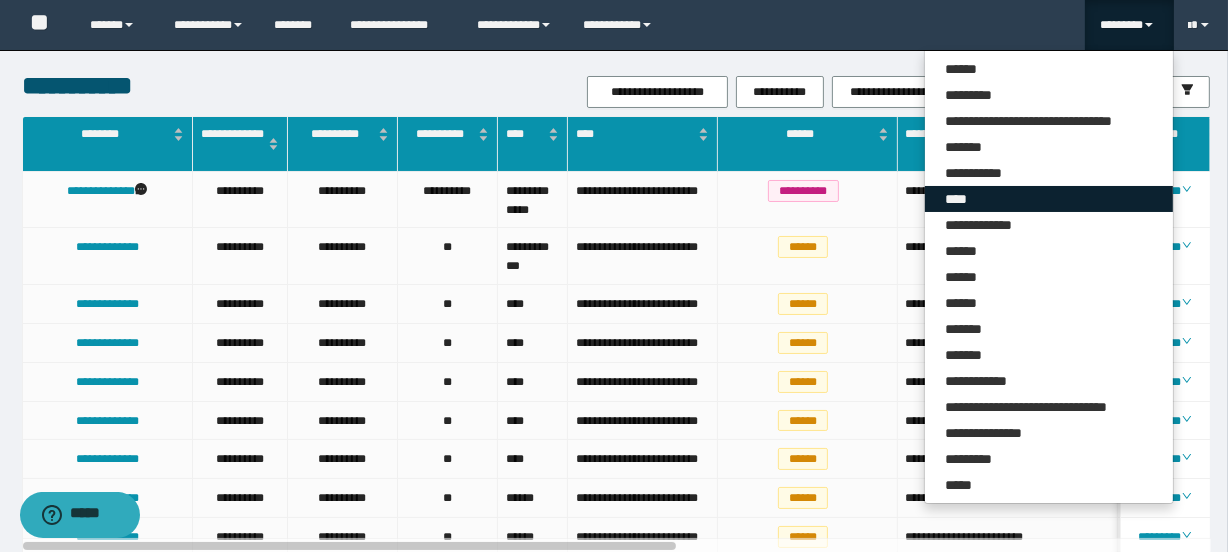 click on "****" at bounding box center (1049, 199) 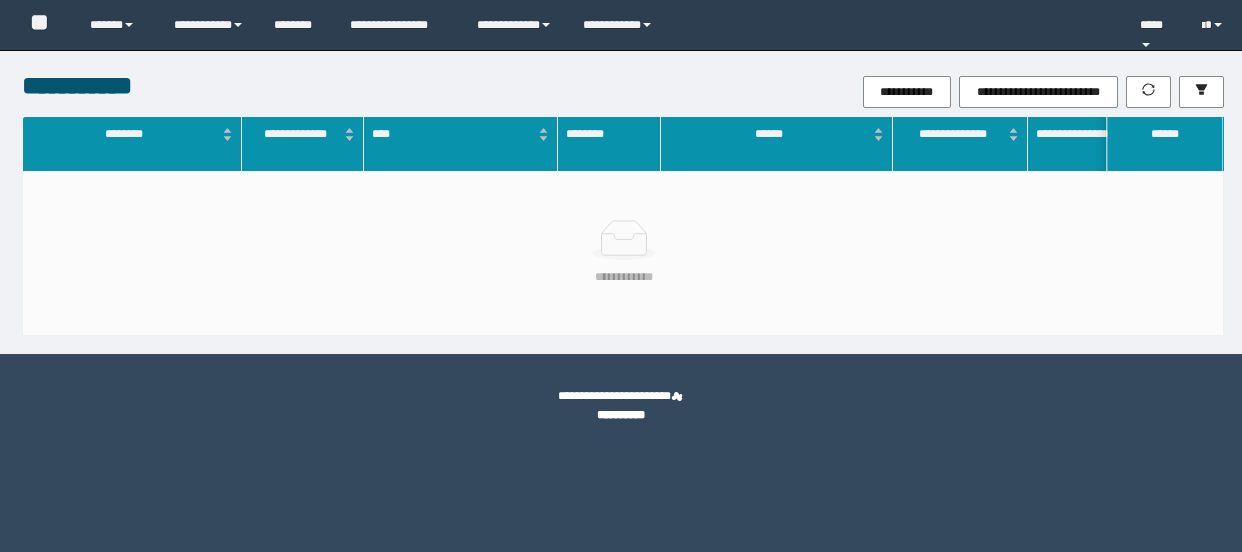 scroll, scrollTop: 0, scrollLeft: 0, axis: both 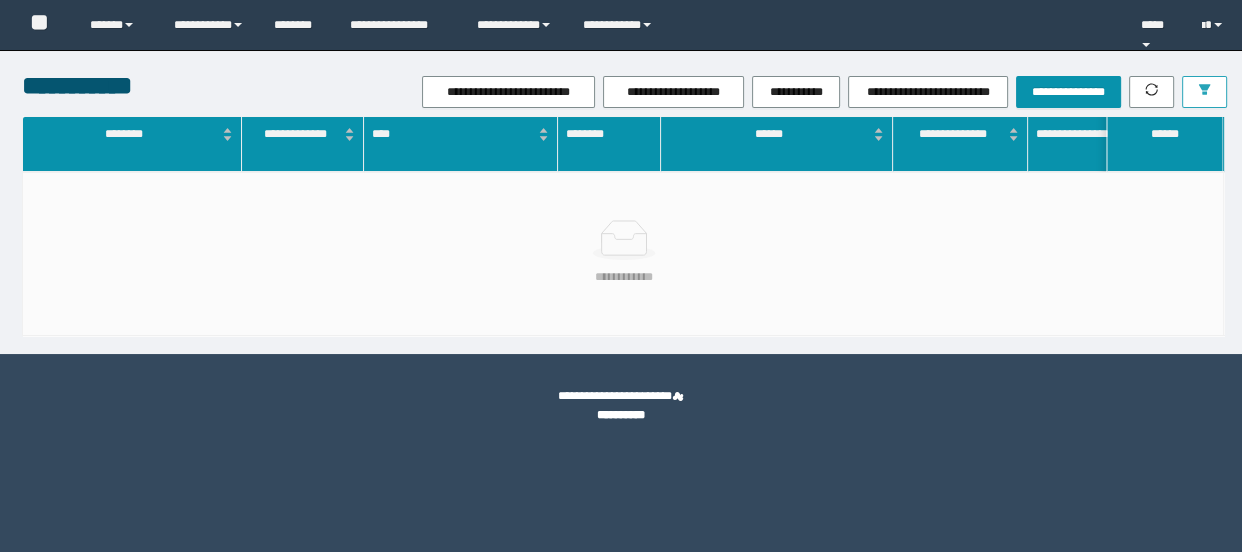 click at bounding box center [1204, 92] 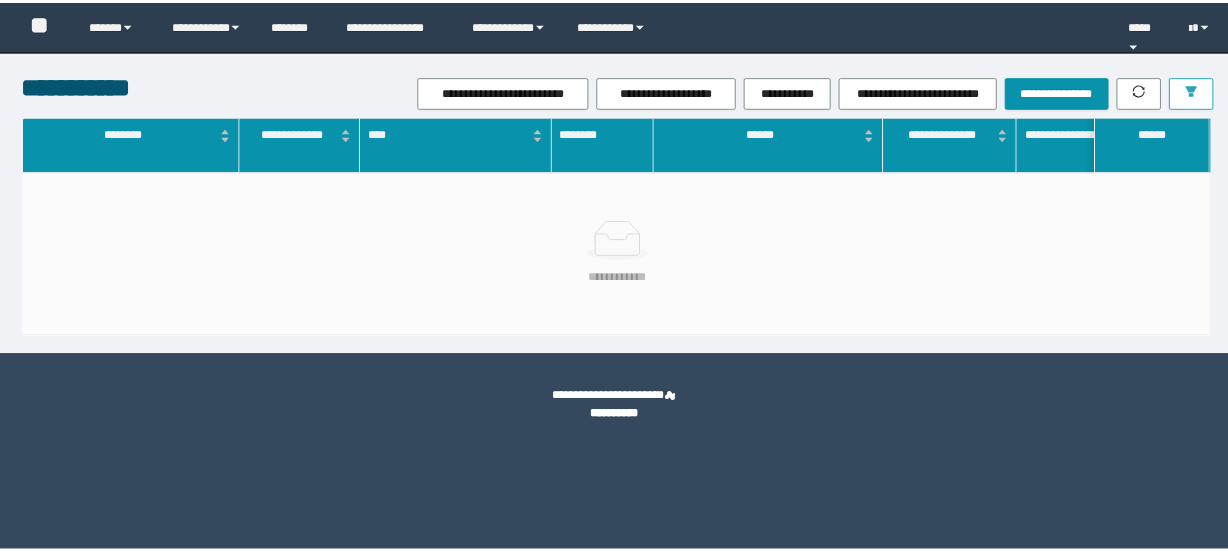 scroll, scrollTop: 0, scrollLeft: 0, axis: both 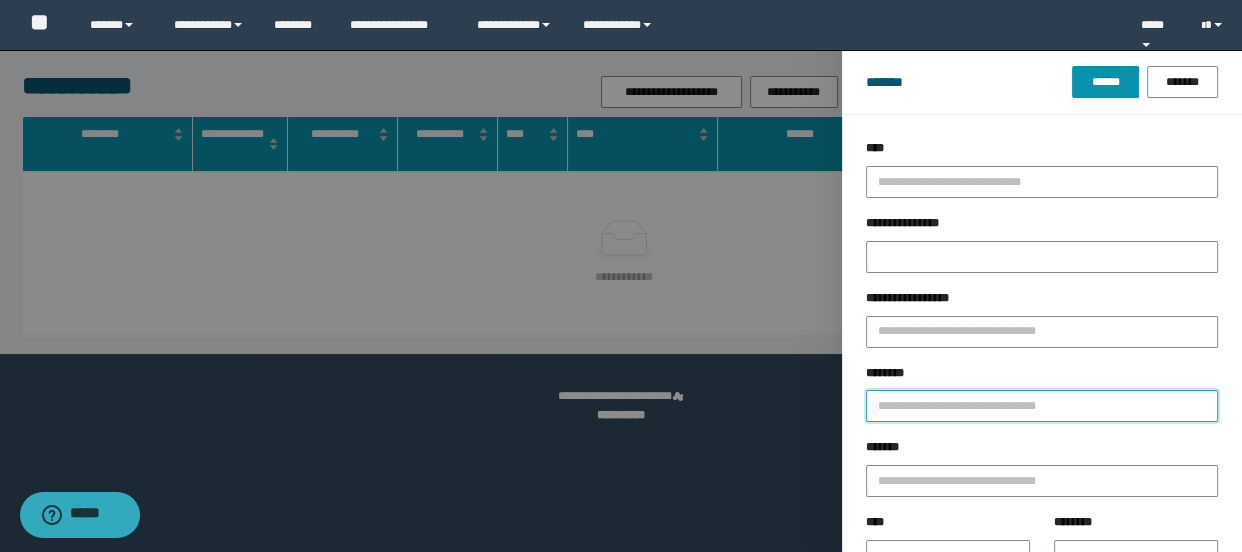 click on "********" at bounding box center [1042, 406] 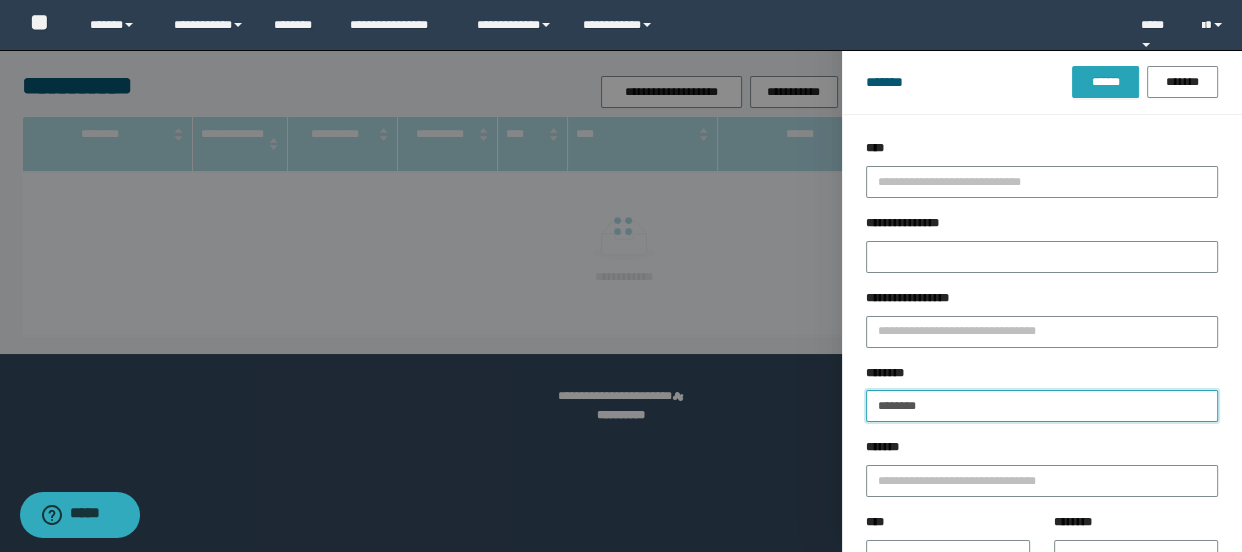 type on "********" 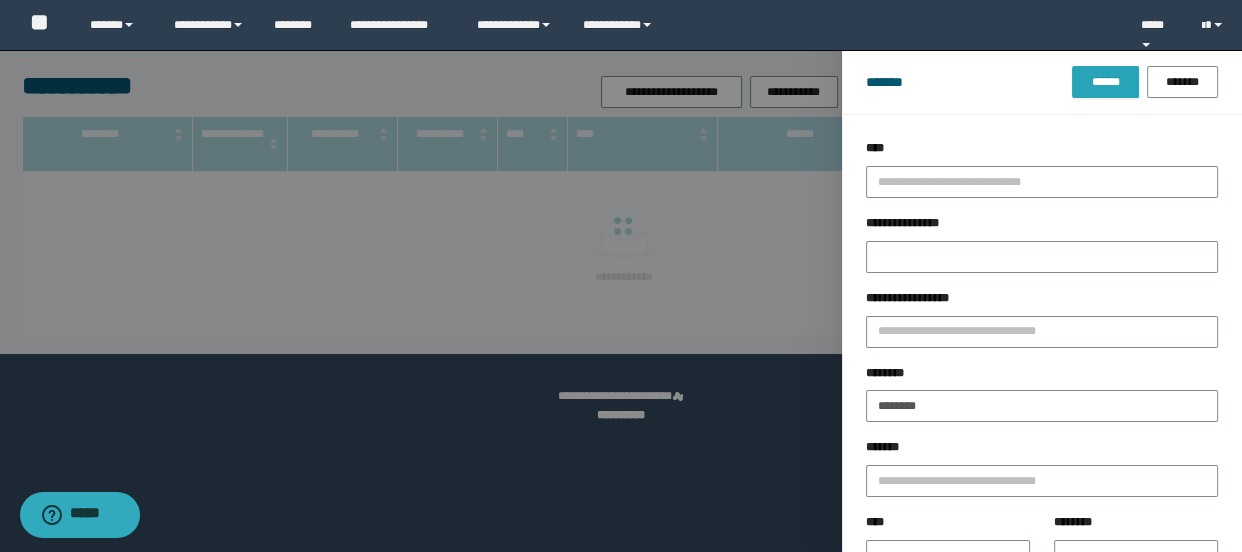 click on "******" at bounding box center (1105, 82) 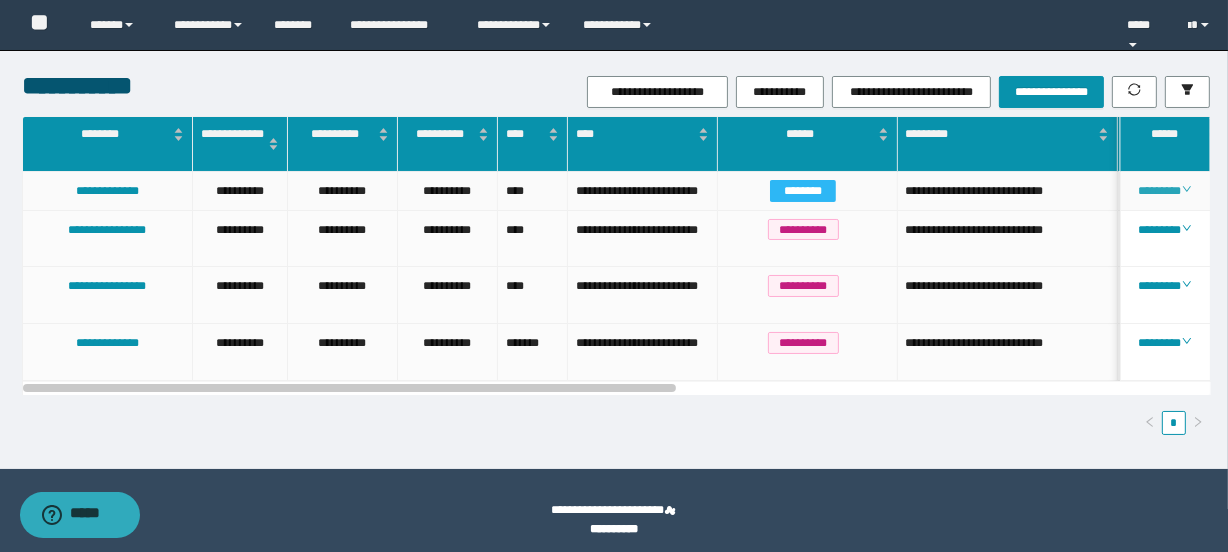 click on "********" at bounding box center (1164, 191) 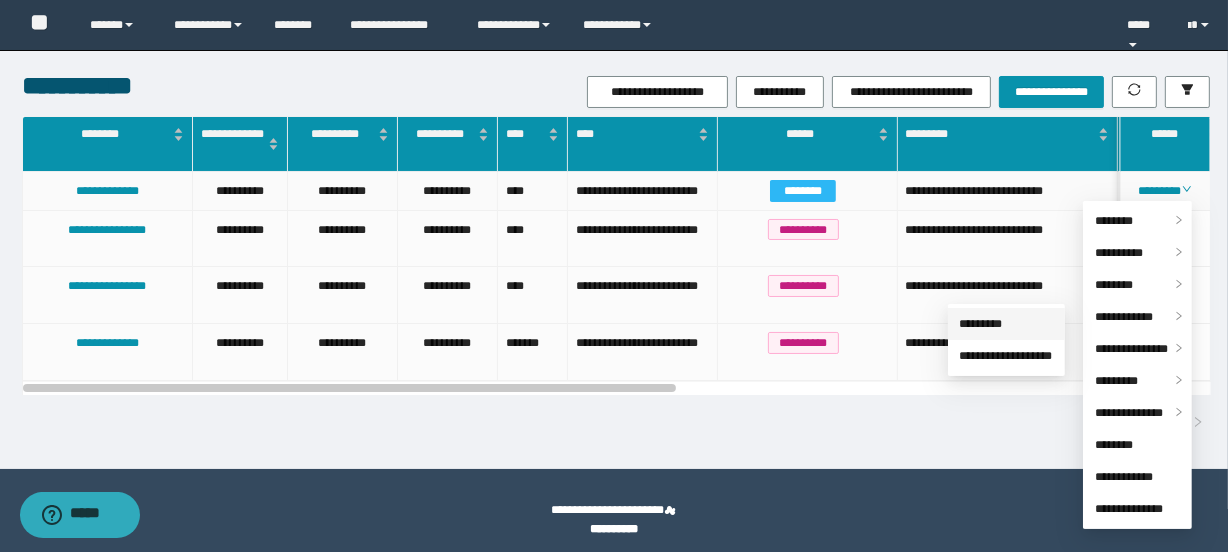 click on "*********" at bounding box center [981, 324] 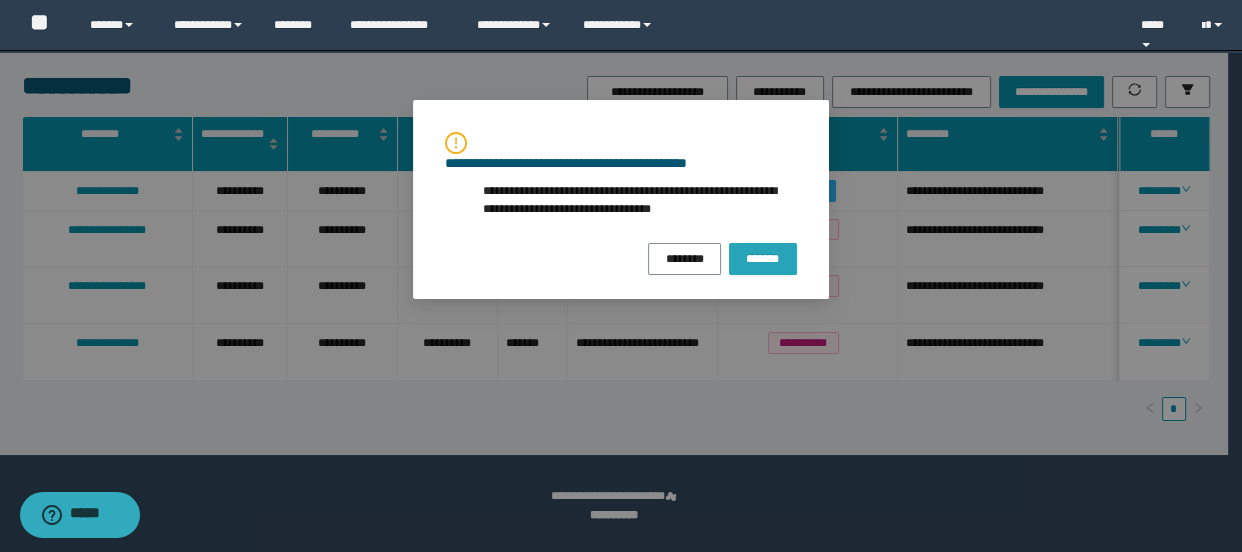 click on "*******" at bounding box center (763, 258) 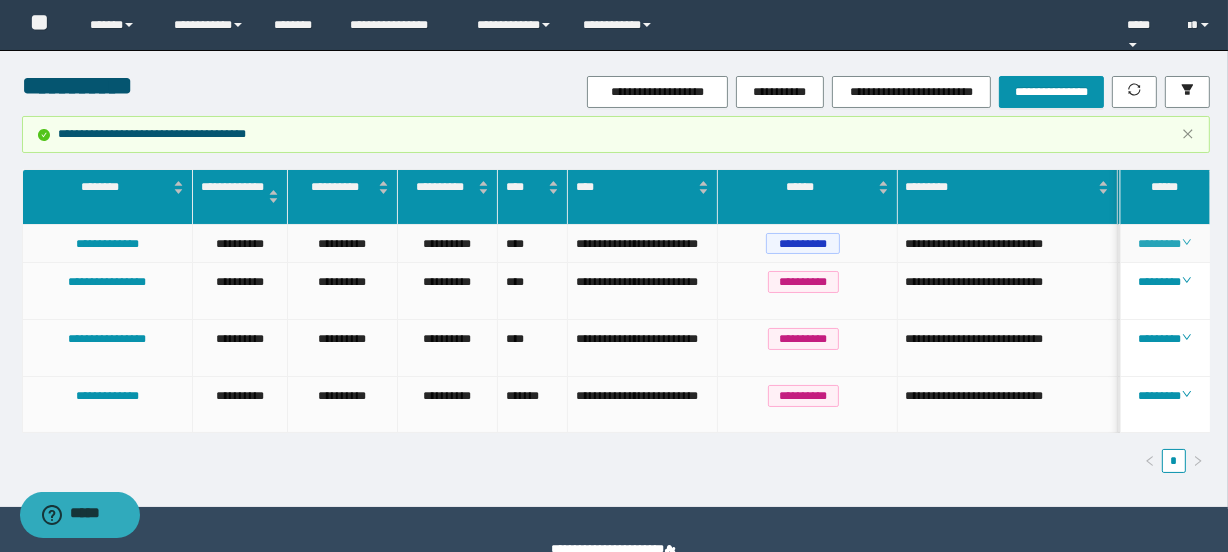 click on "********" at bounding box center [1164, 244] 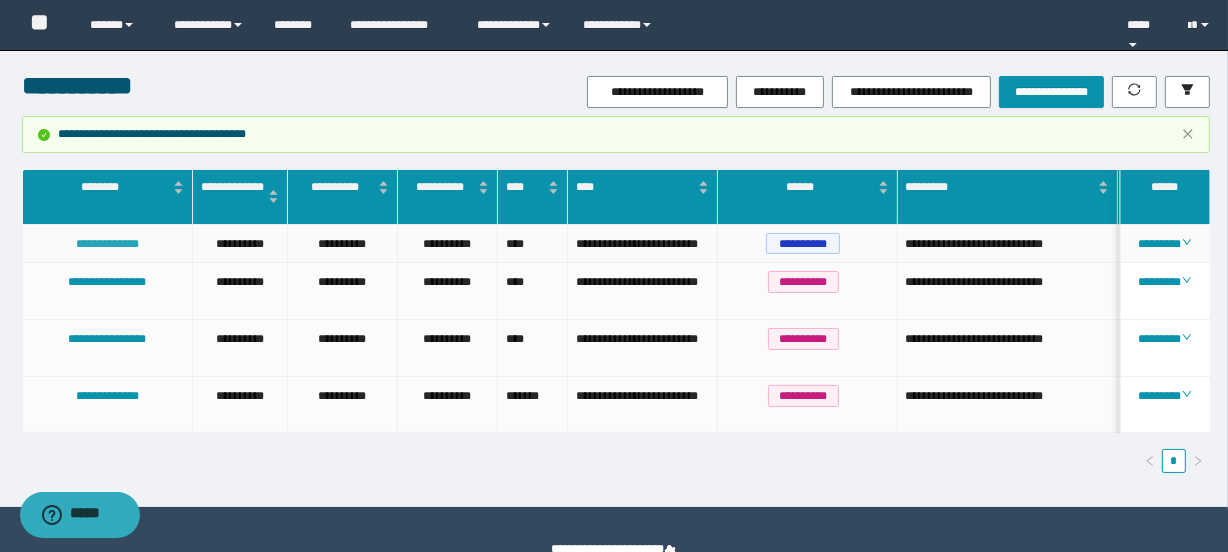 click on "**********" at bounding box center (107, 244) 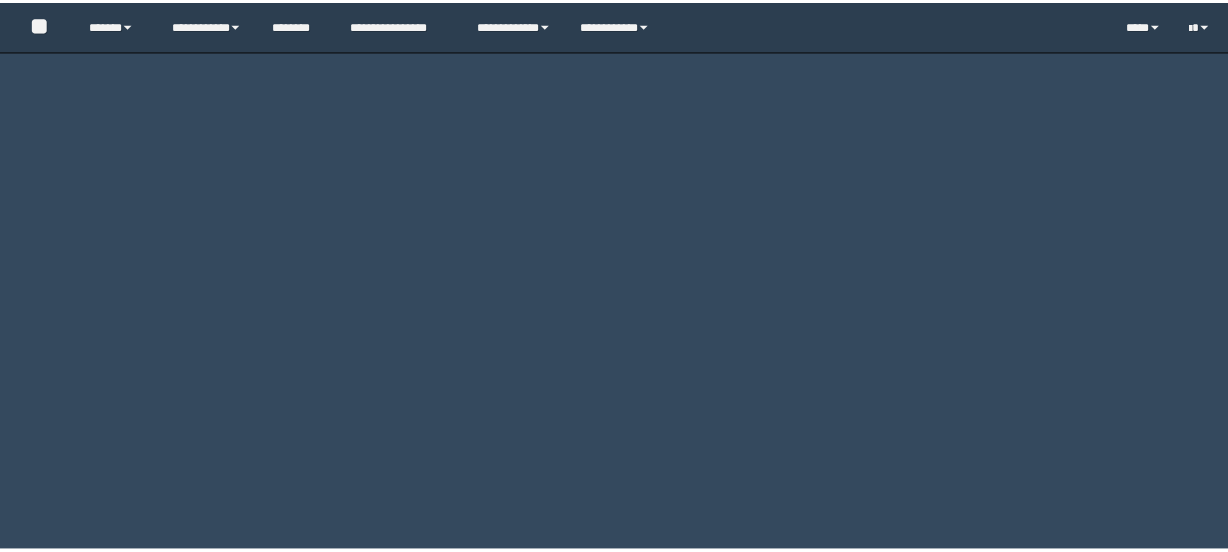 scroll, scrollTop: 0, scrollLeft: 0, axis: both 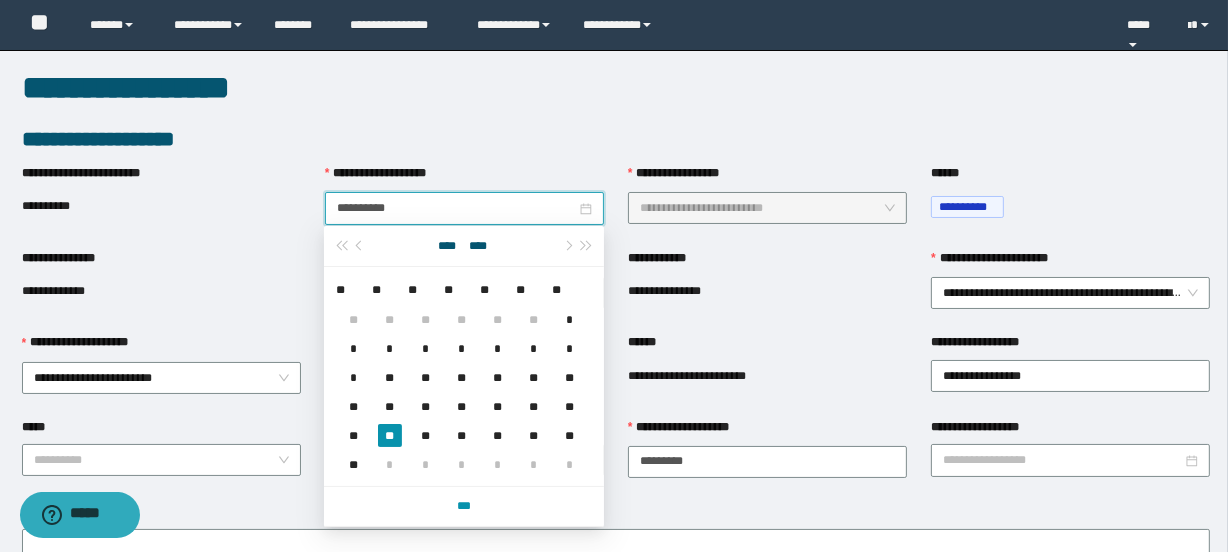 drag, startPoint x: 338, startPoint y: 207, endPoint x: 432, endPoint y: 223, distance: 95.35198 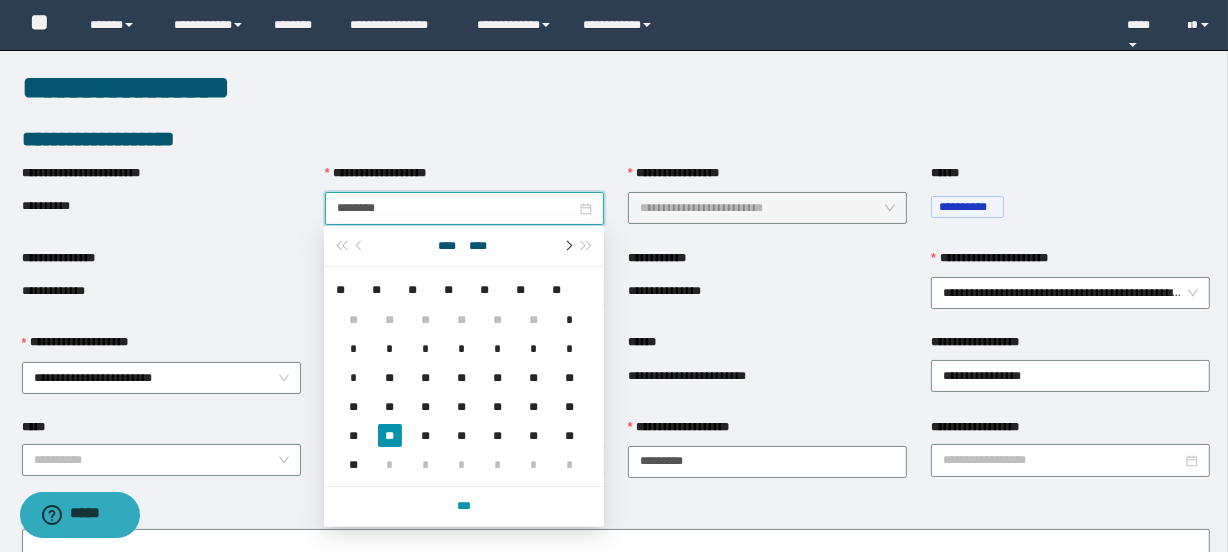 click at bounding box center [567, 246] 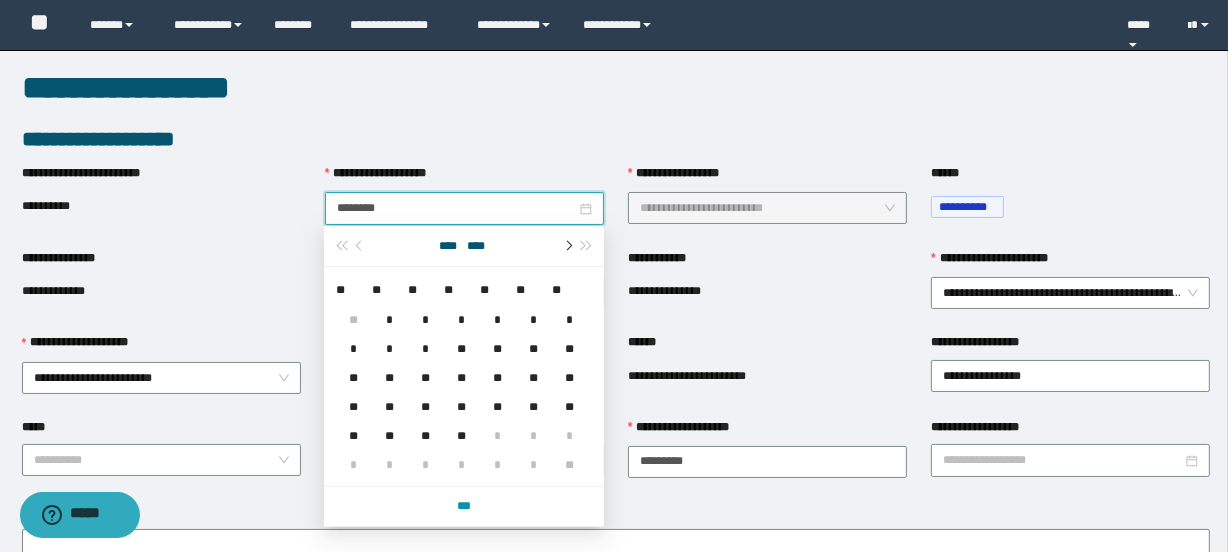 click at bounding box center [567, 246] 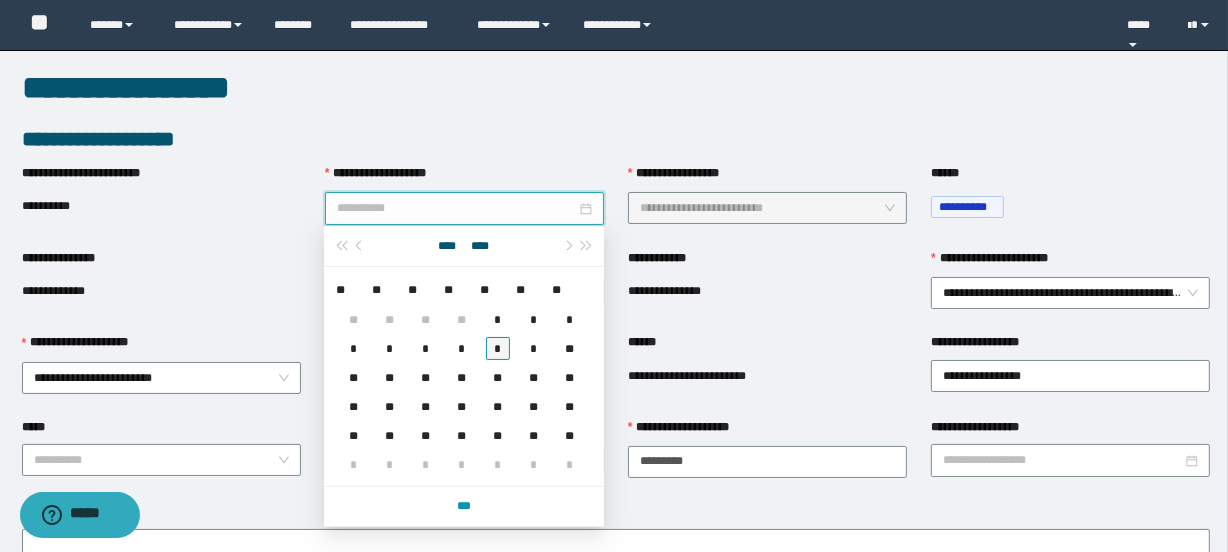 click on "*" at bounding box center (498, 348) 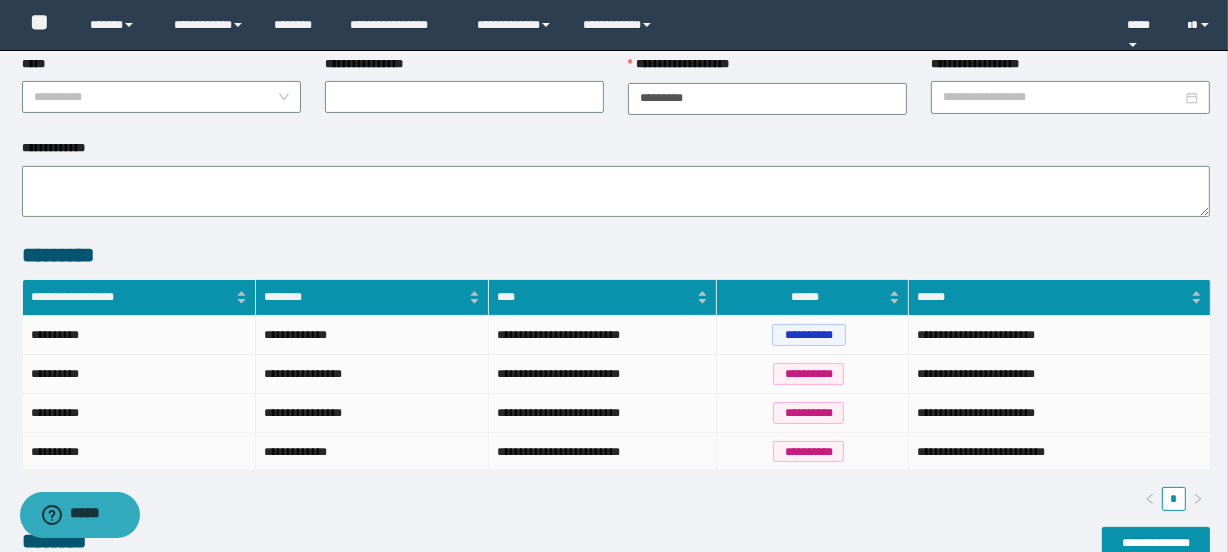 scroll, scrollTop: 596, scrollLeft: 0, axis: vertical 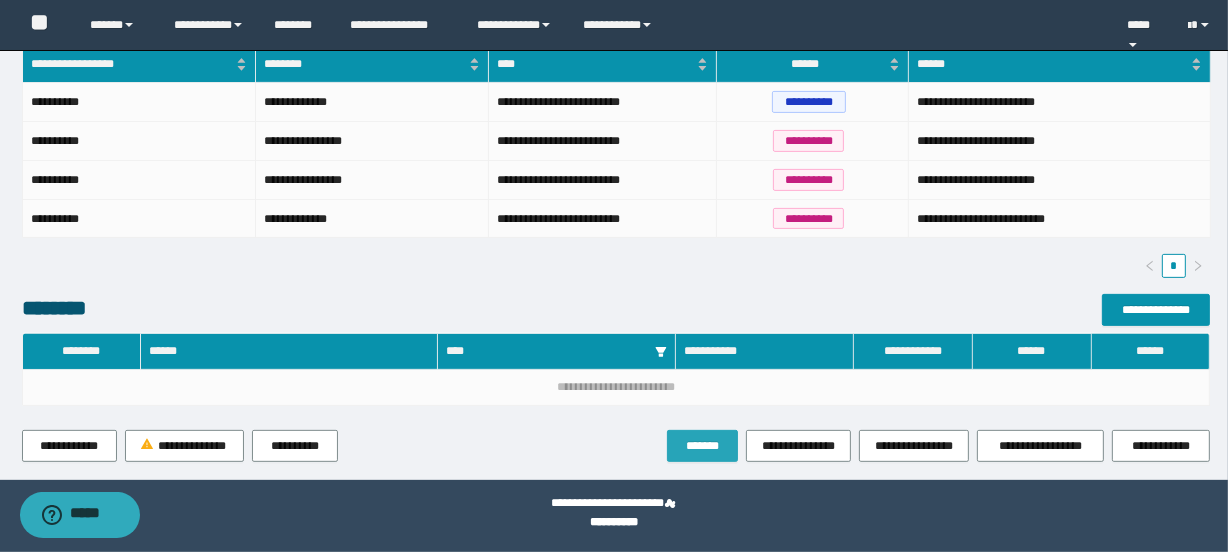 type on "**********" 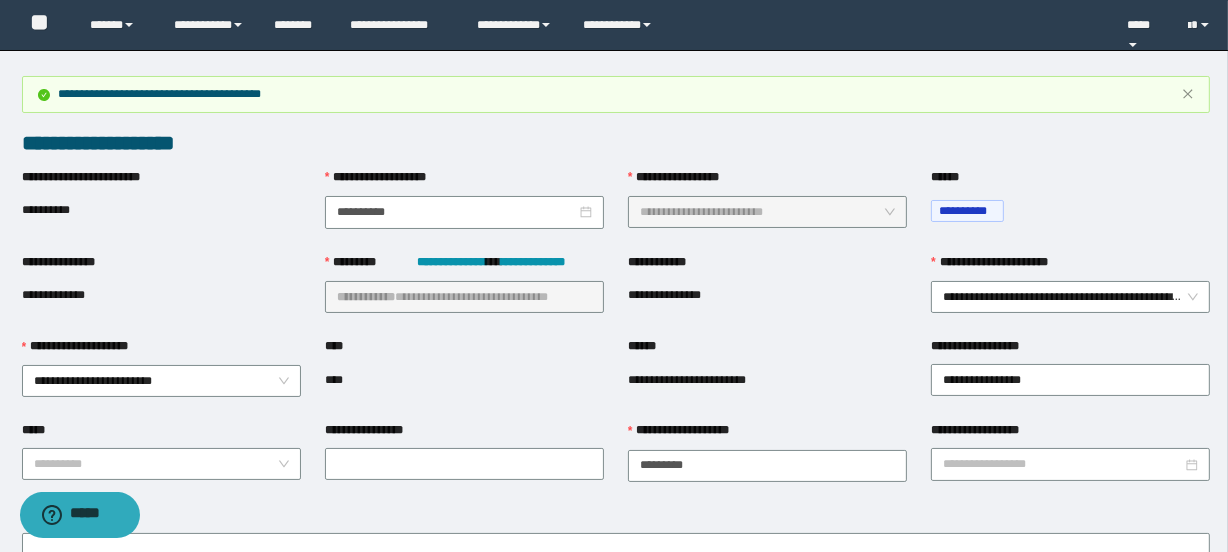 scroll, scrollTop: 0, scrollLeft: 0, axis: both 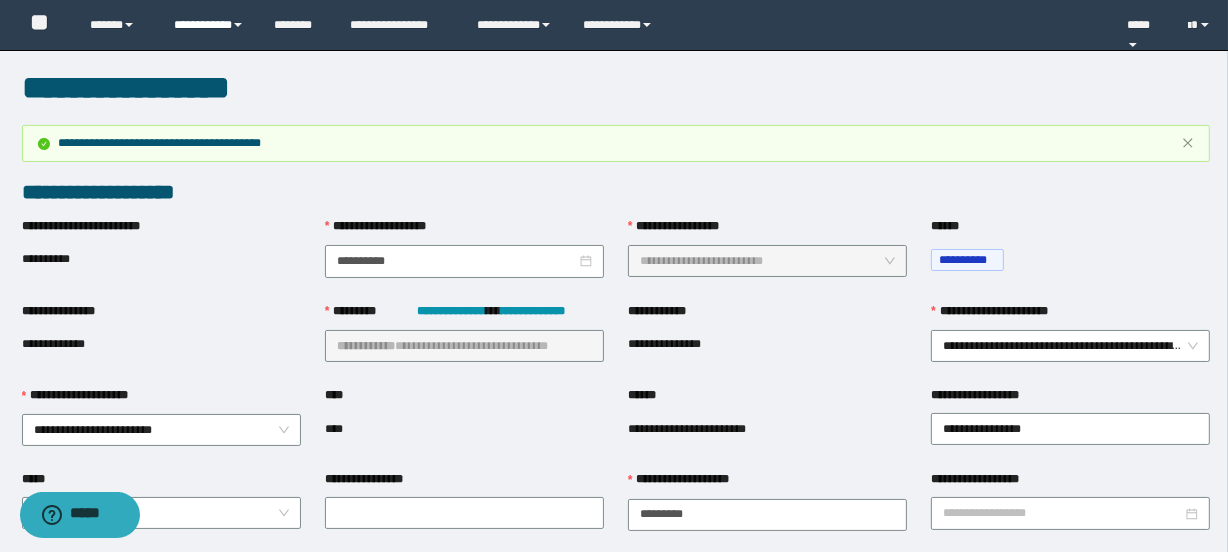 click on "**********" at bounding box center (209, 25) 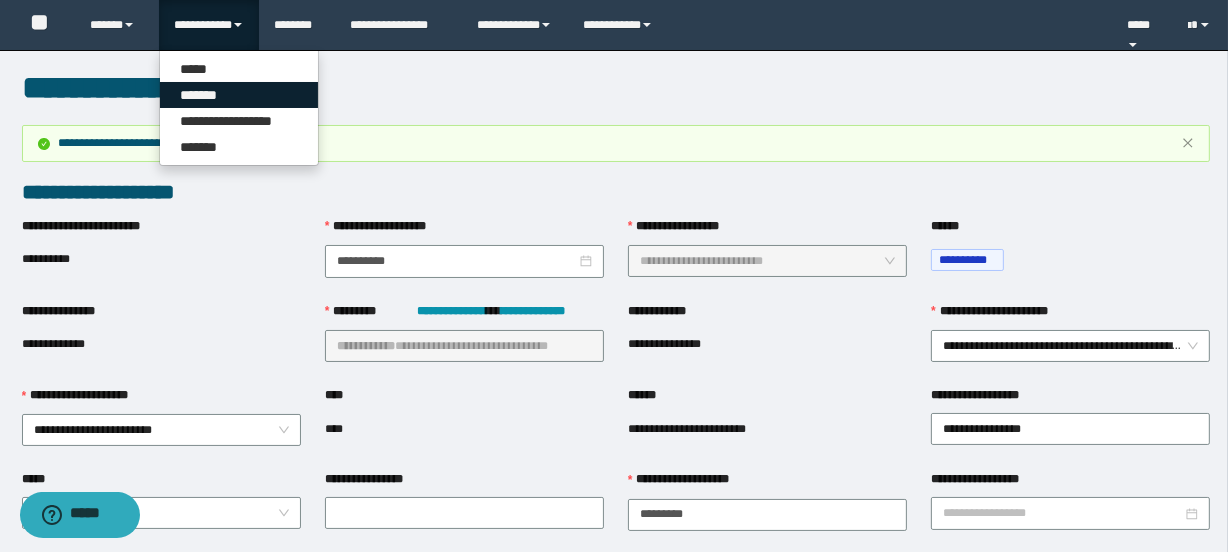click on "*******" at bounding box center [239, 95] 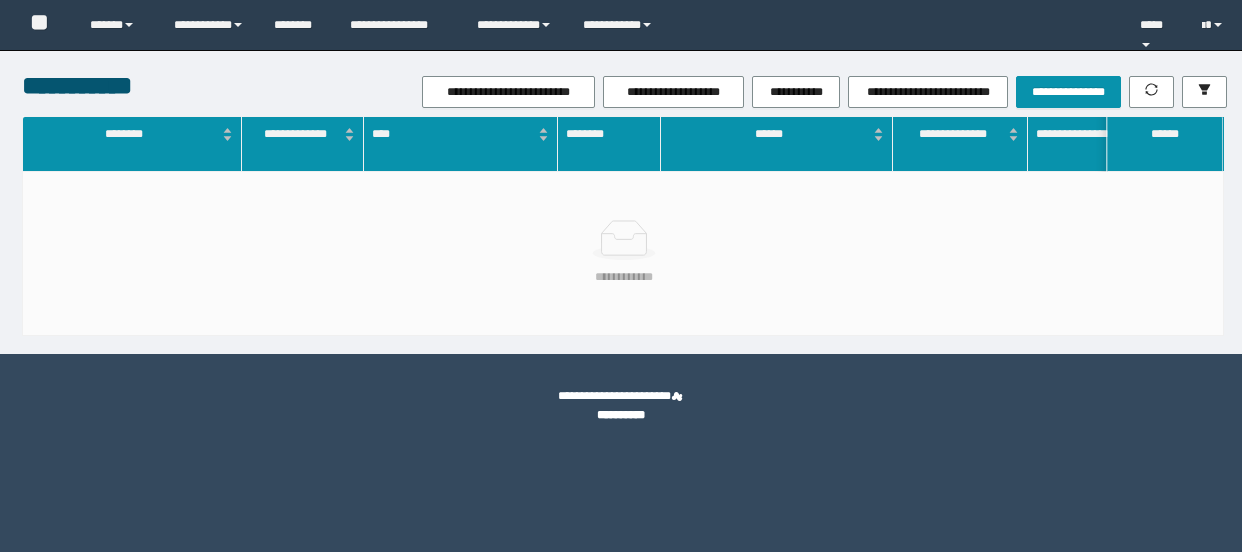 scroll, scrollTop: 0, scrollLeft: 0, axis: both 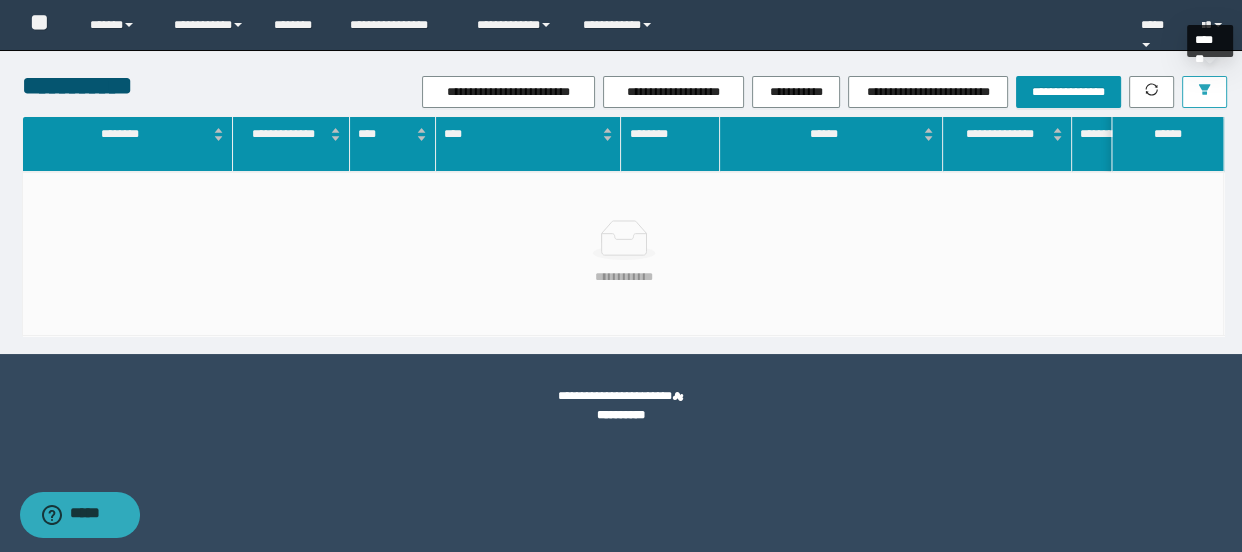 click at bounding box center [1204, 92] 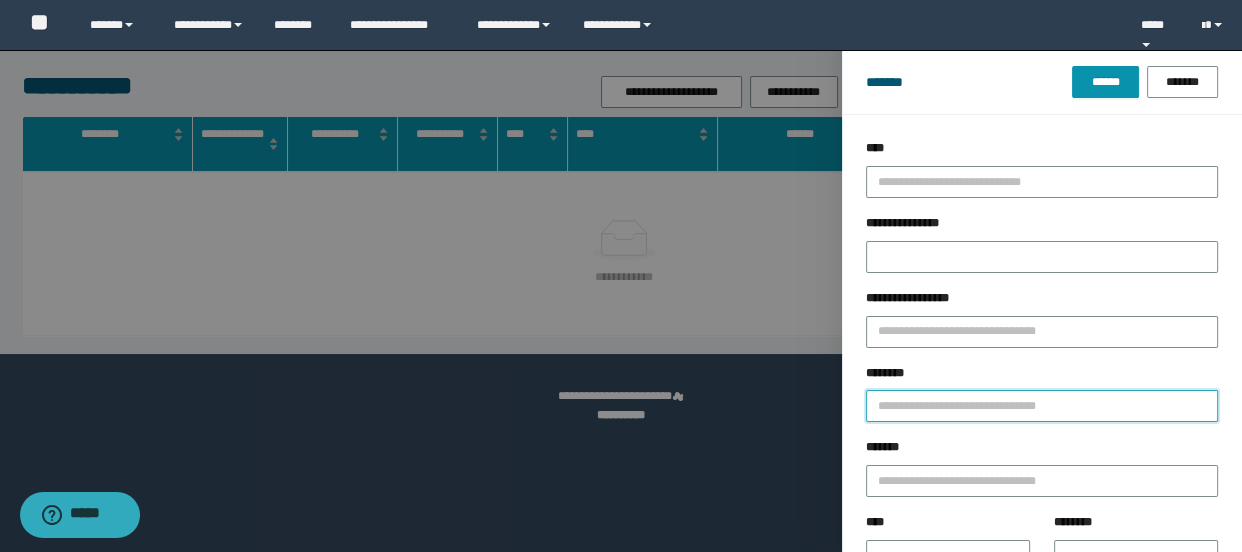 click on "********" at bounding box center (1042, 406) 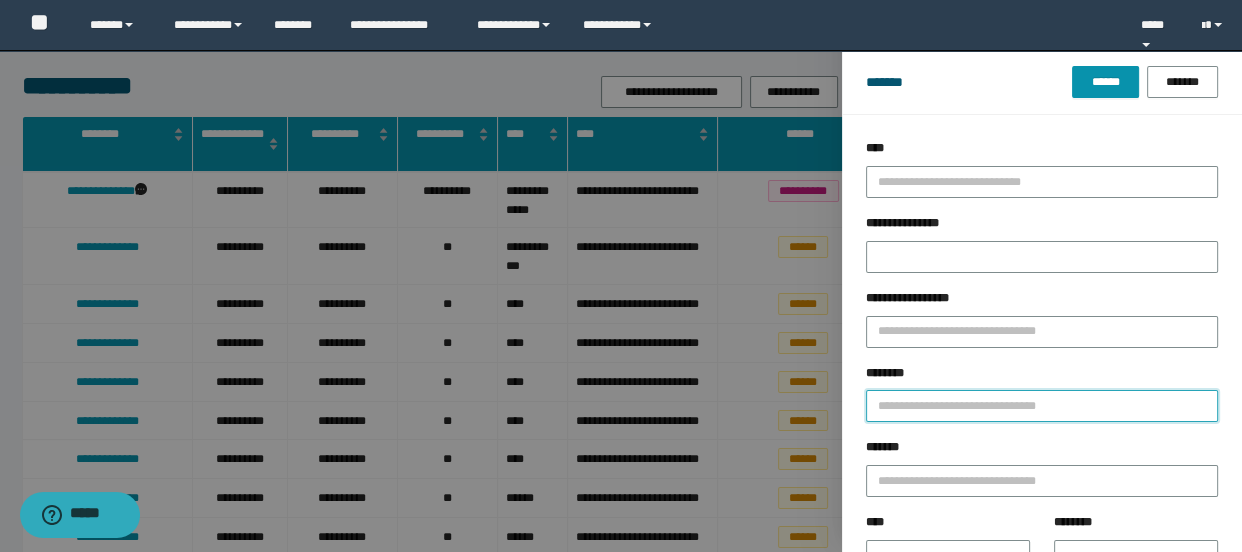 paste on "********" 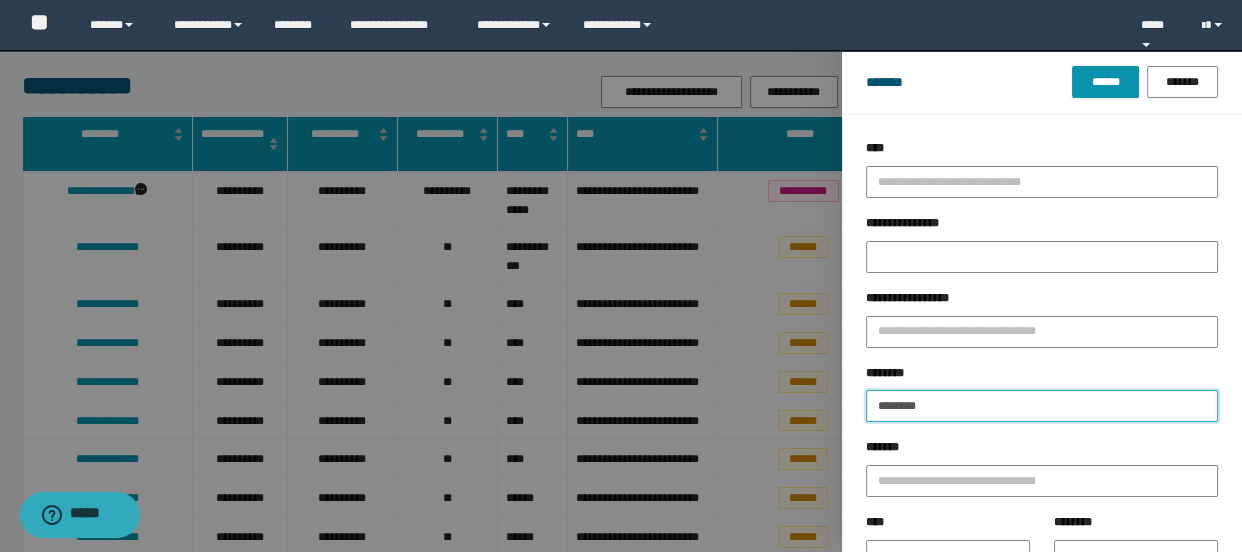 type 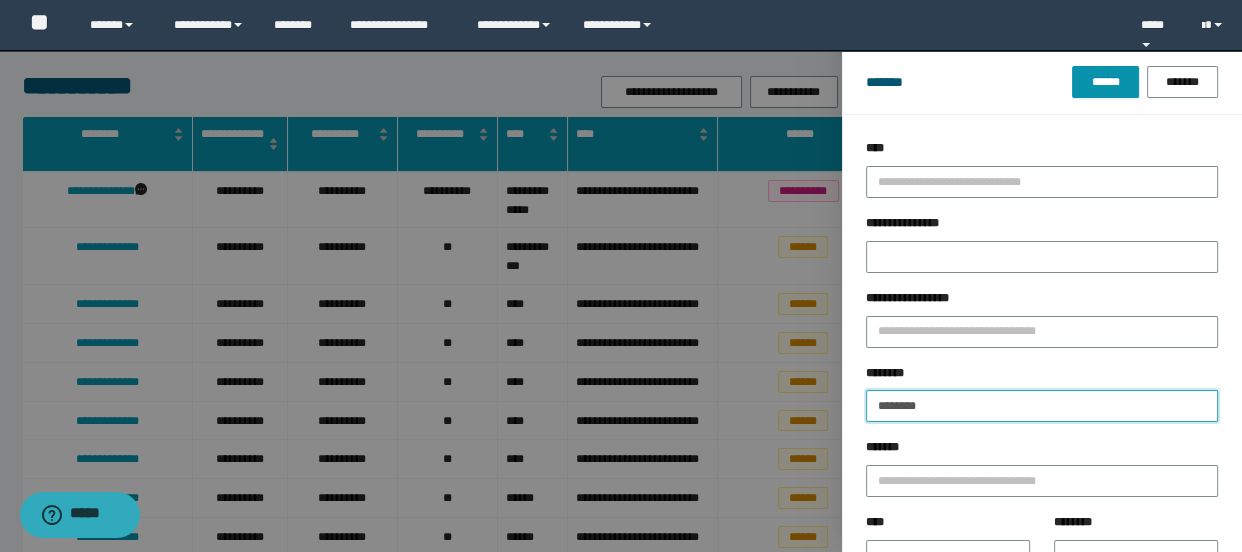 type on "********" 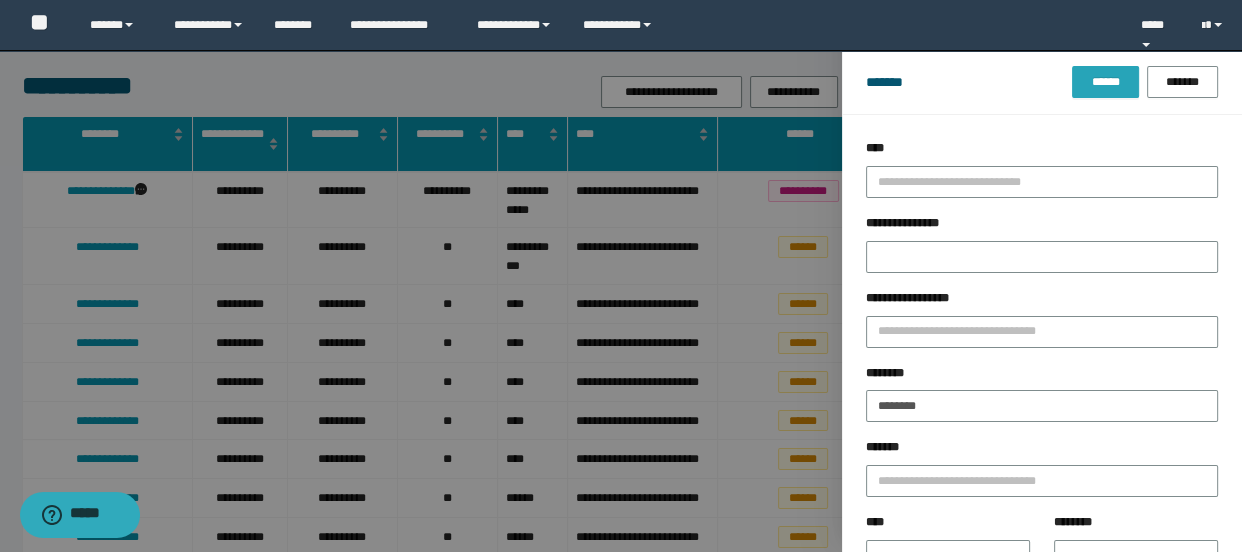 drag, startPoint x: 1114, startPoint y: 52, endPoint x: 1114, endPoint y: 66, distance: 14 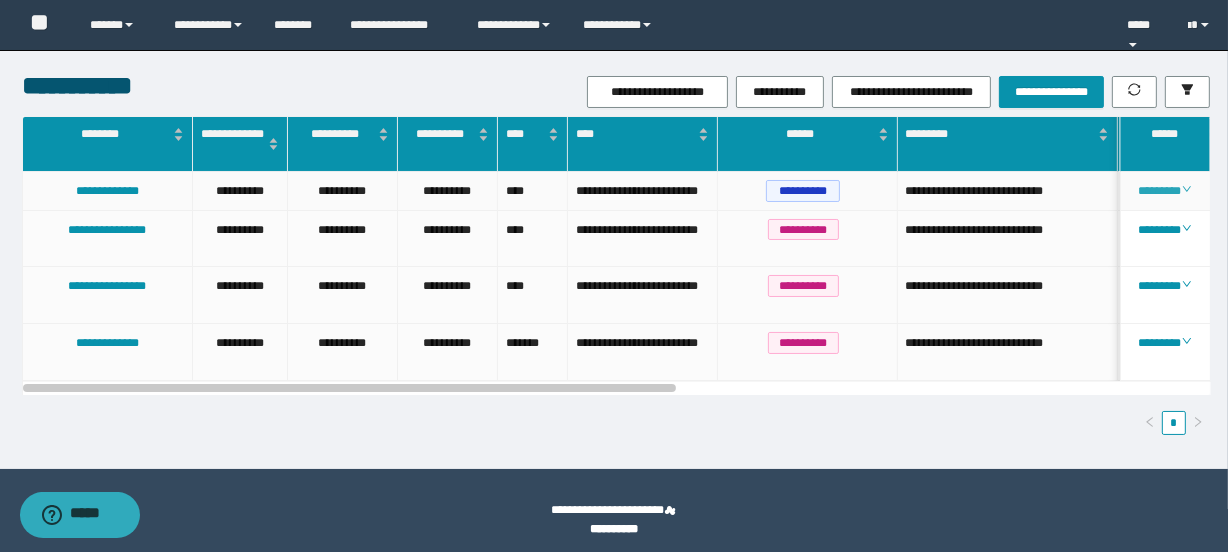 click on "********" at bounding box center (1164, 191) 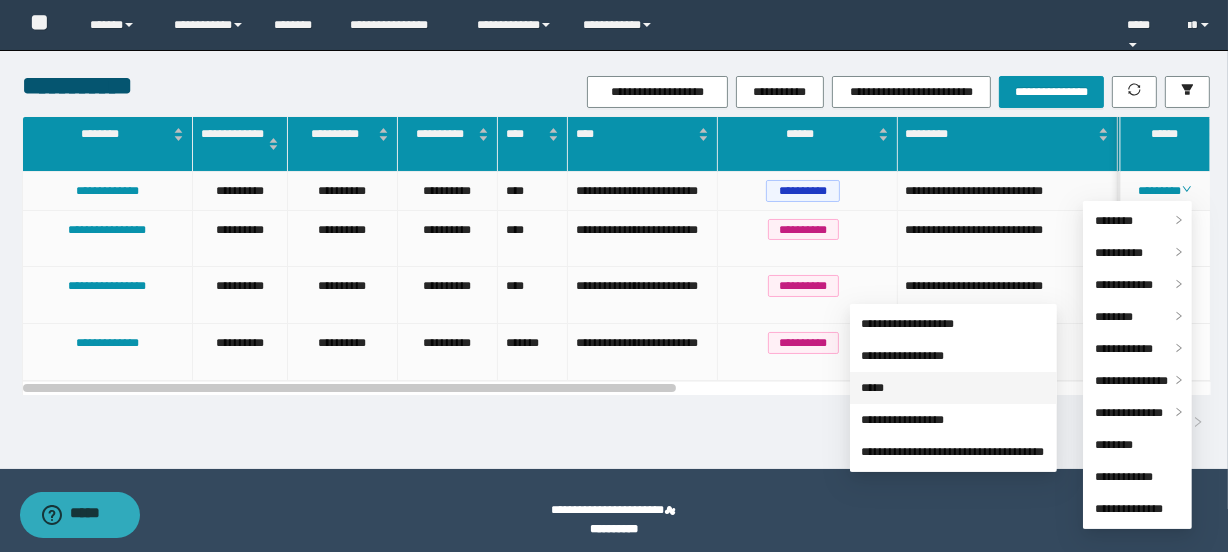 click on "*****" at bounding box center (873, 388) 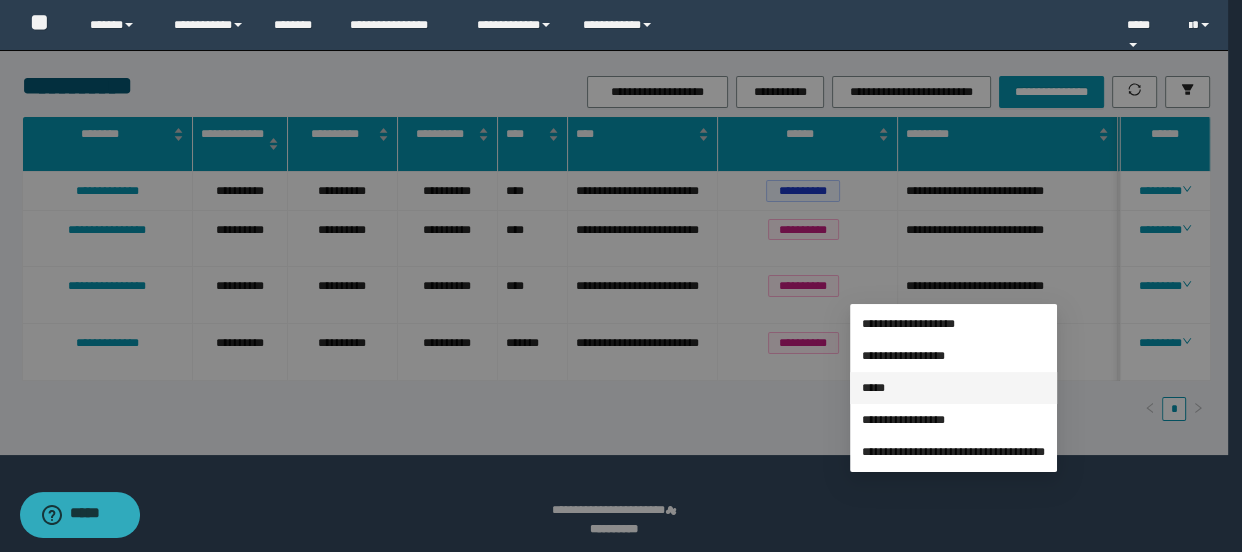 type on "*******" 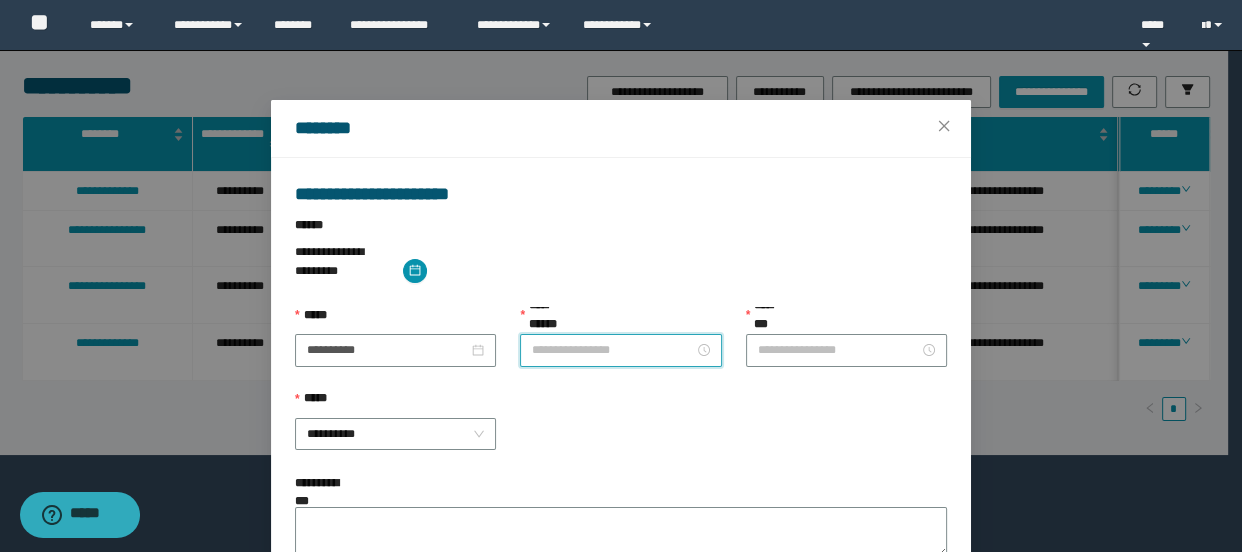 click on "**********" at bounding box center (612, 350) 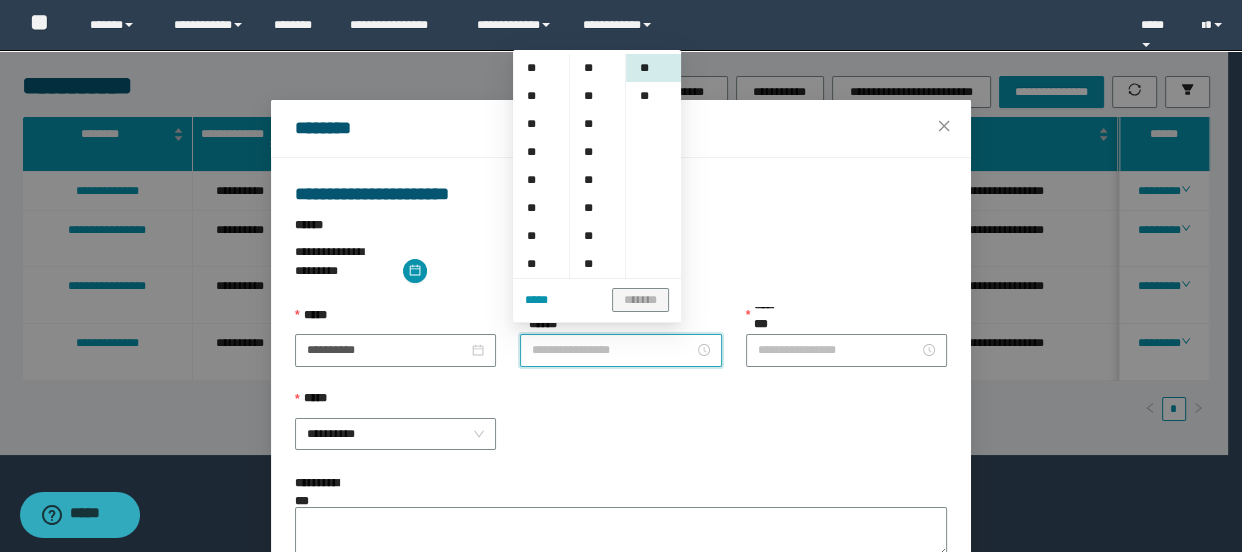 scroll, scrollTop: 196, scrollLeft: 0, axis: vertical 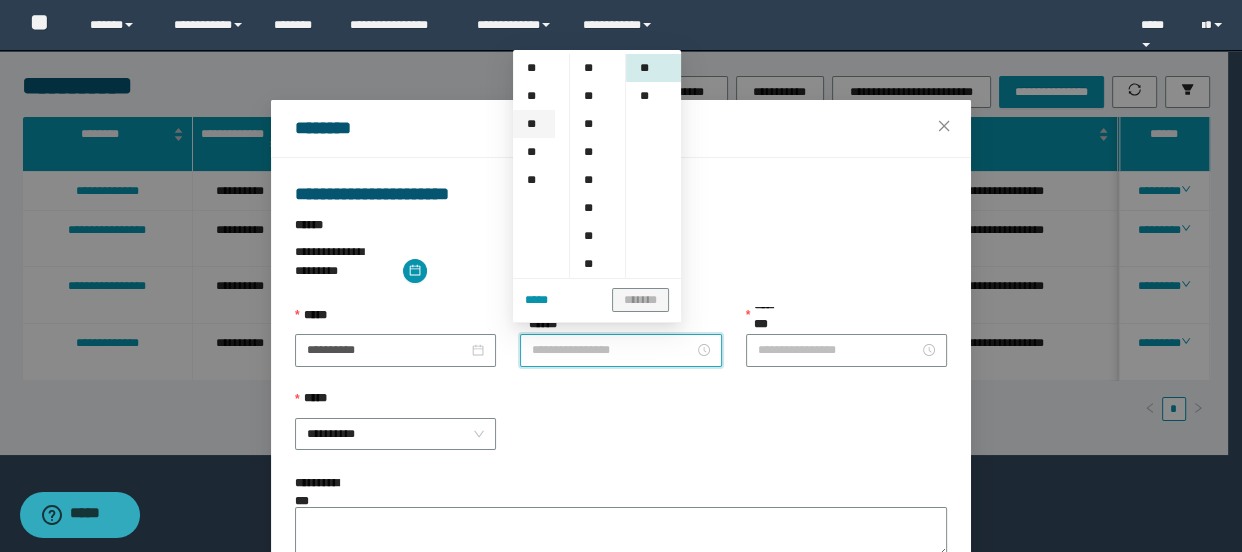 click on "**" at bounding box center (534, 124) 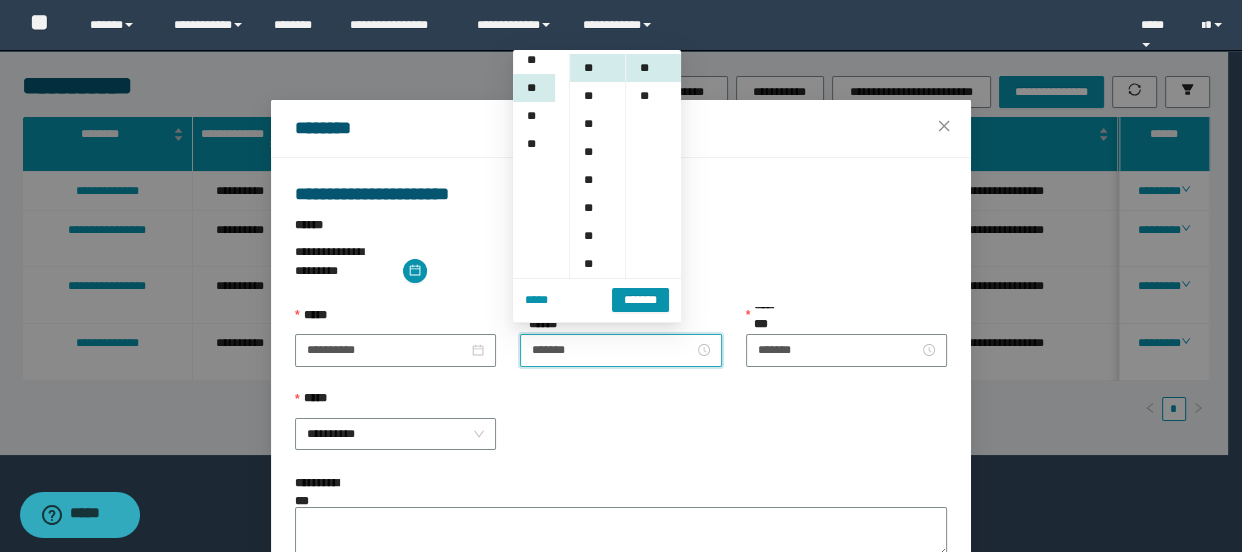 scroll, scrollTop: 251, scrollLeft: 0, axis: vertical 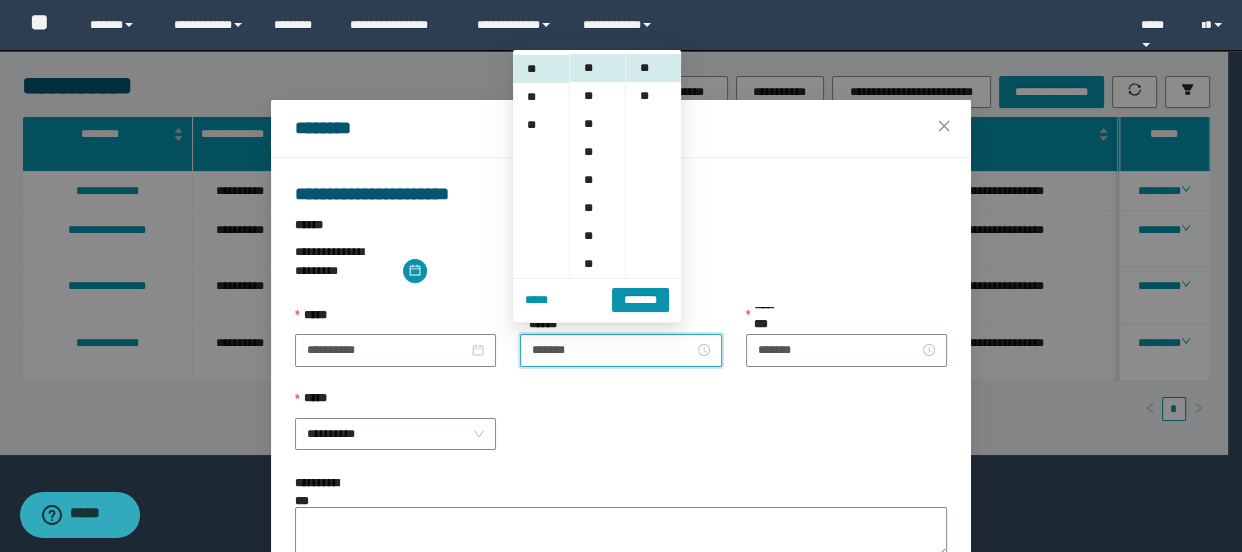 click on "**********" at bounding box center (620, 349) 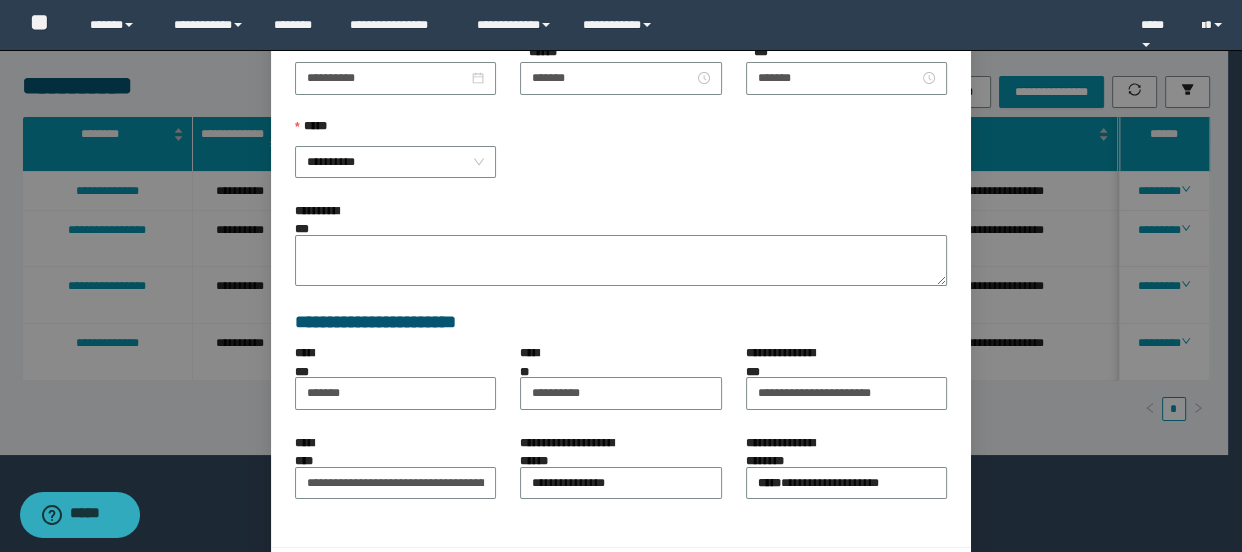 scroll, scrollTop: 316, scrollLeft: 0, axis: vertical 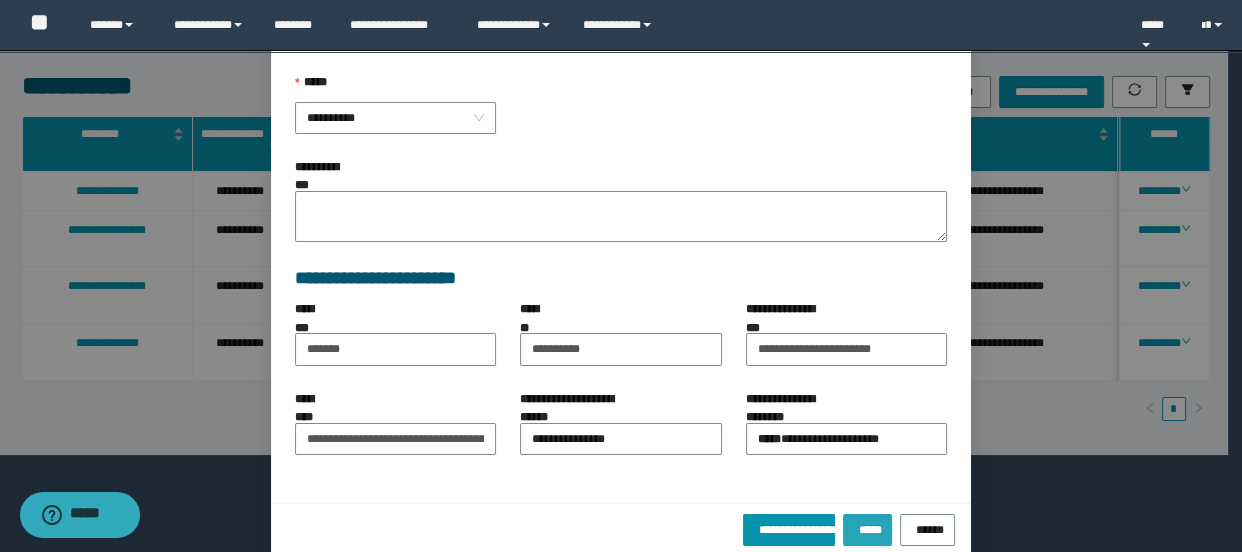 click on "*****" at bounding box center [867, 527] 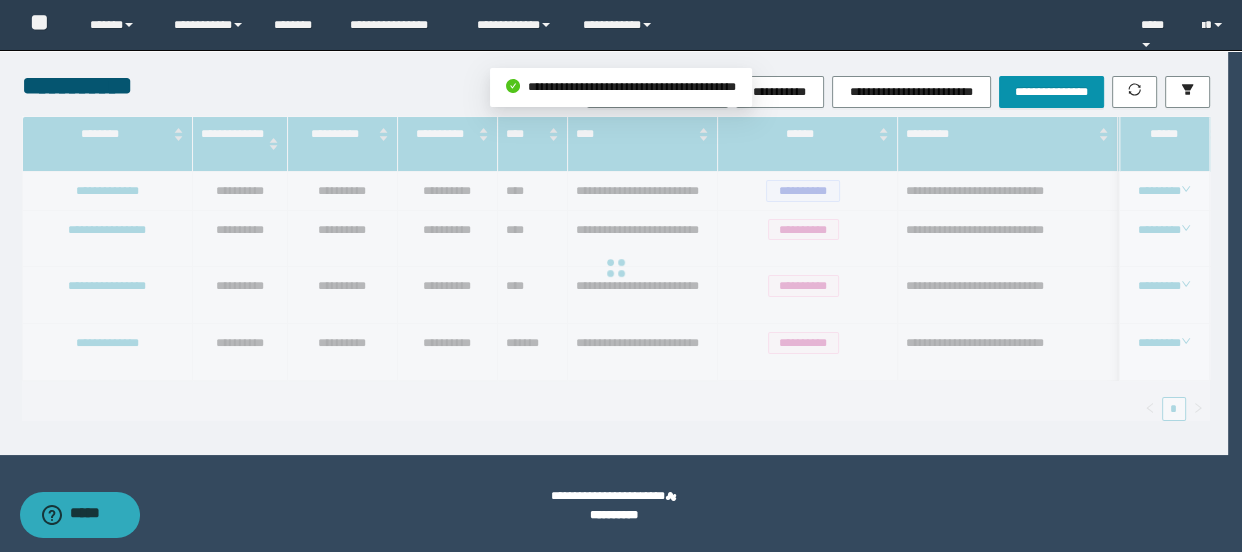 scroll, scrollTop: 216, scrollLeft: 0, axis: vertical 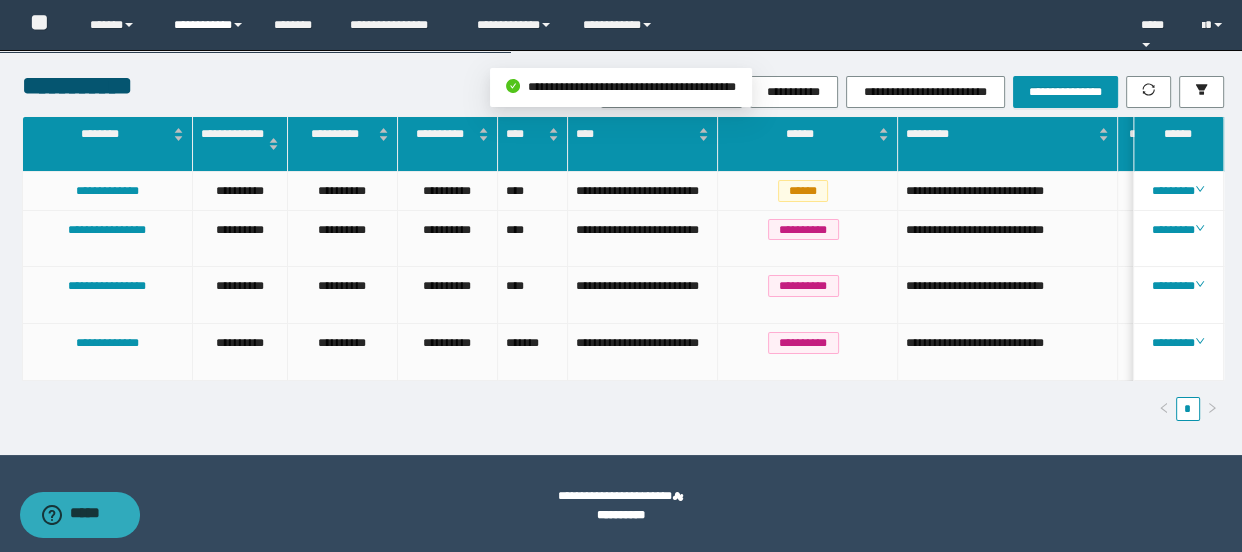 click on "**********" at bounding box center (209, 25) 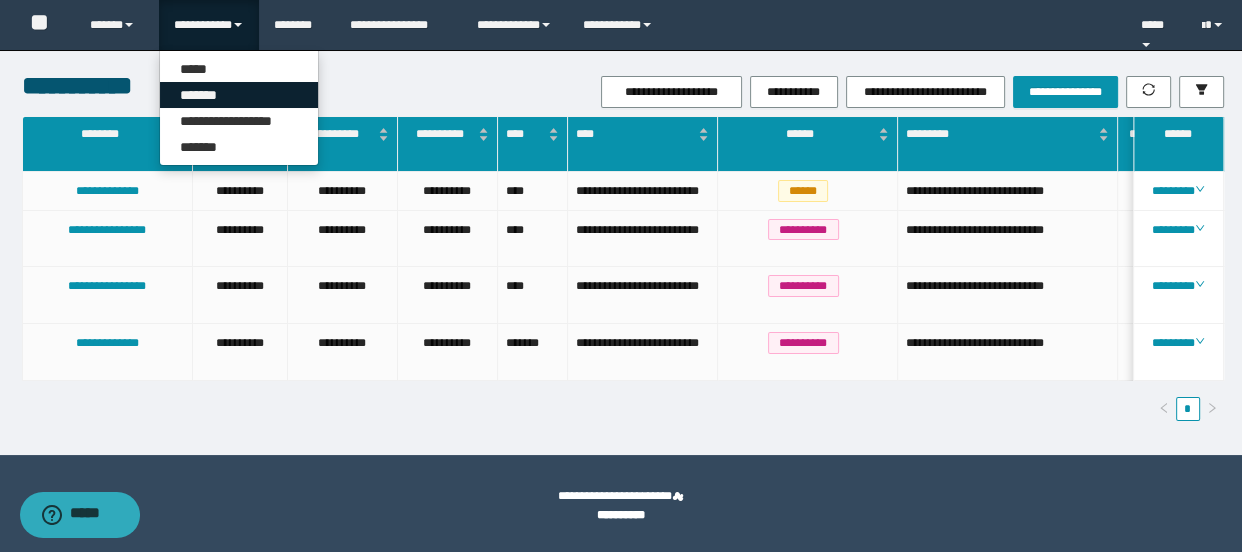 click on "*******" at bounding box center [239, 95] 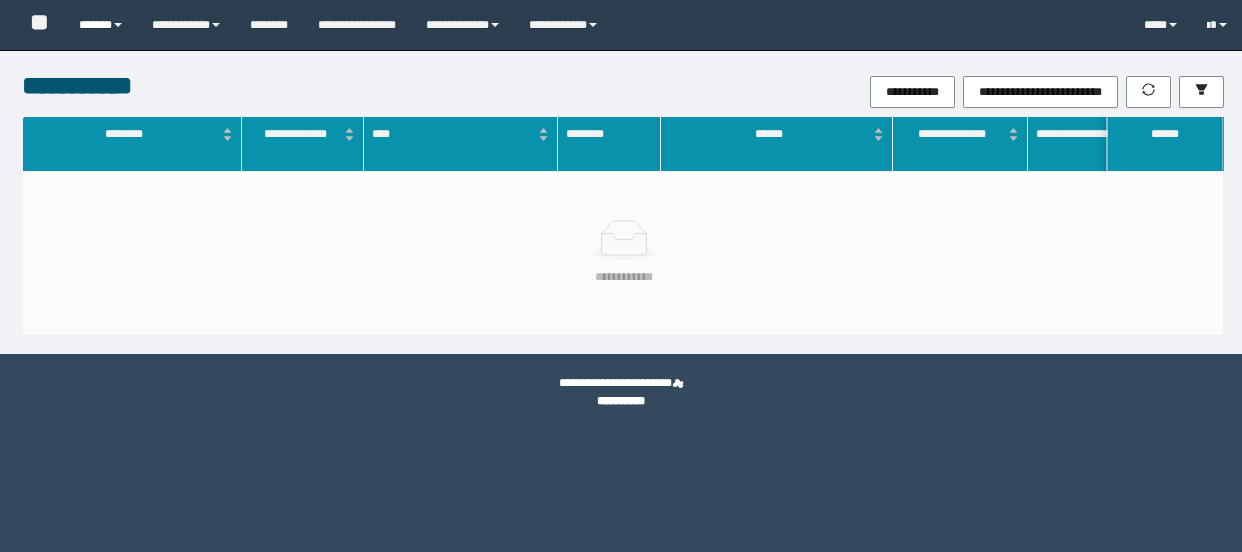 click on "******" at bounding box center (100, 25) 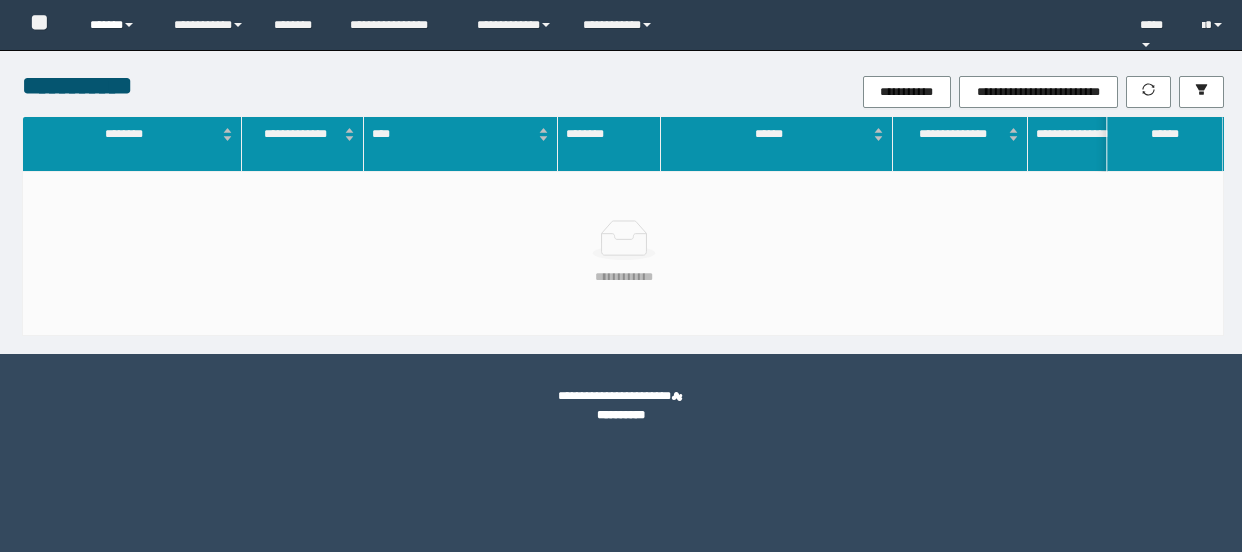 scroll, scrollTop: 0, scrollLeft: 0, axis: both 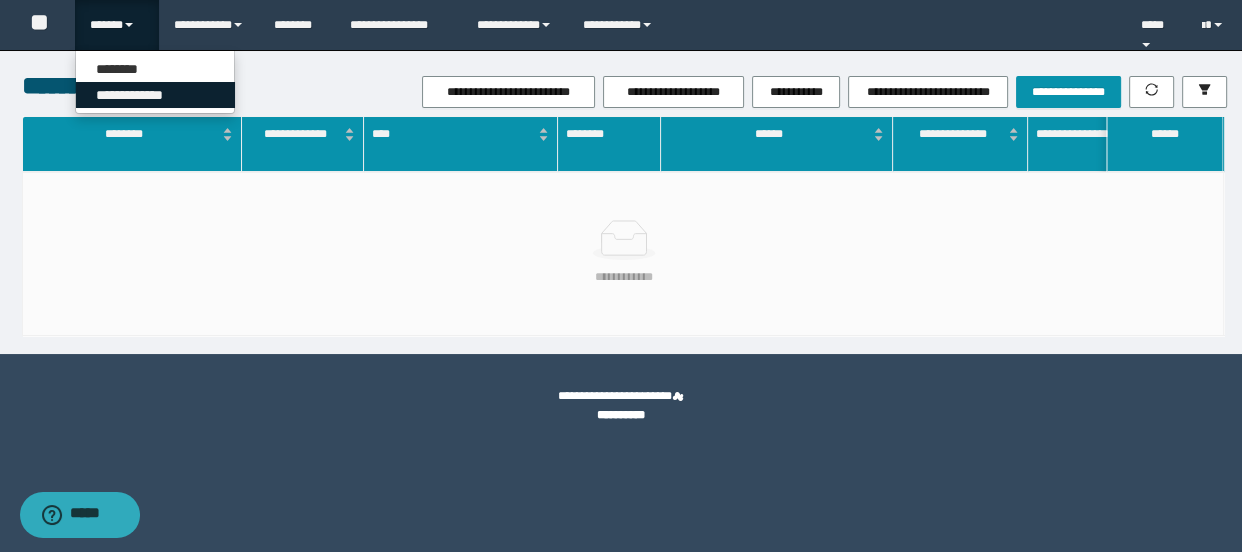 click on "**********" at bounding box center [155, 95] 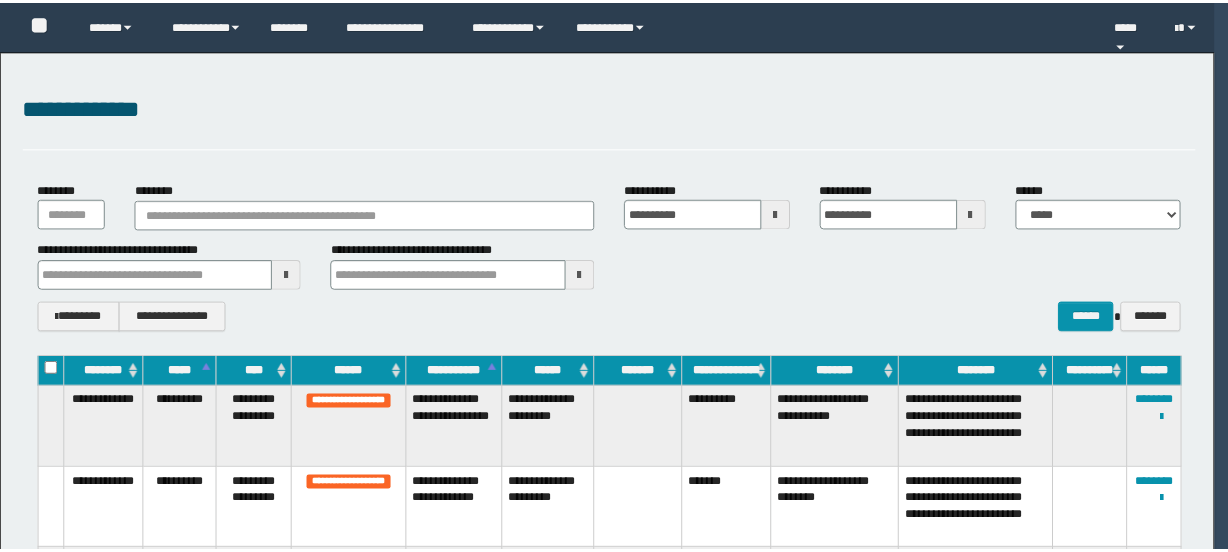 scroll, scrollTop: 0, scrollLeft: 0, axis: both 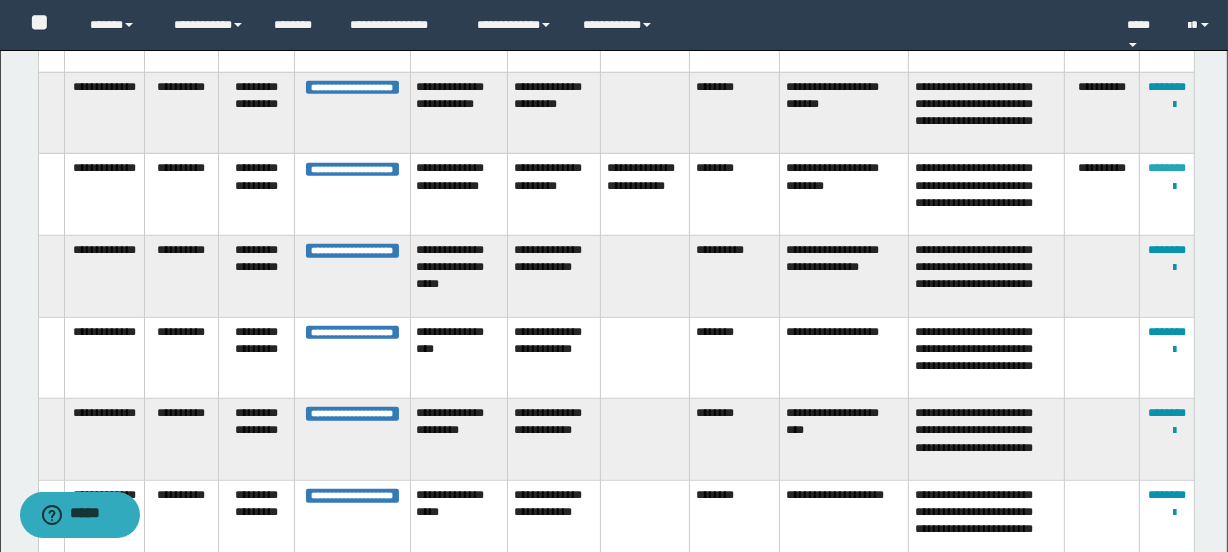 click on "********" at bounding box center (1167, 168) 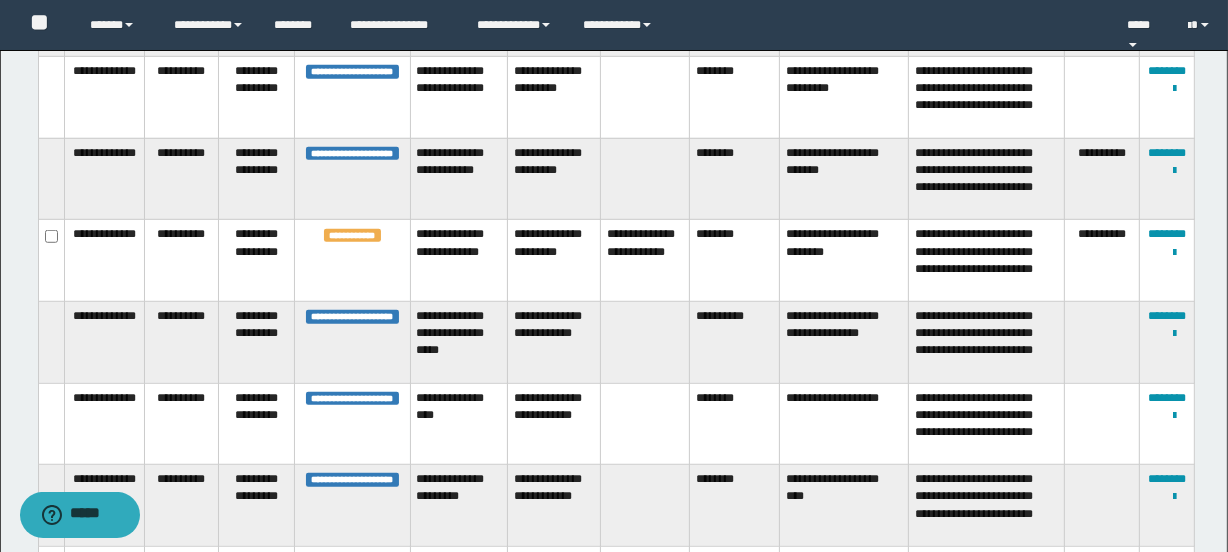 scroll, scrollTop: 1297, scrollLeft: 0, axis: vertical 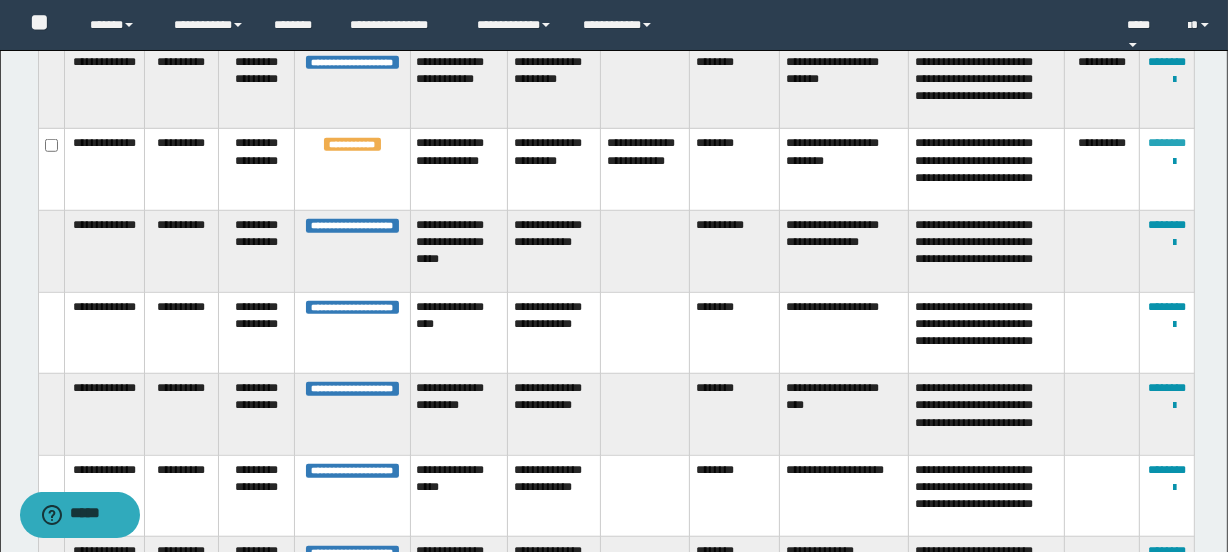 click on "********" at bounding box center (1167, 143) 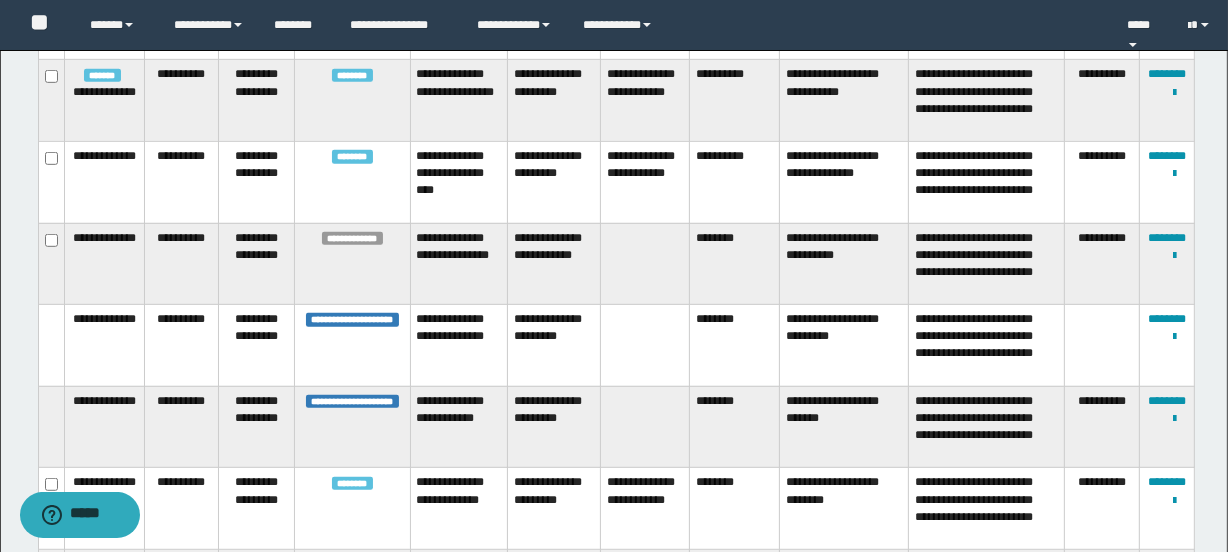 scroll, scrollTop: 1049, scrollLeft: 0, axis: vertical 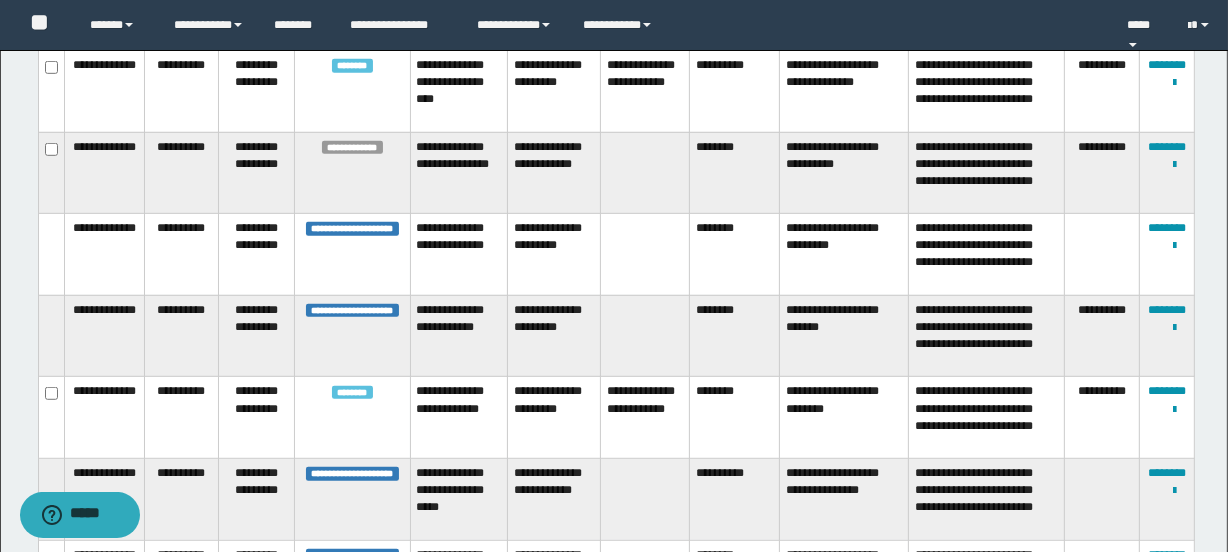 click on "********" at bounding box center [734, 418] 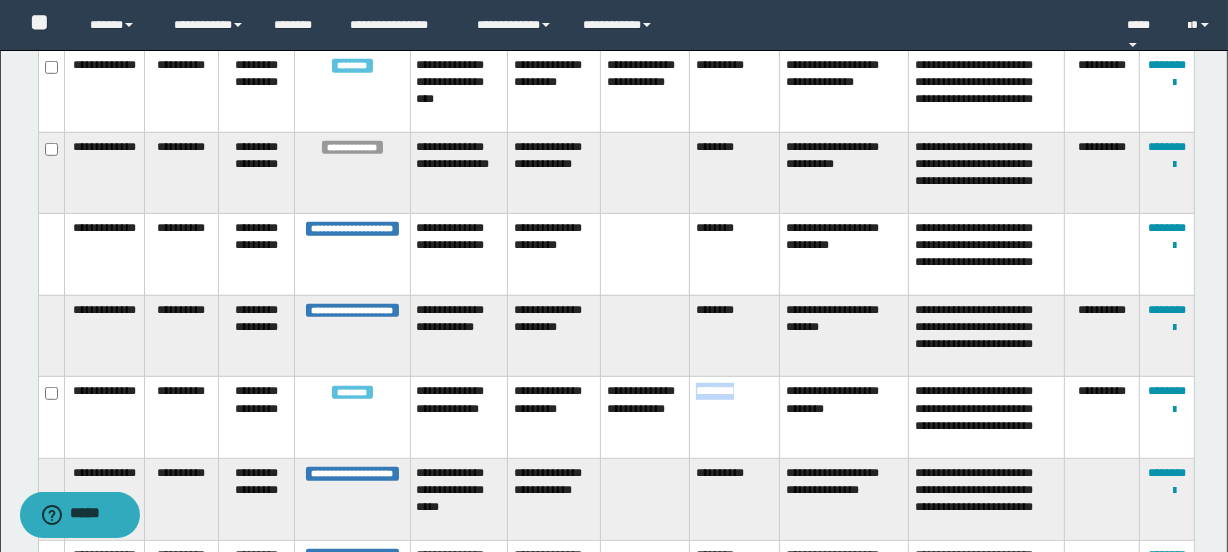 click on "********" at bounding box center [734, 418] 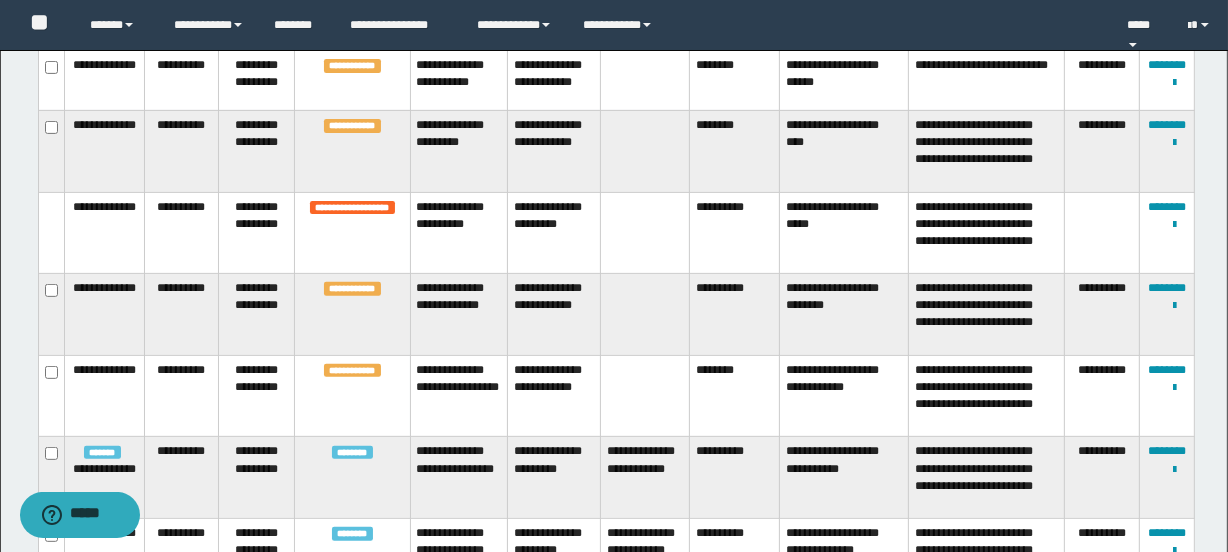 scroll, scrollTop: 672, scrollLeft: 0, axis: vertical 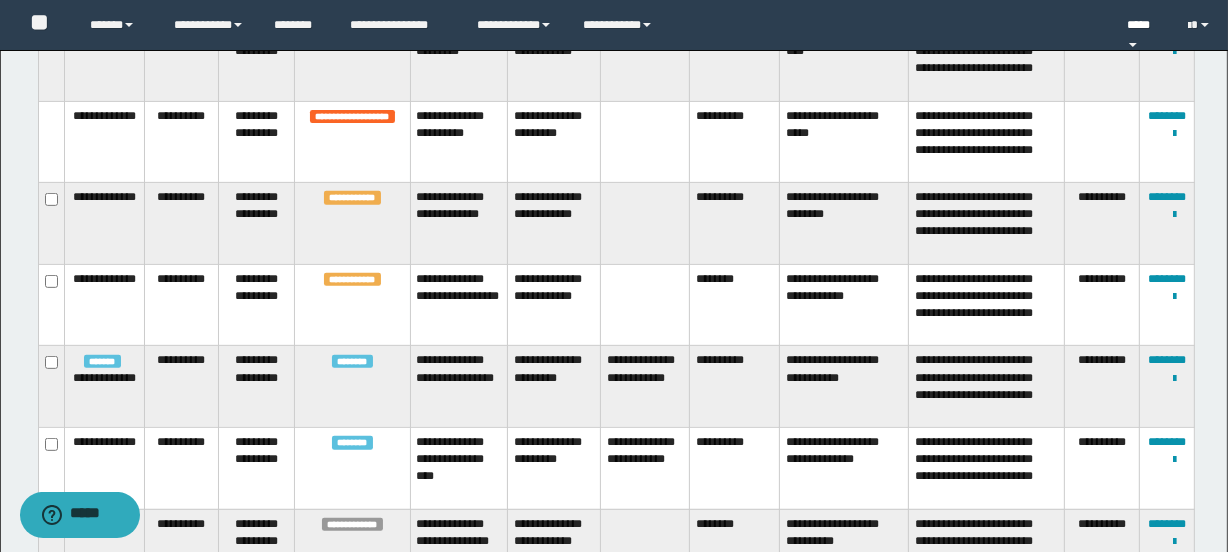 click on "****" at bounding box center [1143, 25] 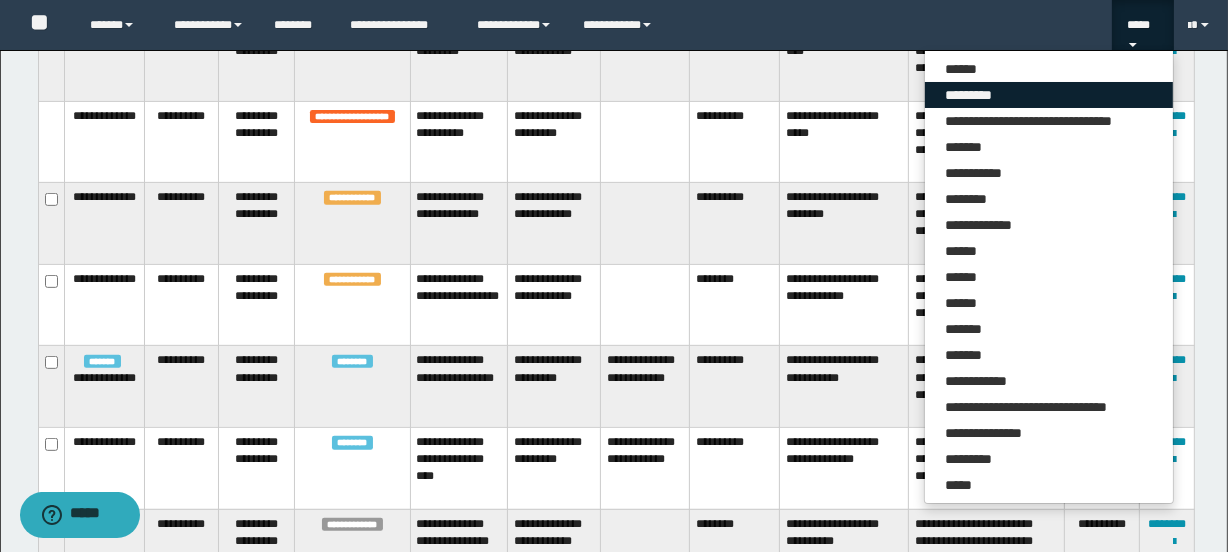 click on "*********" at bounding box center [1049, 95] 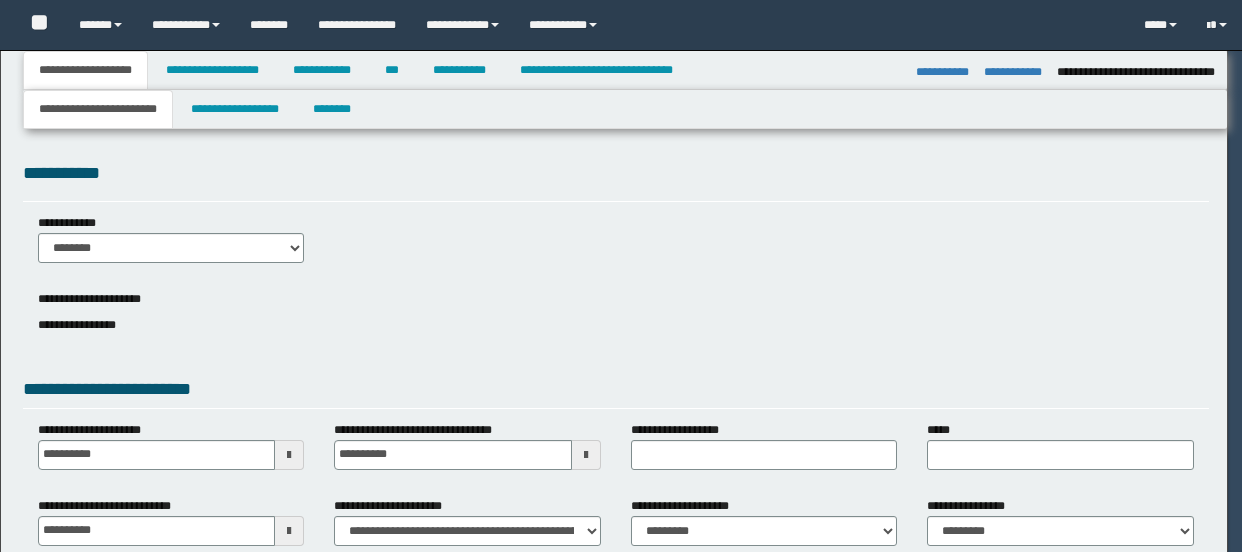 select on "*" 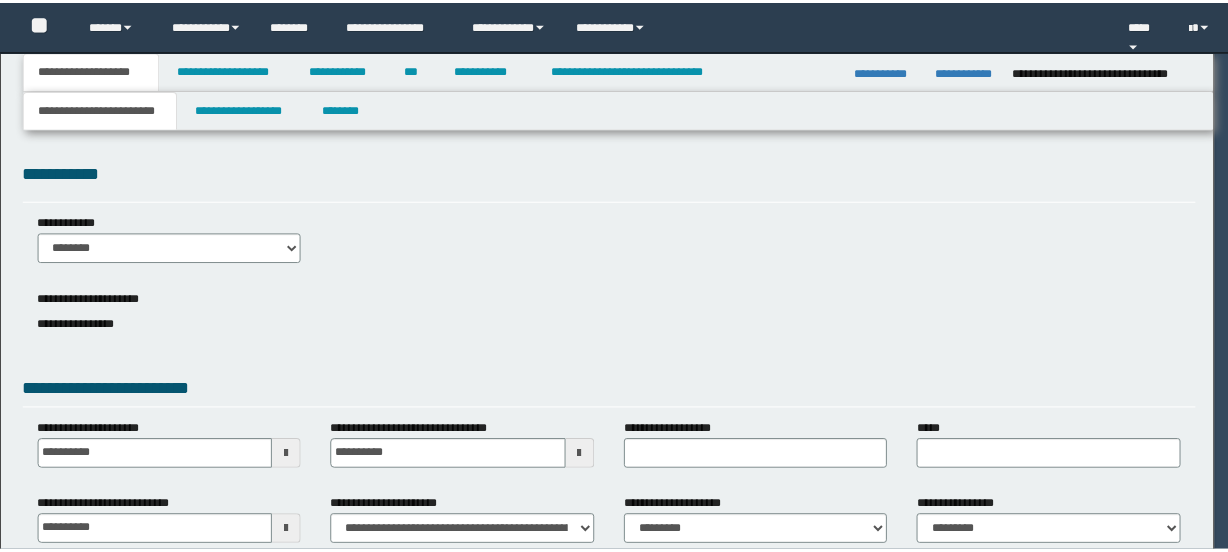 scroll, scrollTop: 0, scrollLeft: 0, axis: both 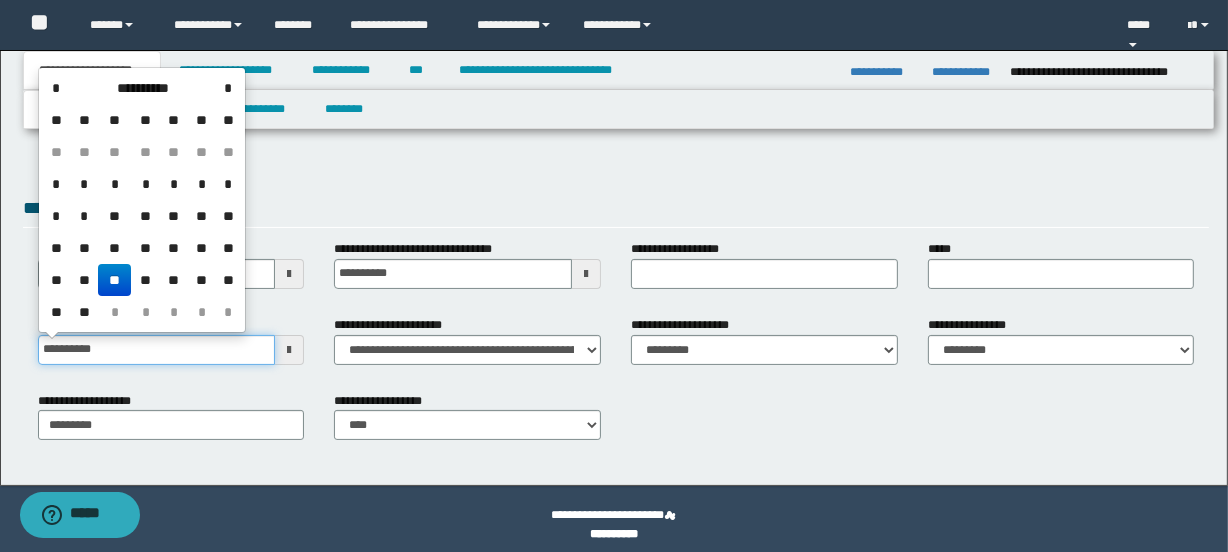 drag, startPoint x: 109, startPoint y: 343, endPoint x: 0, endPoint y: 333, distance: 109.457756 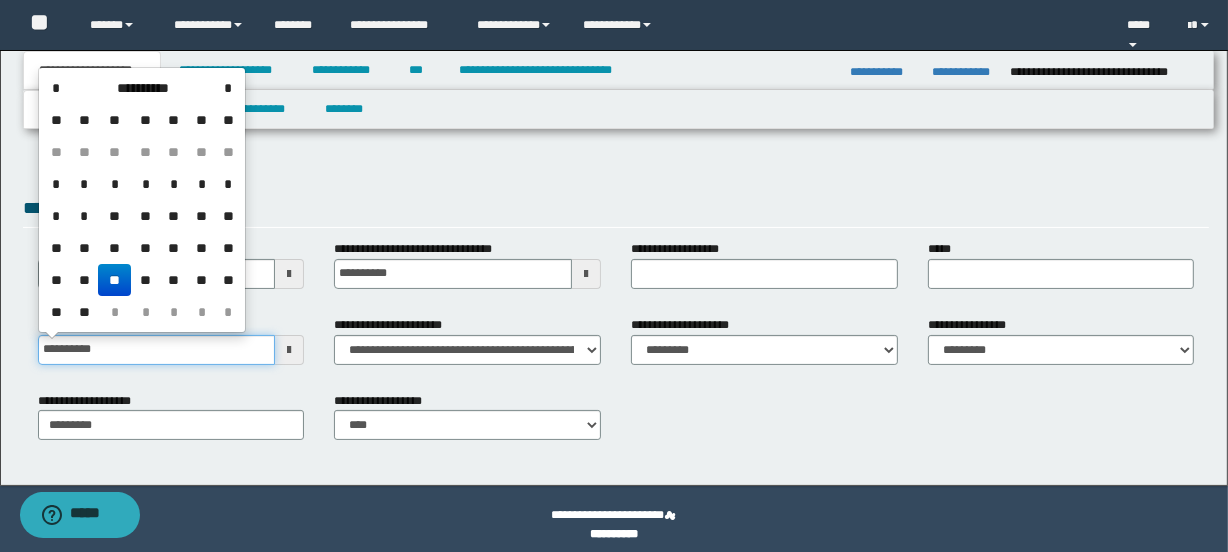 click on "**********" at bounding box center (614, 177) 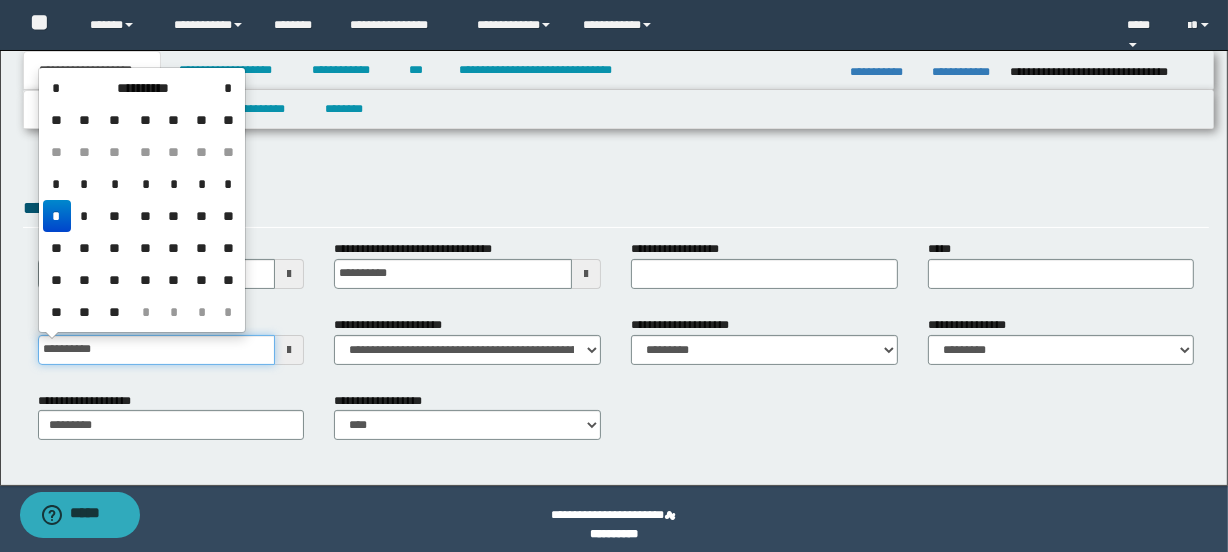 type on "**********" 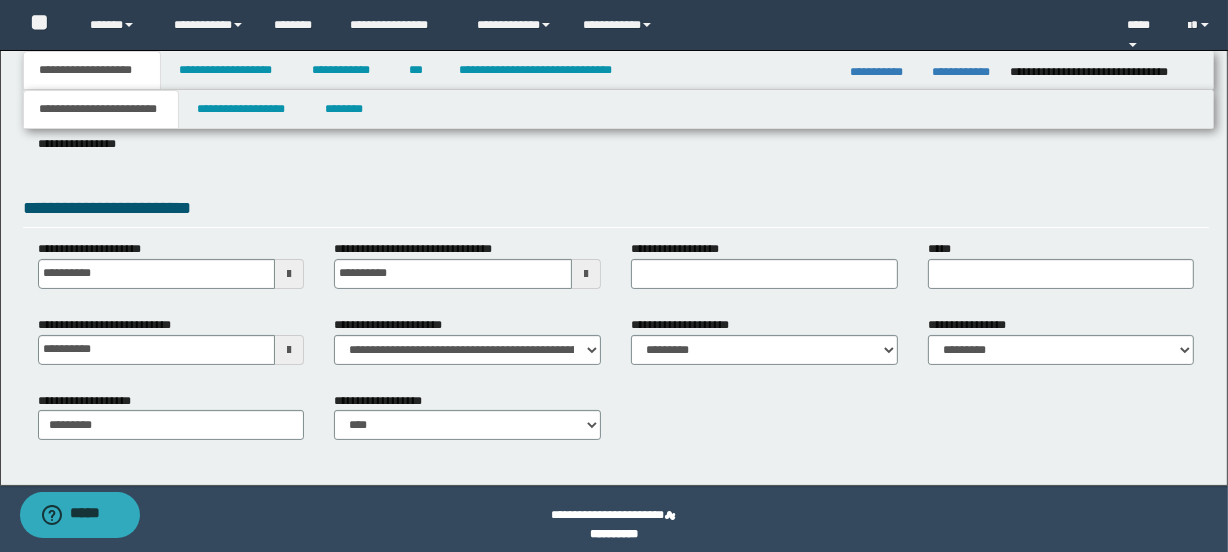 click on "**********" at bounding box center [884, 72] 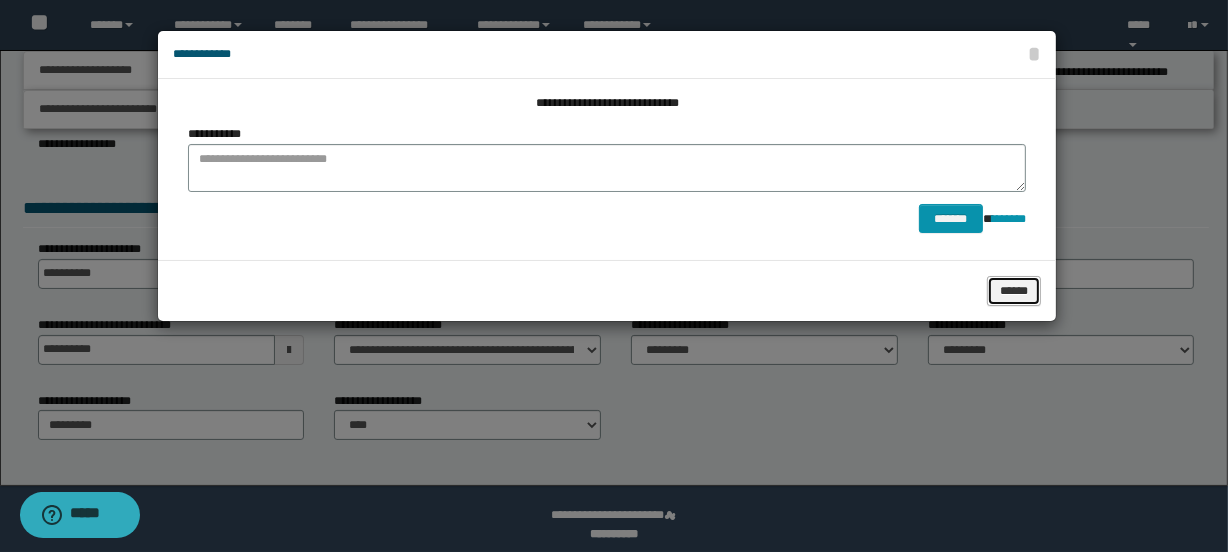 click on "******" at bounding box center (1014, 291) 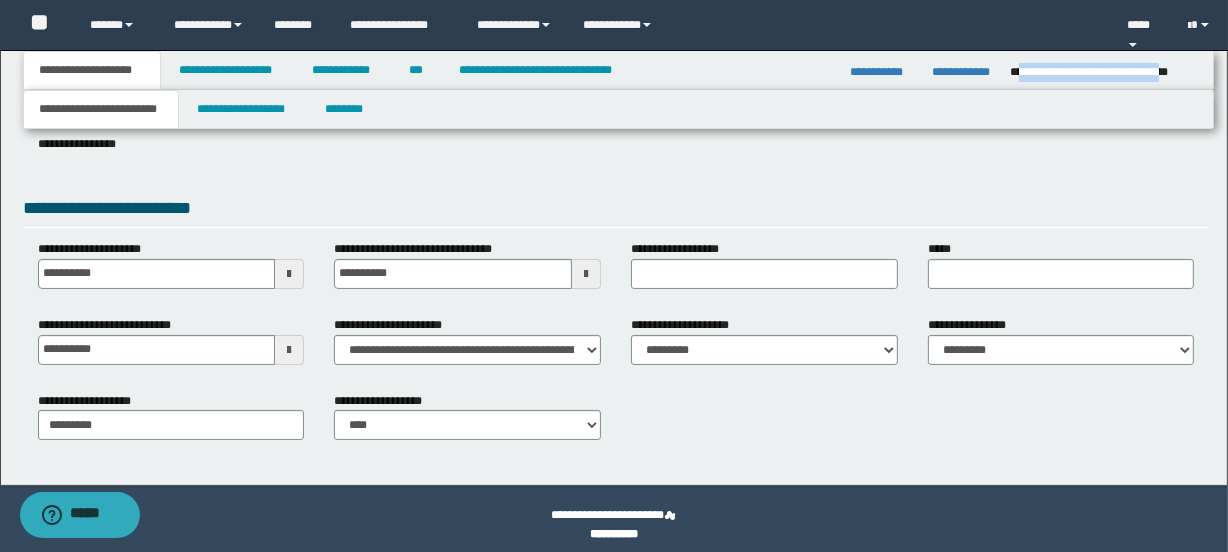 drag, startPoint x: 1021, startPoint y: 70, endPoint x: 1195, endPoint y: 70, distance: 174 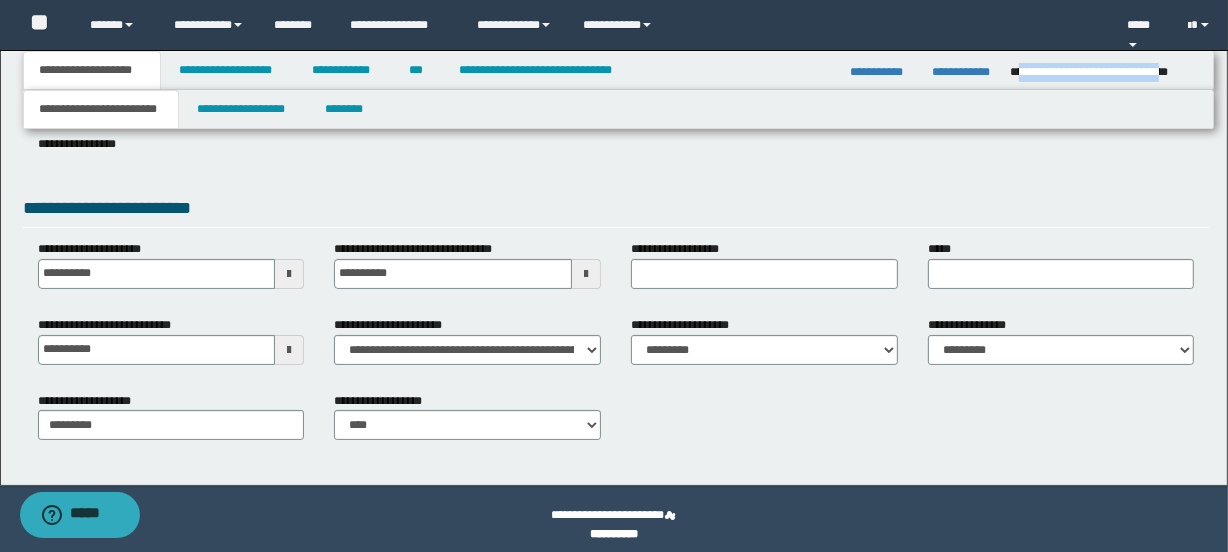 click on "**********" at bounding box center [1105, 72] 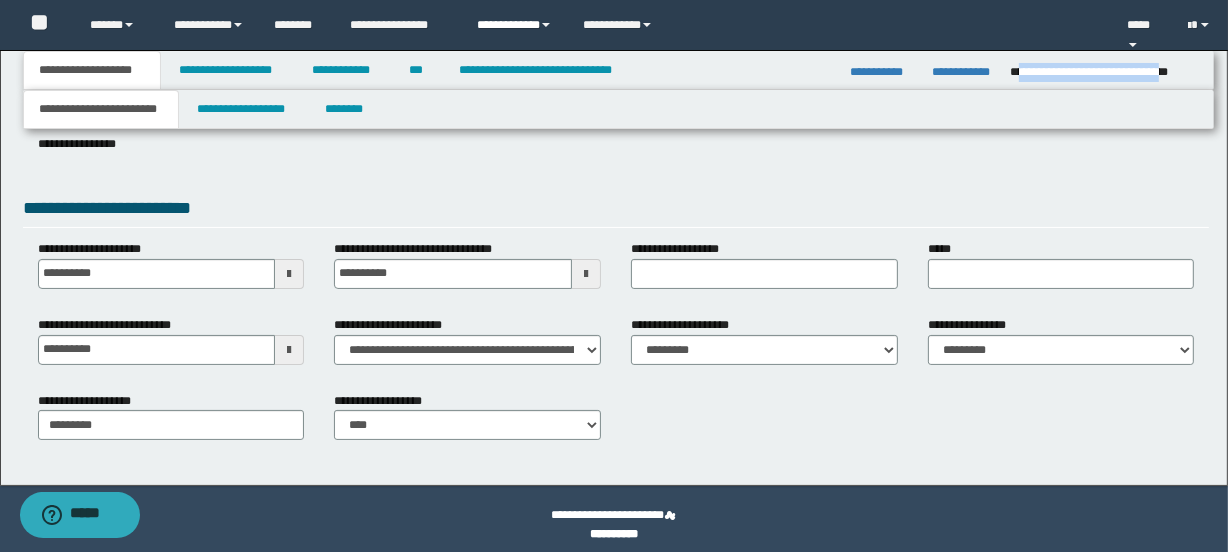 copy on "**********" 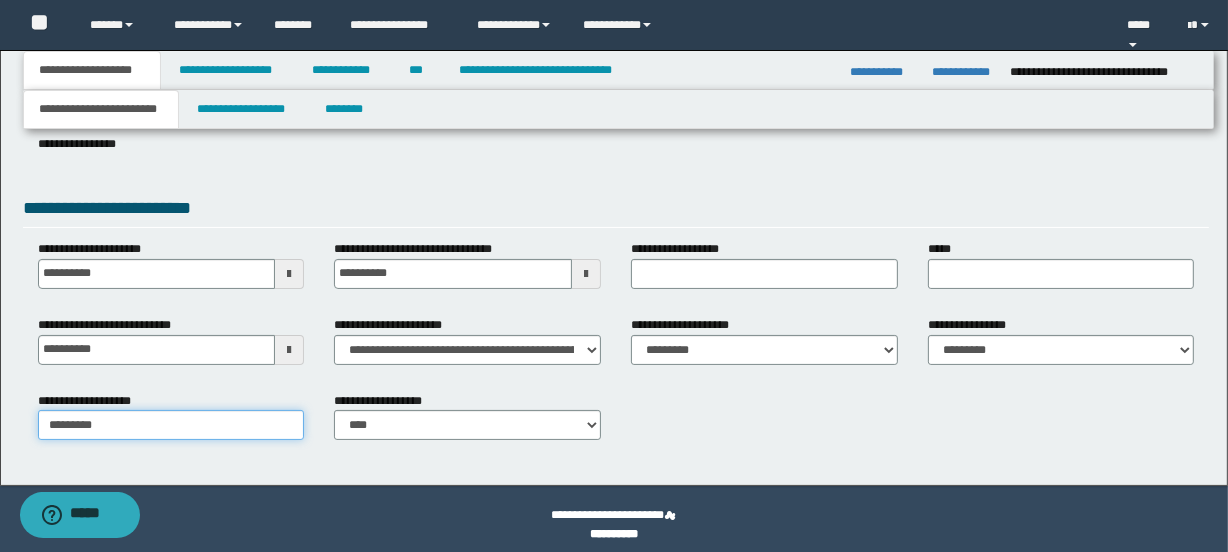 click on "*********" at bounding box center [171, 425] 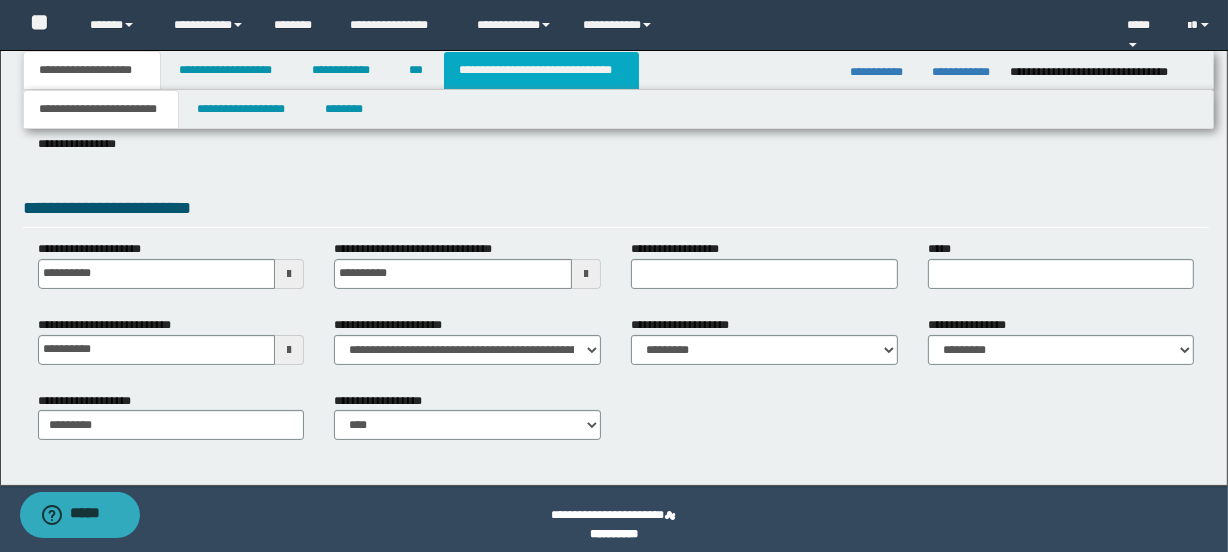 click on "**********" at bounding box center [541, 70] 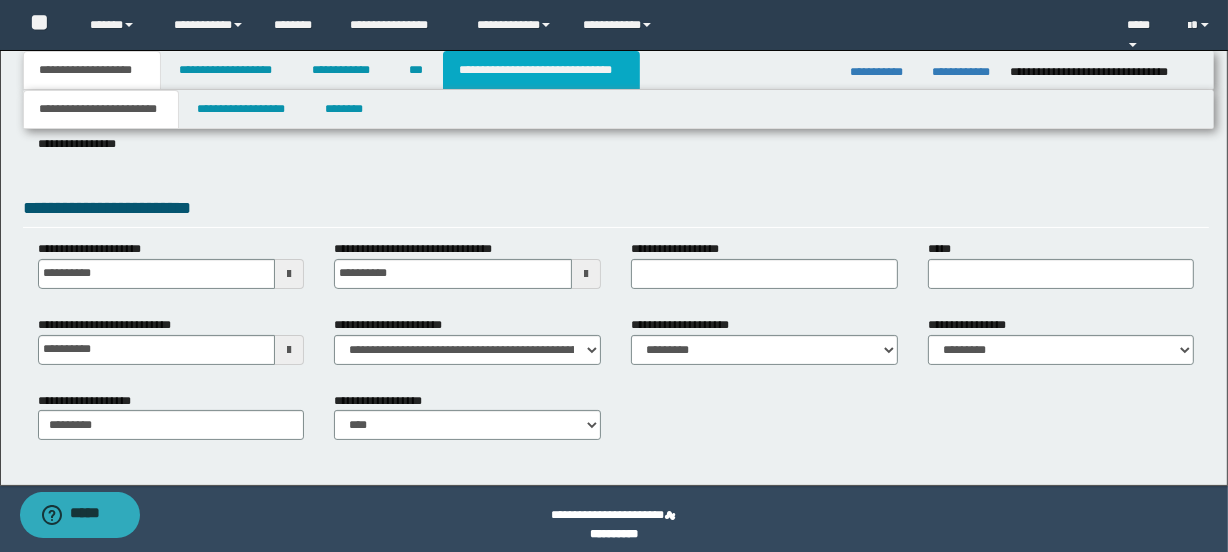 scroll, scrollTop: 0, scrollLeft: 0, axis: both 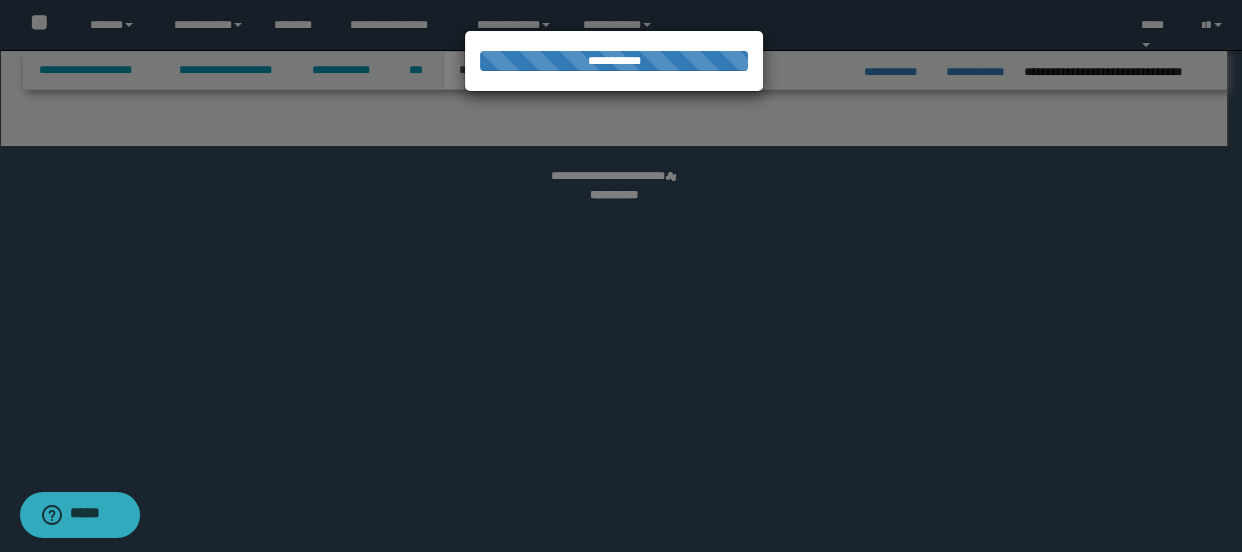 select on "*" 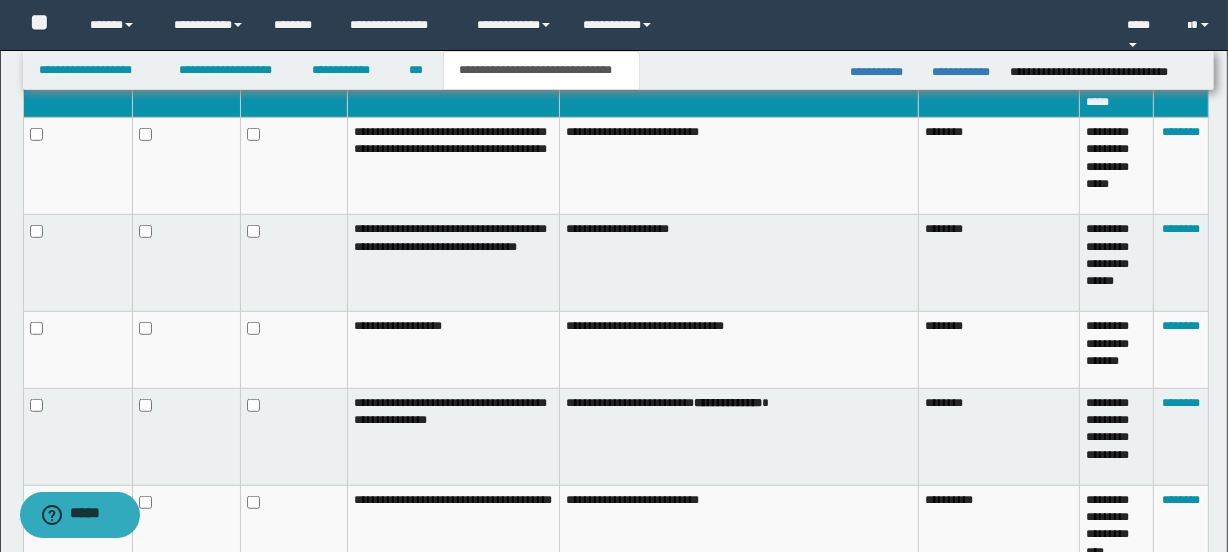 scroll, scrollTop: 1460, scrollLeft: 0, axis: vertical 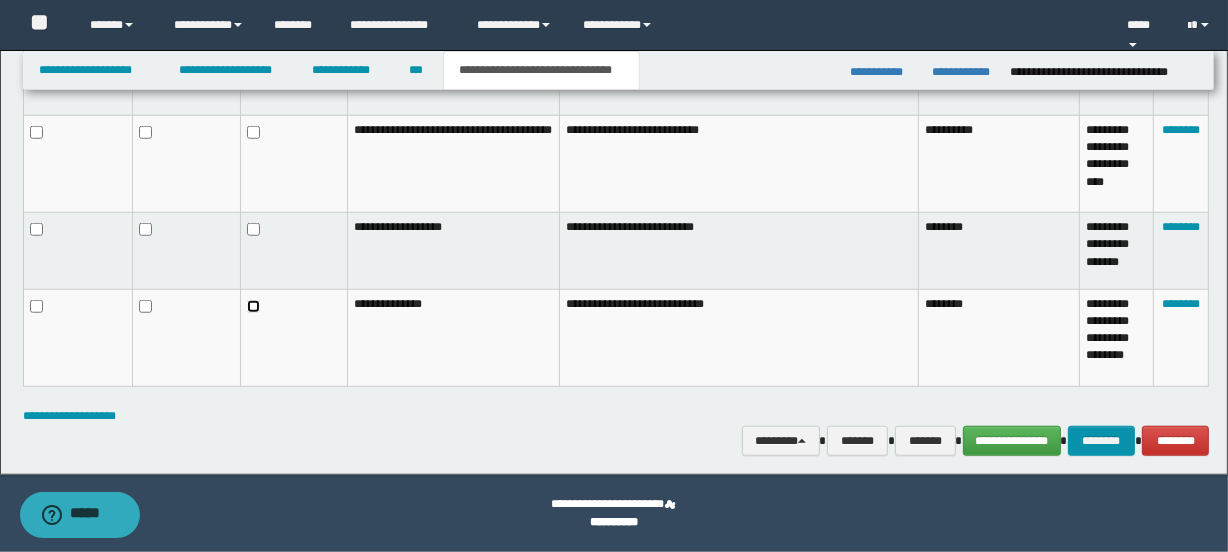 click at bounding box center (294, 337) 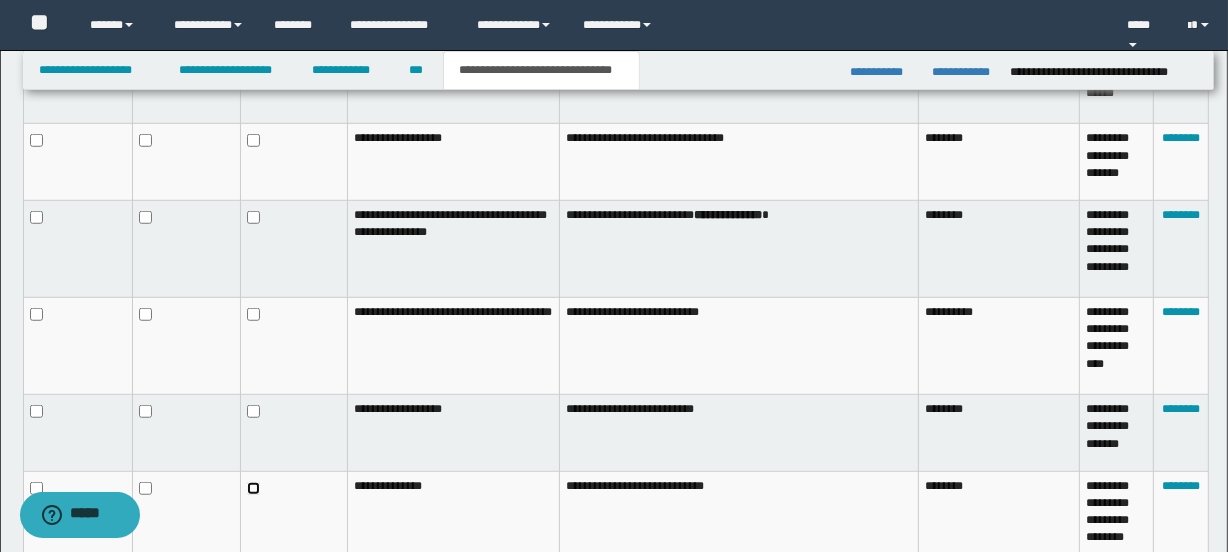 scroll, scrollTop: 1187, scrollLeft: 0, axis: vertical 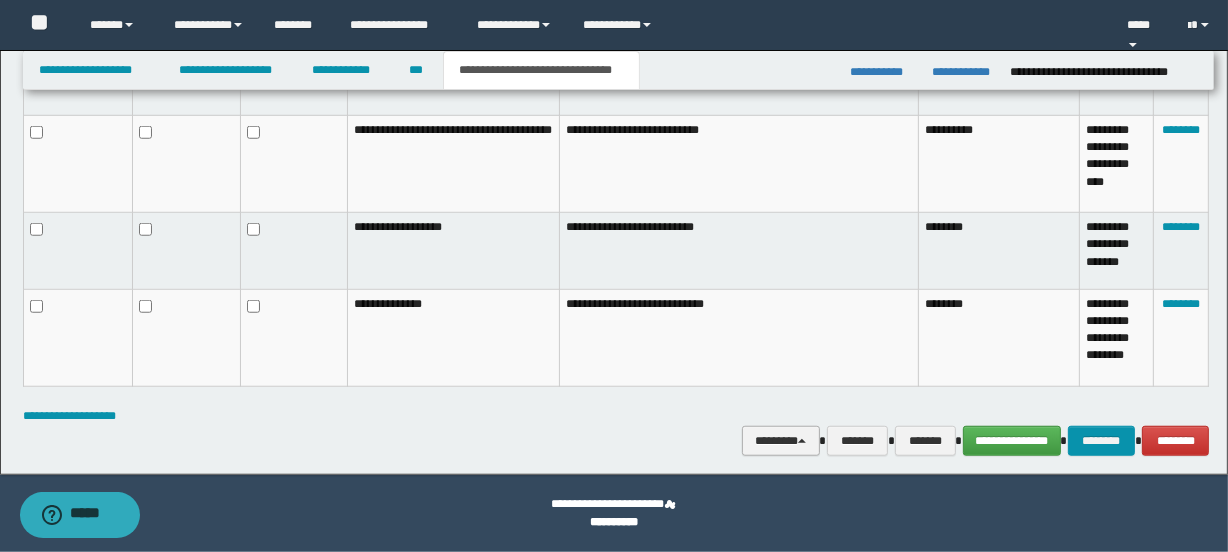 click on "********" at bounding box center [780, 441] 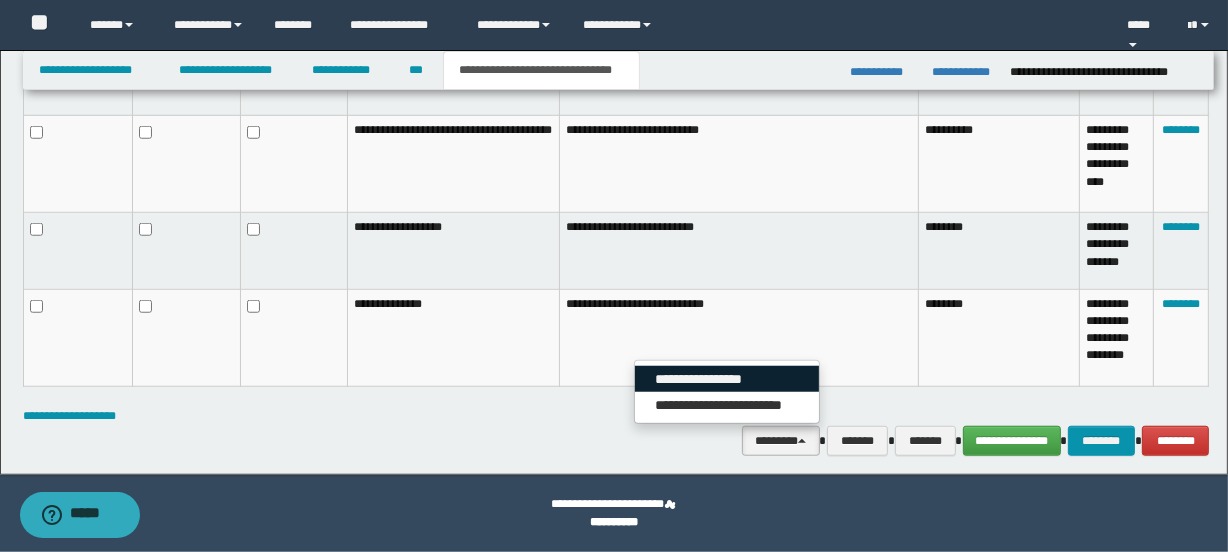 click on "**********" at bounding box center [727, 379] 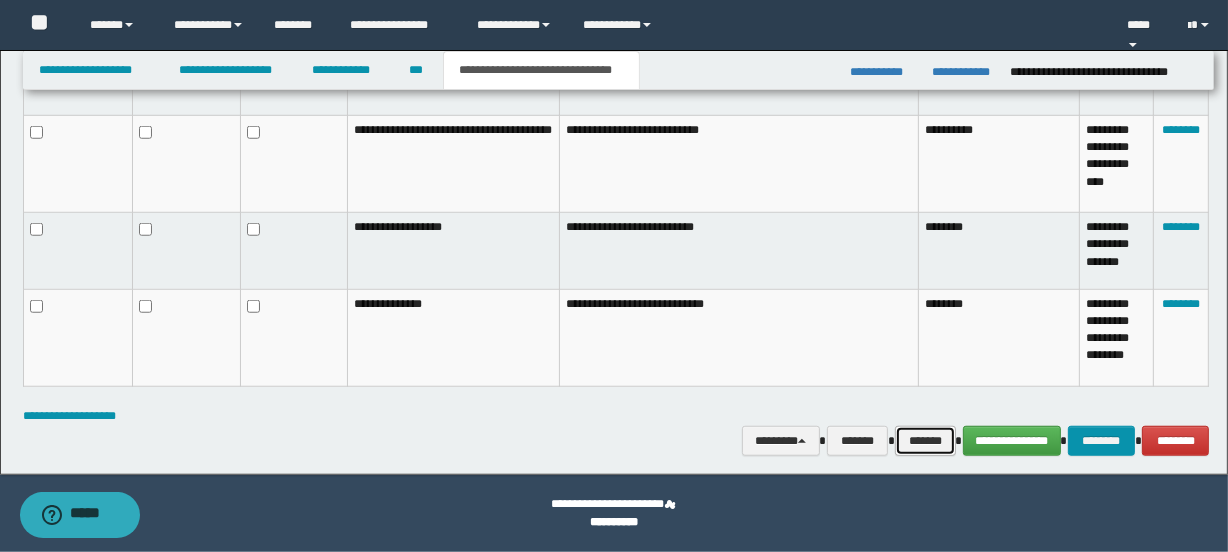 click on "*******" at bounding box center [925, 441] 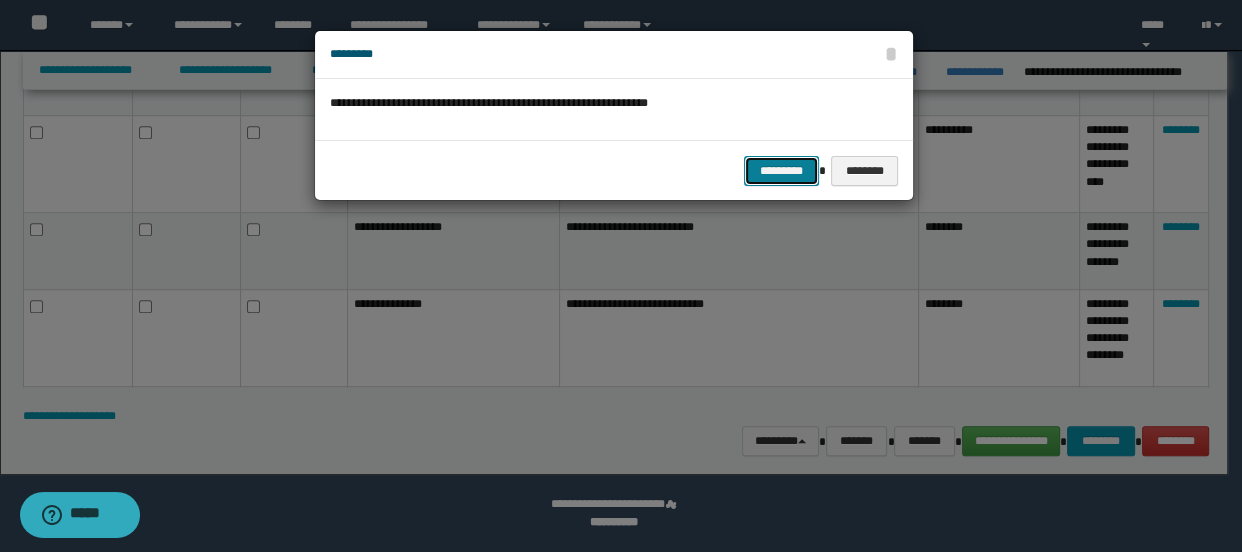 click on "*********" at bounding box center (781, 171) 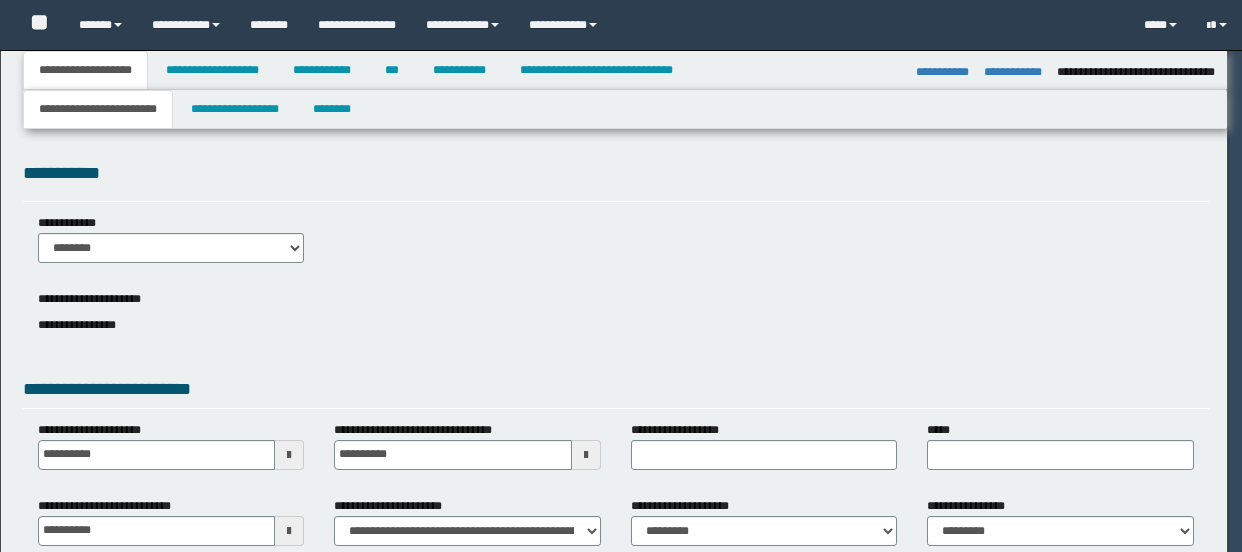 select on "*" 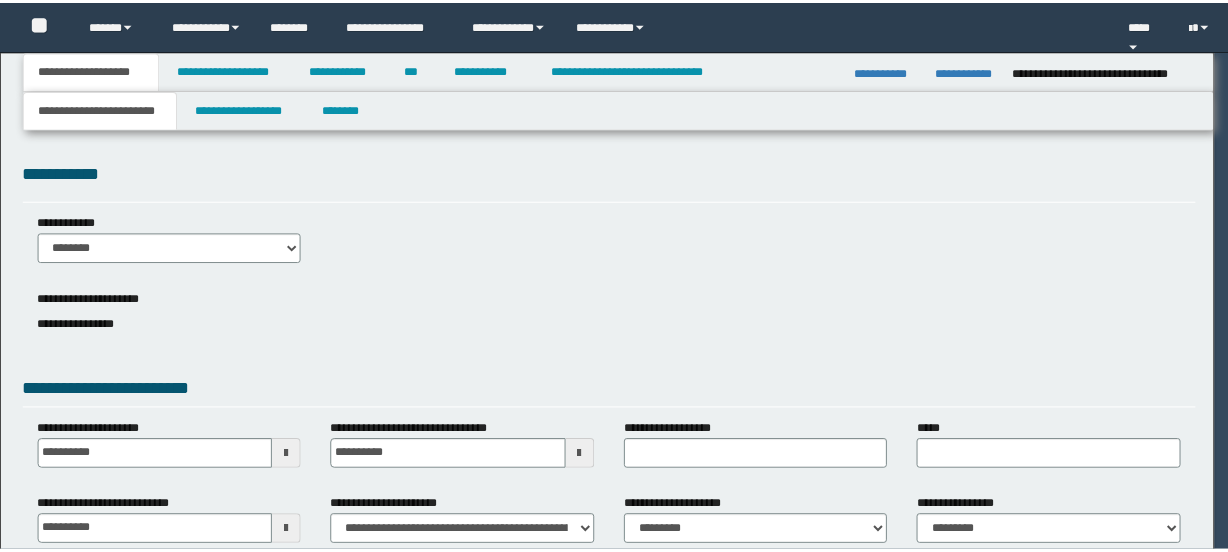 scroll, scrollTop: 0, scrollLeft: 0, axis: both 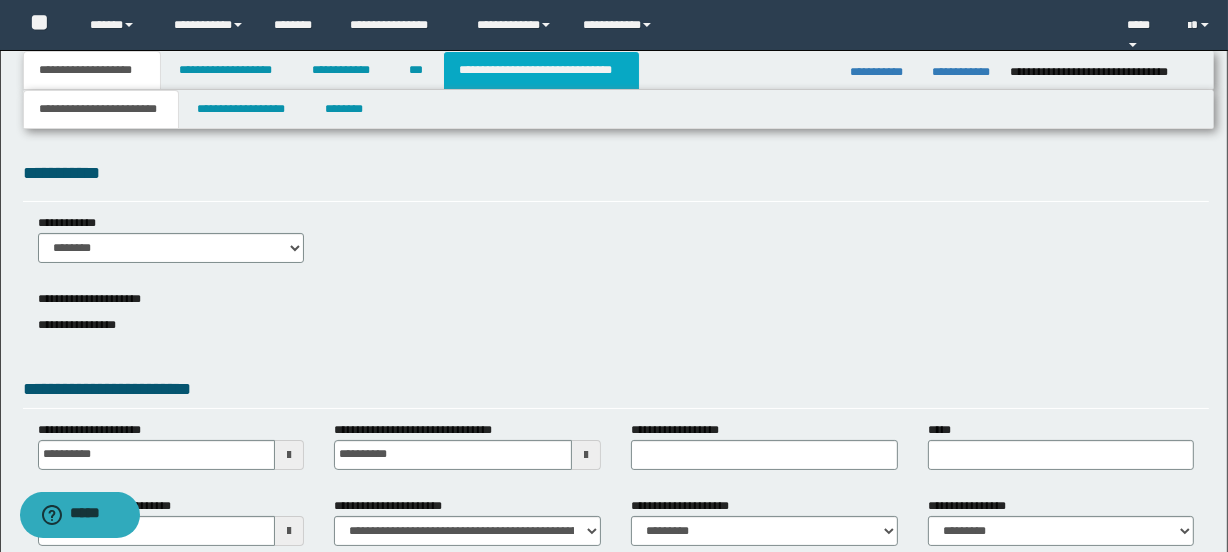 click on "**********" at bounding box center (541, 70) 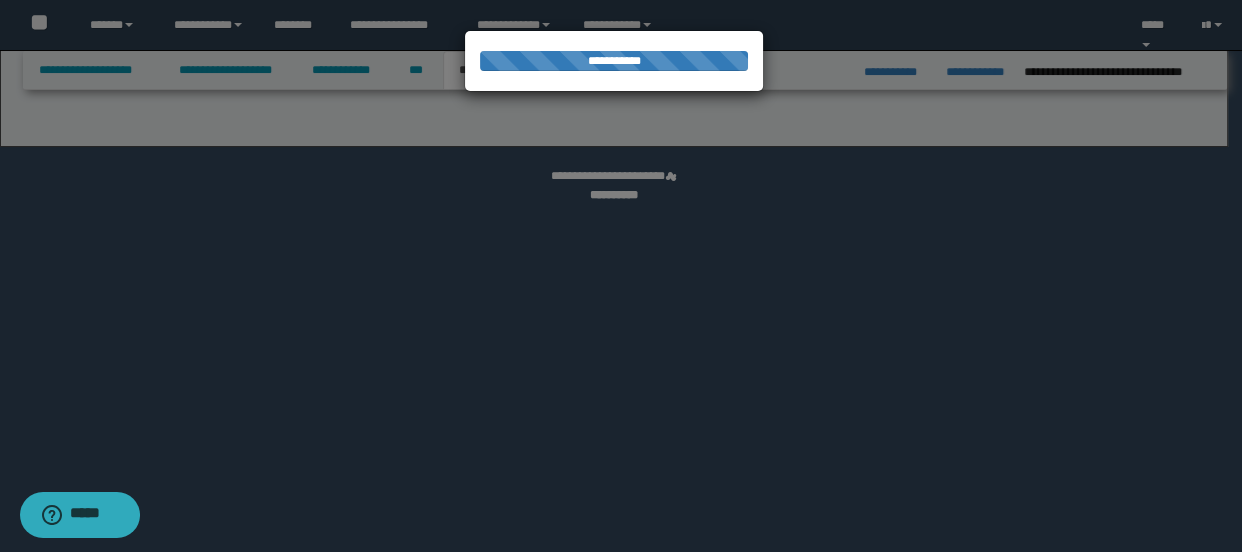 select on "*" 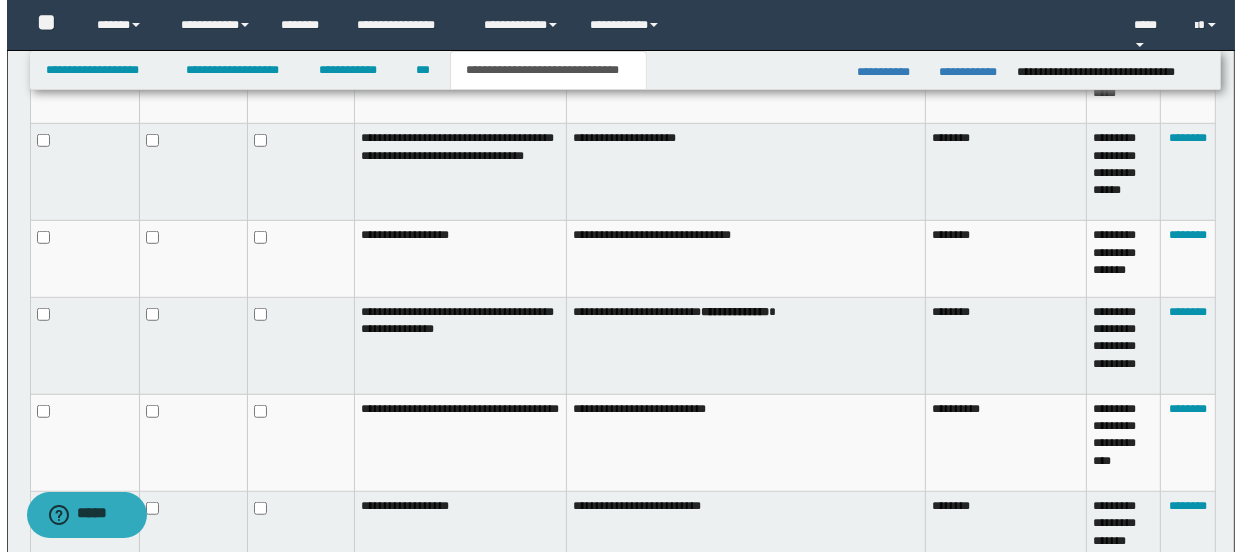 scroll, scrollTop: 1460, scrollLeft: 0, axis: vertical 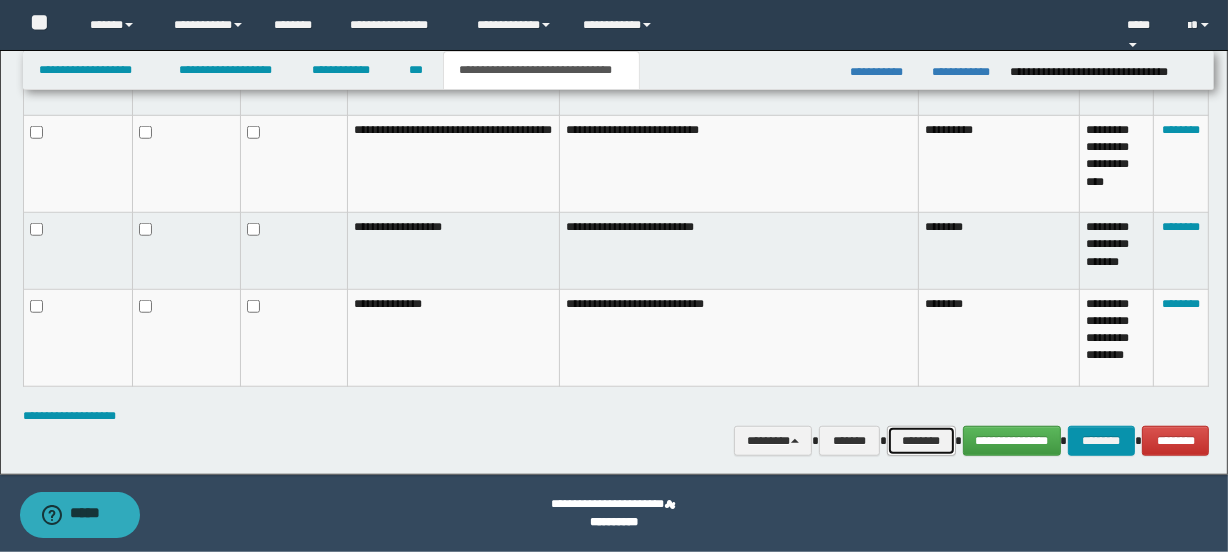 click on "********" at bounding box center (921, 441) 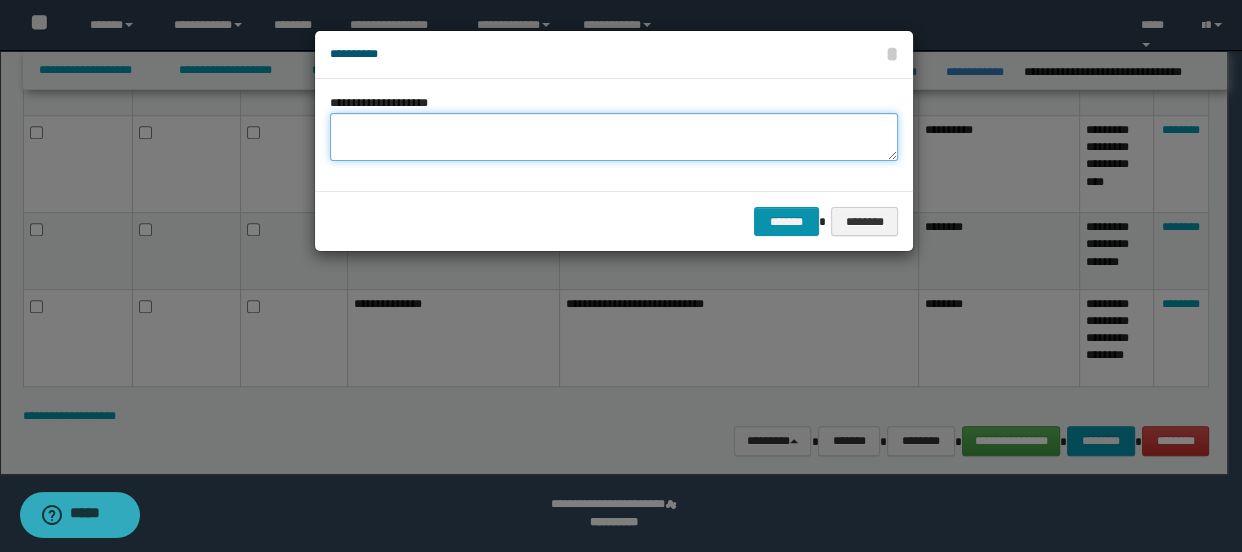 click on "**********" at bounding box center [614, 137] 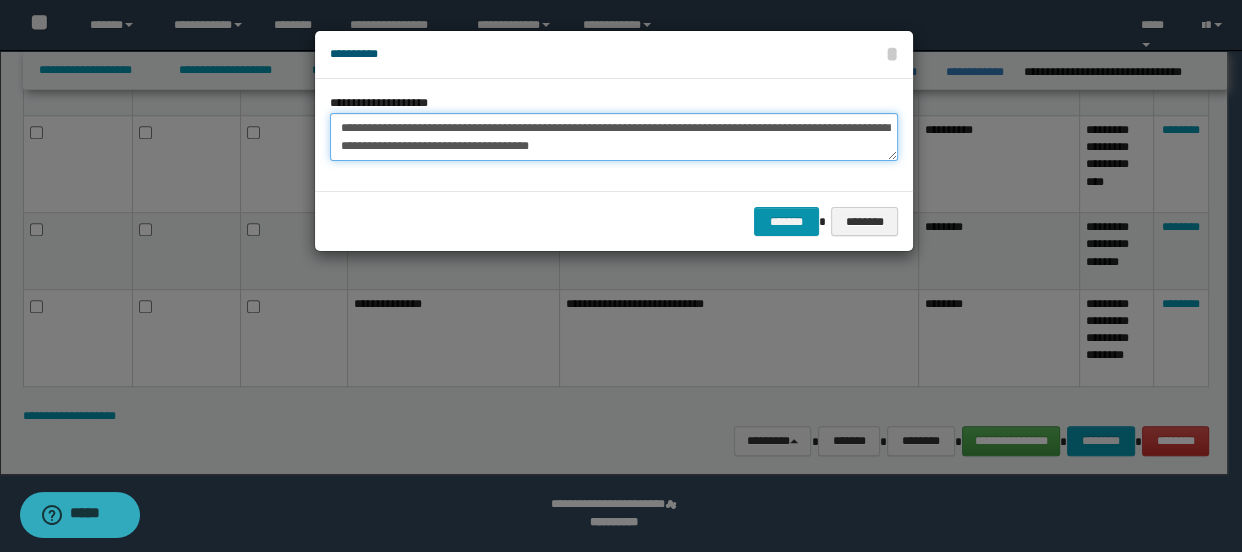paste on "**********" 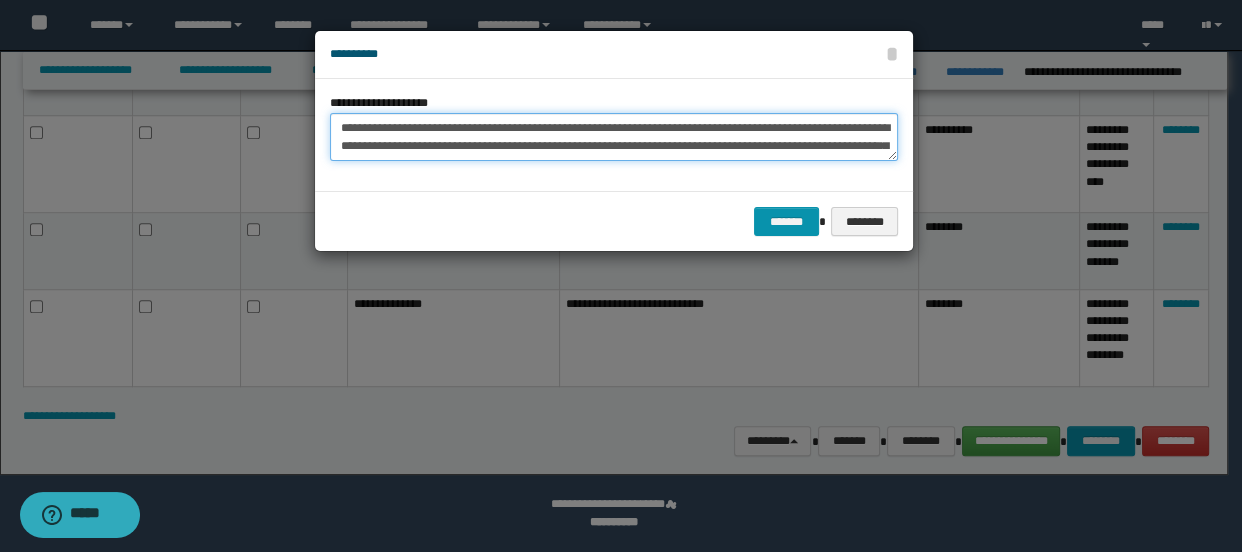 scroll, scrollTop: 47, scrollLeft: 0, axis: vertical 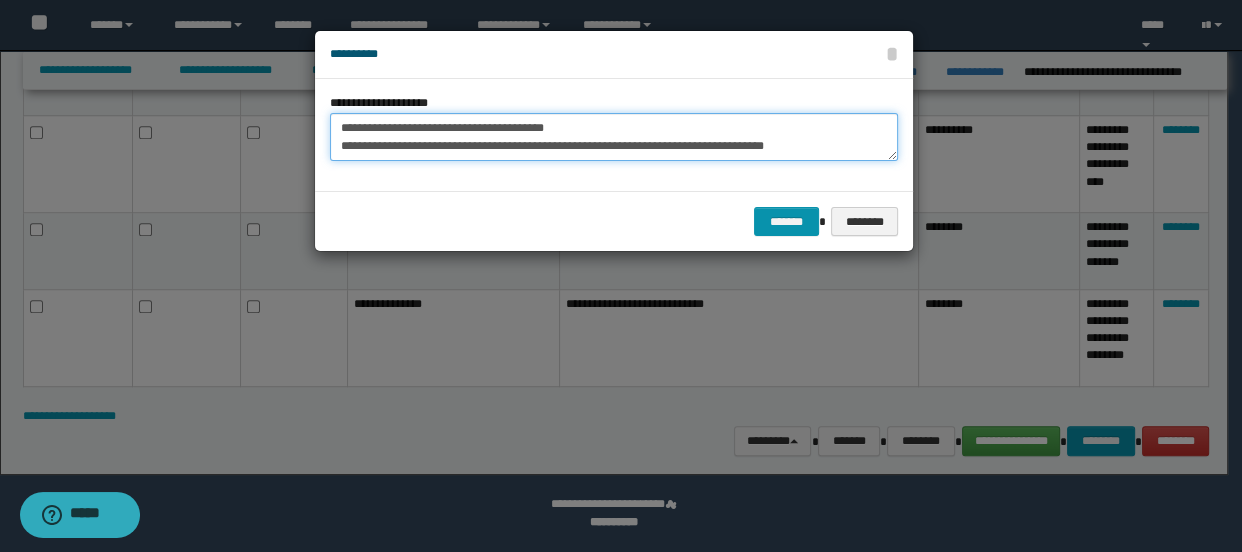 click on "**********" at bounding box center (614, 137) 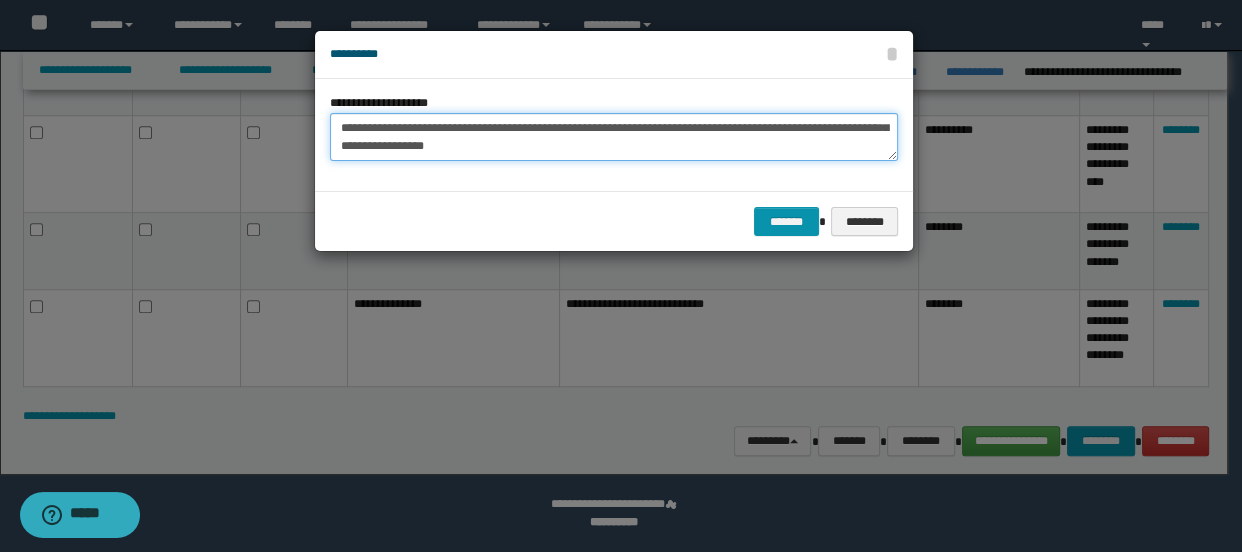 scroll, scrollTop: 29, scrollLeft: 0, axis: vertical 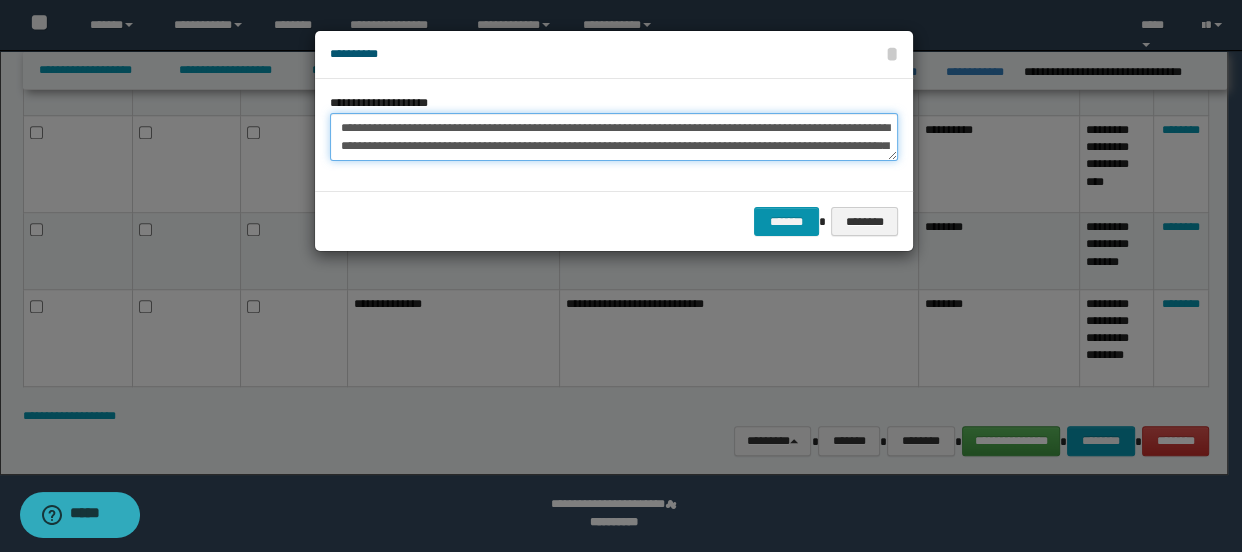 drag, startPoint x: 610, startPoint y: 119, endPoint x: 565, endPoint y: 119, distance: 45 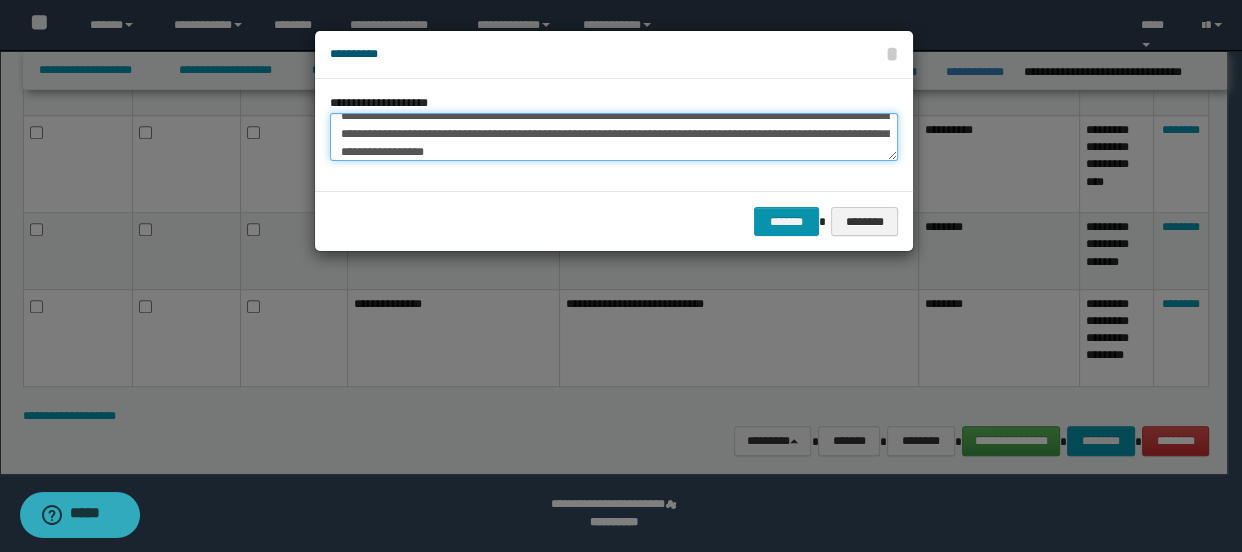 scroll, scrollTop: 0, scrollLeft: 0, axis: both 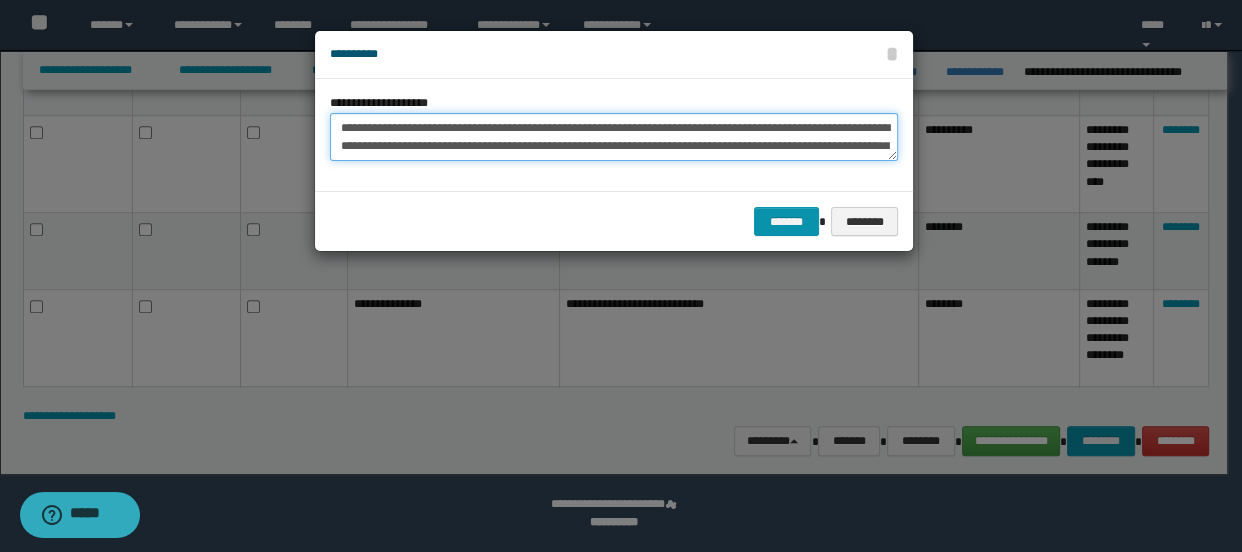 drag, startPoint x: 558, startPoint y: 145, endPoint x: 606, endPoint y: 140, distance: 48.259712 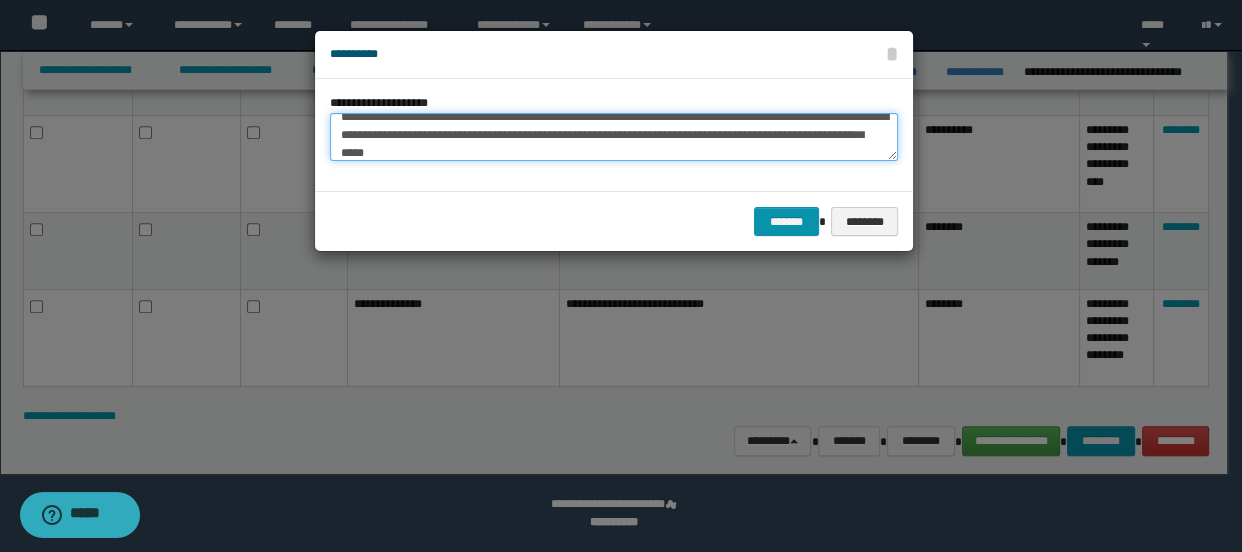 scroll, scrollTop: 65, scrollLeft: 0, axis: vertical 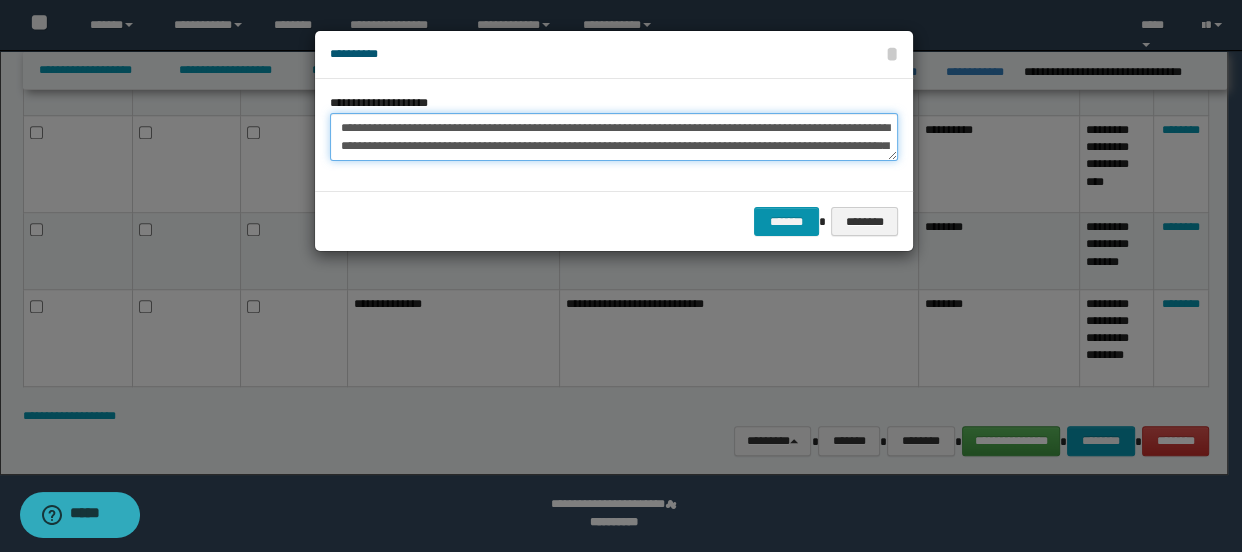 drag, startPoint x: 734, startPoint y: 150, endPoint x: 0, endPoint y: -76, distance: 768.0052 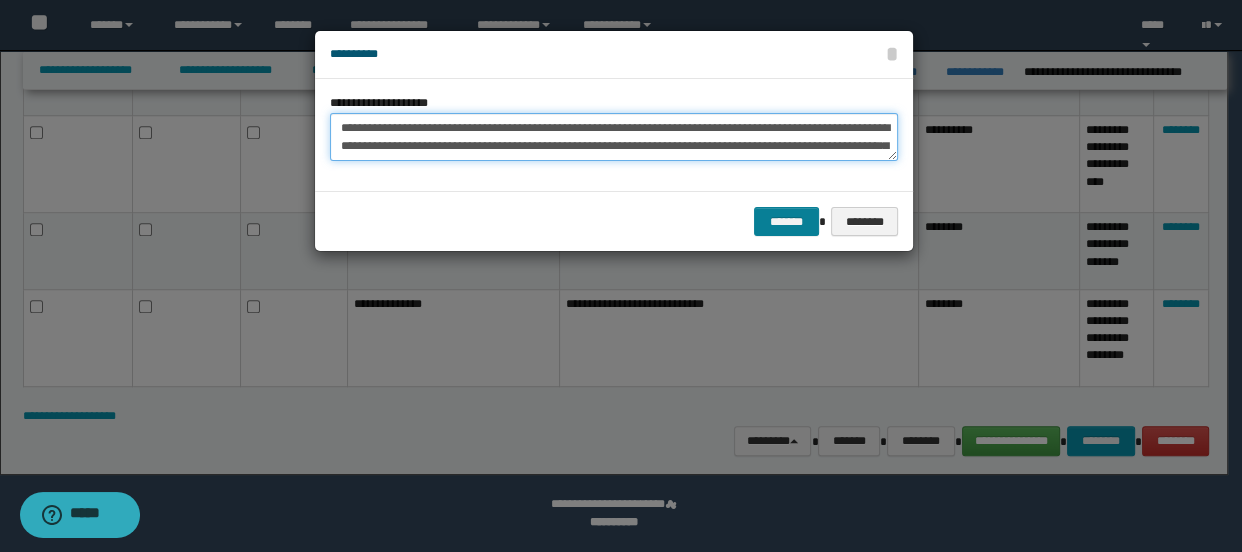 type on "**********" 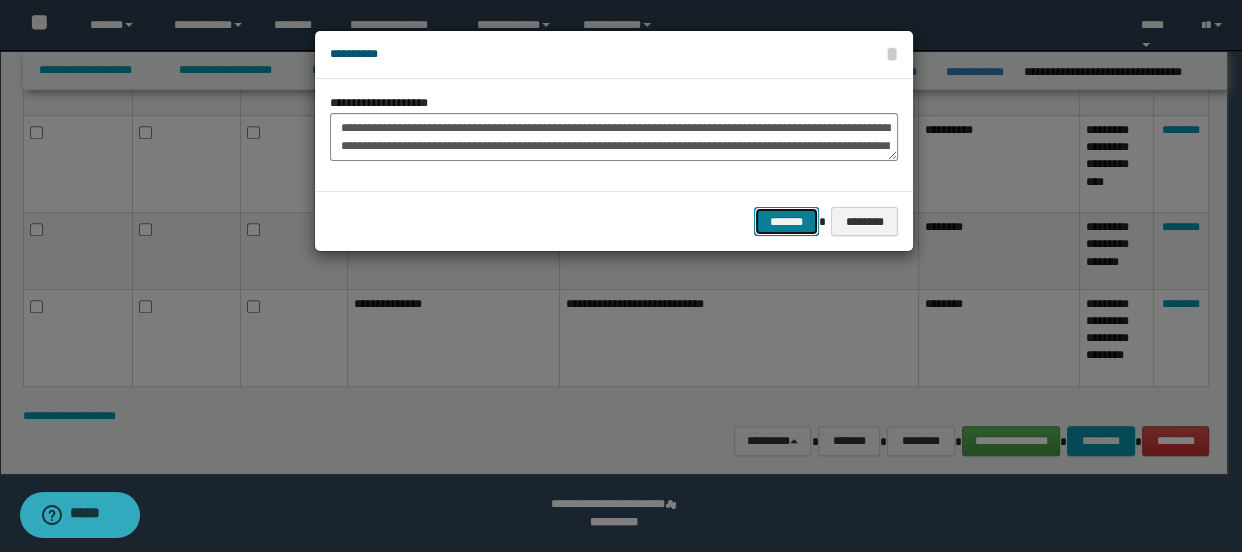 click on "*******" at bounding box center (786, 222) 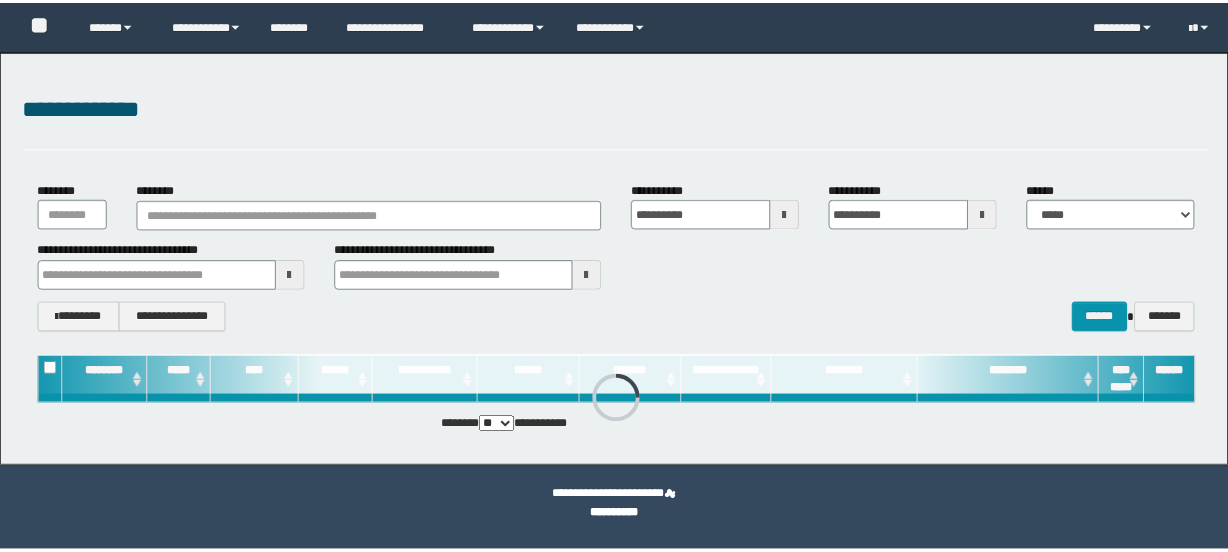 scroll, scrollTop: 0, scrollLeft: 0, axis: both 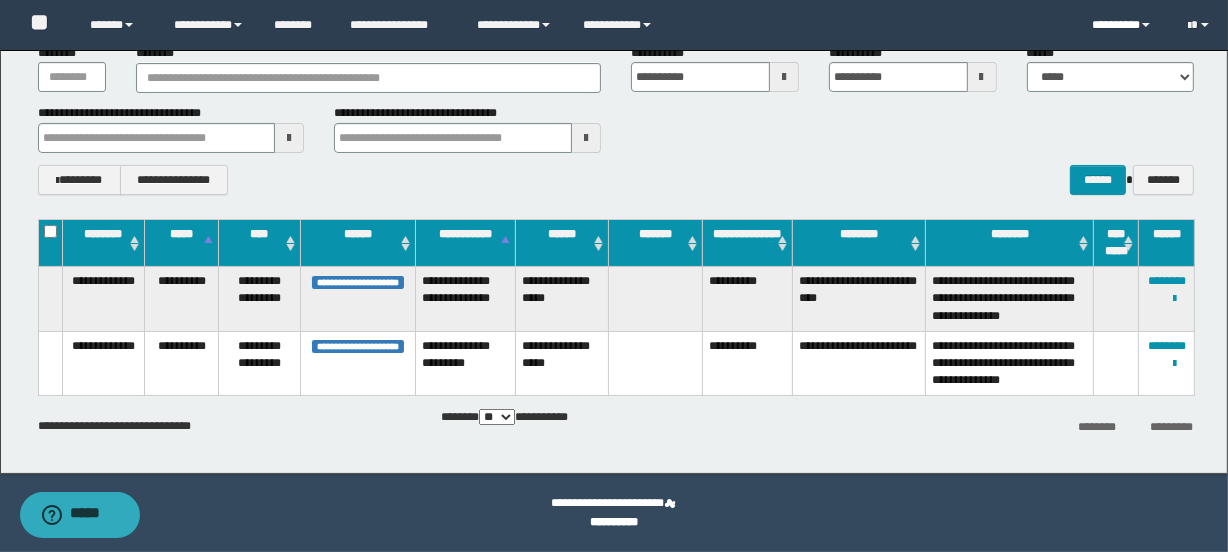 click on "*********" at bounding box center [1125, 25] 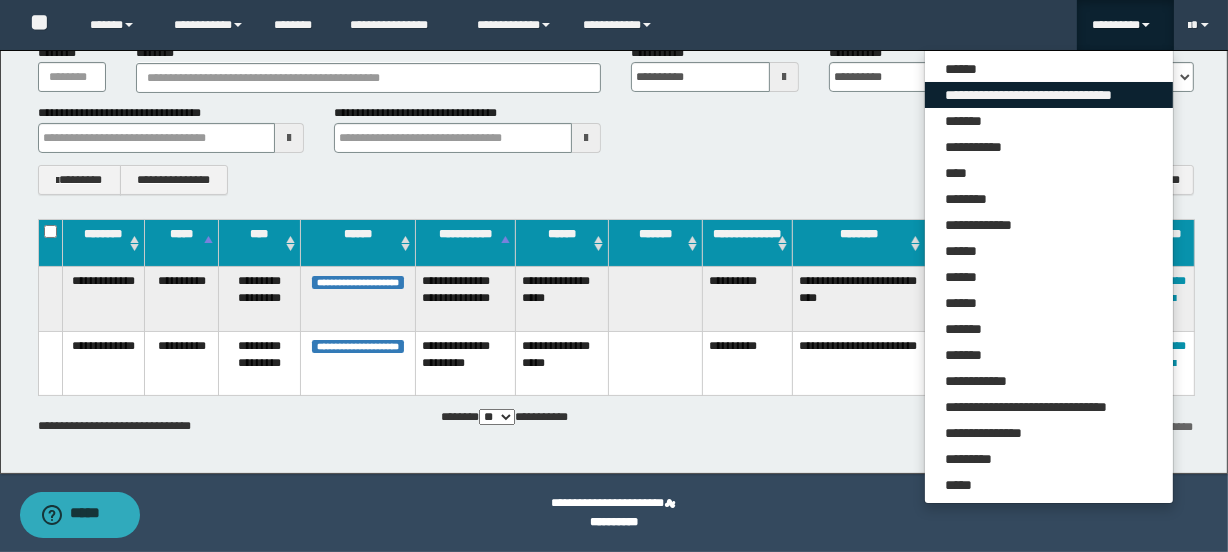 click on "**********" at bounding box center (1049, 95) 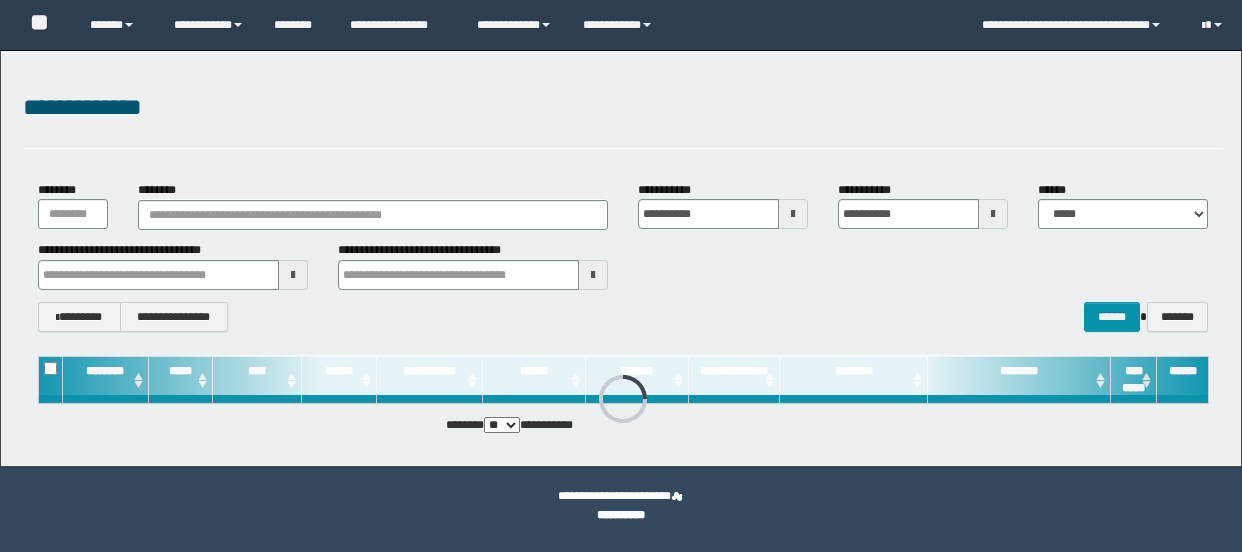 scroll, scrollTop: 0, scrollLeft: 0, axis: both 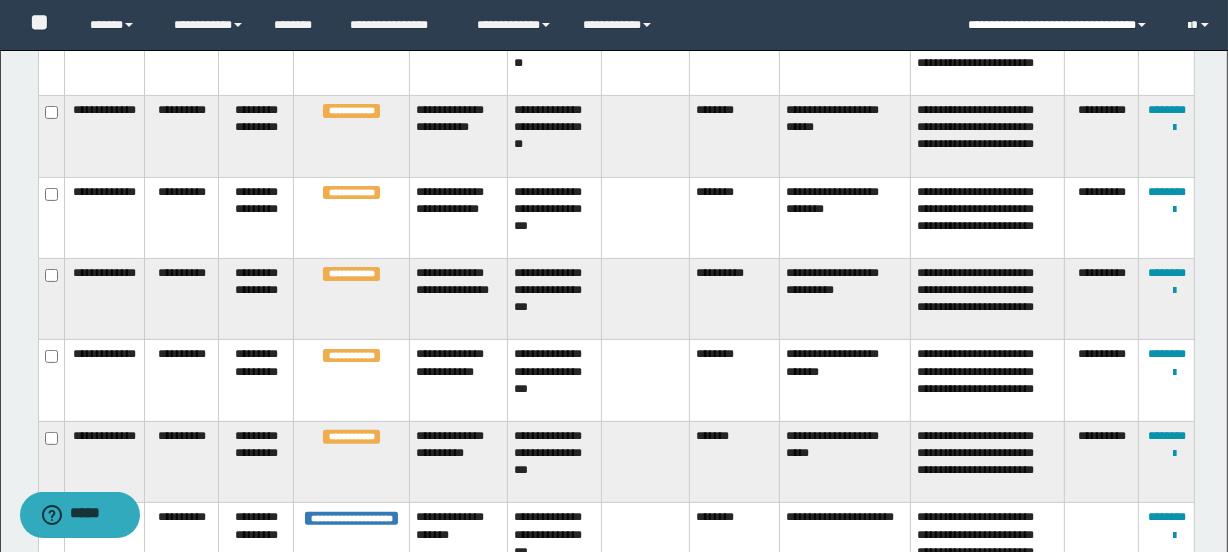 click on "**********" at bounding box center (1063, 25) 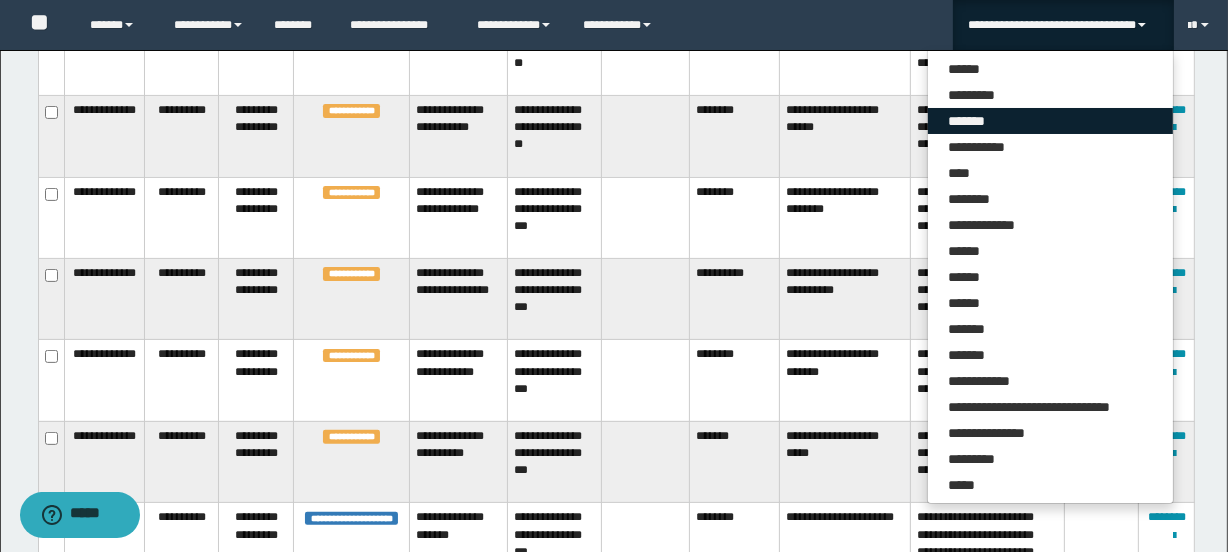 click on "*******" at bounding box center (1050, 121) 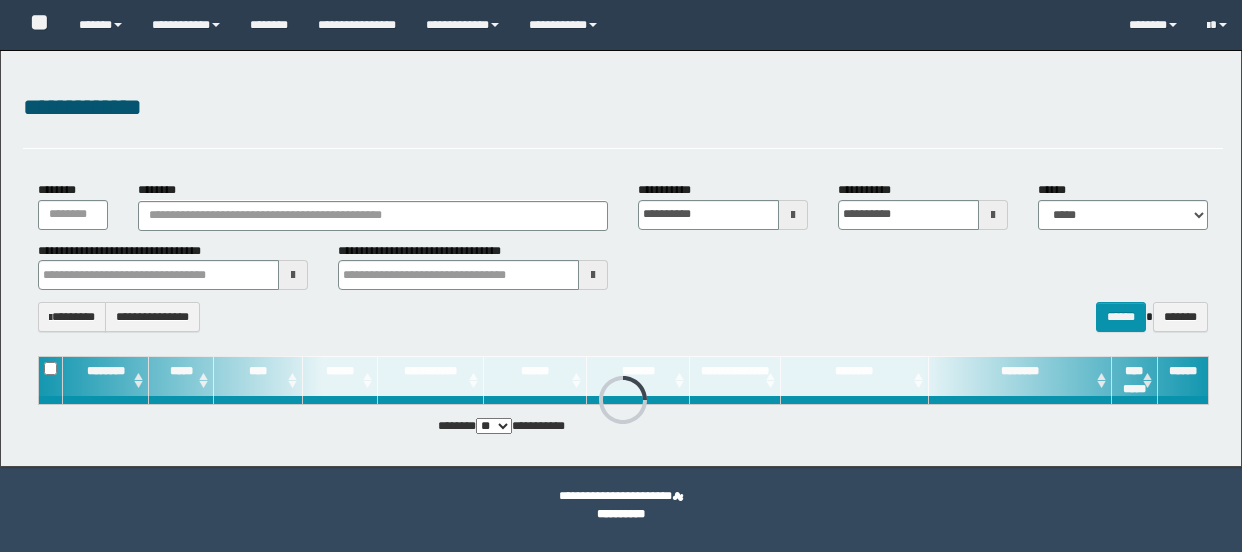 scroll, scrollTop: 0, scrollLeft: 0, axis: both 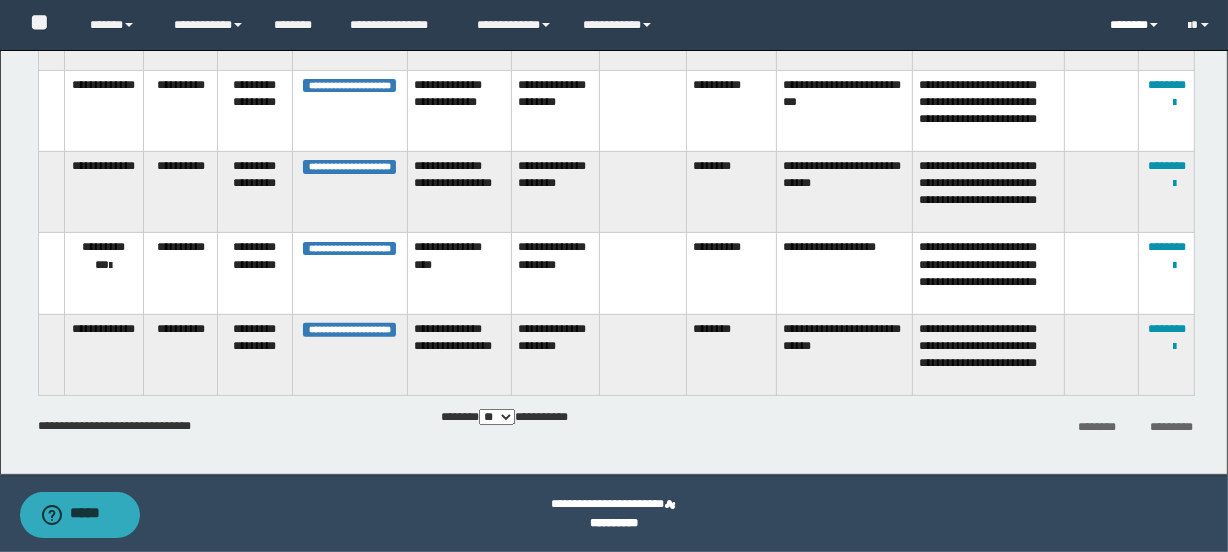 click on "*******" at bounding box center [1134, 25] 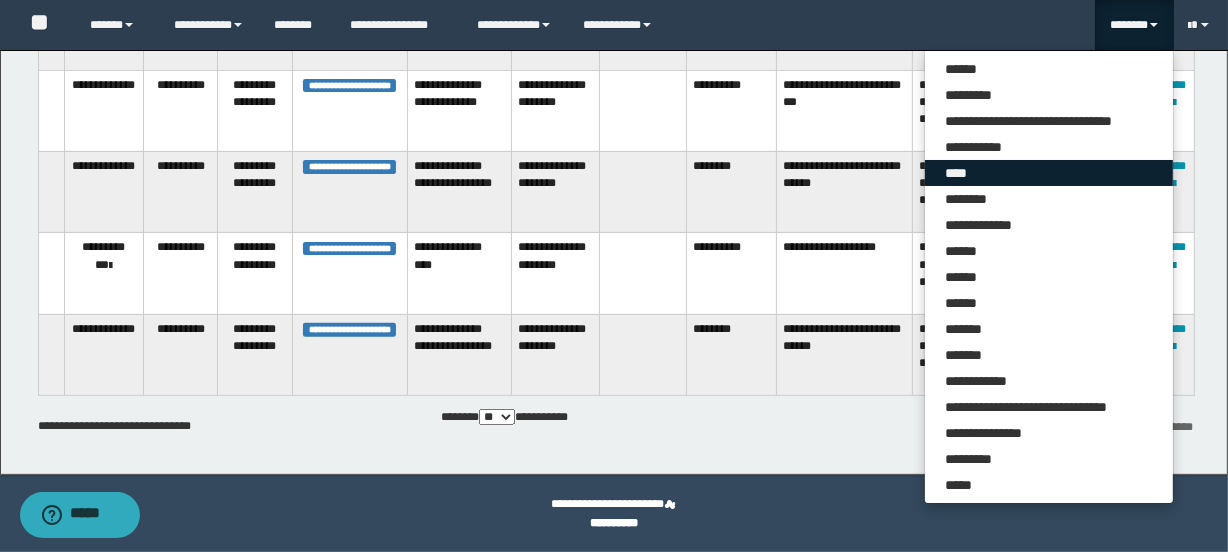 click on "****" at bounding box center (1049, 173) 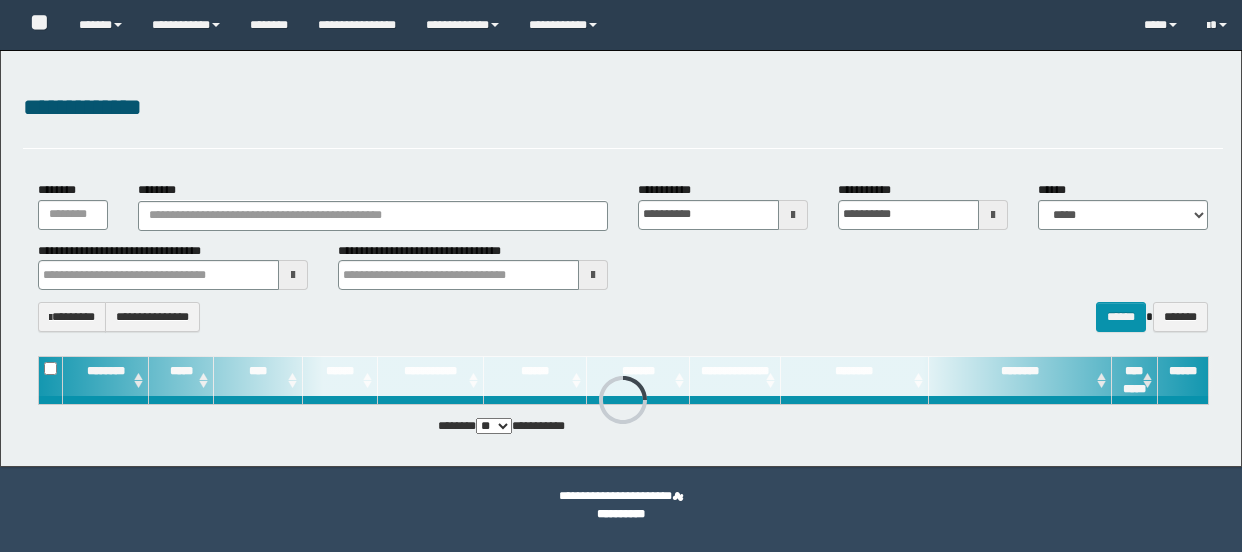 scroll, scrollTop: 0, scrollLeft: 0, axis: both 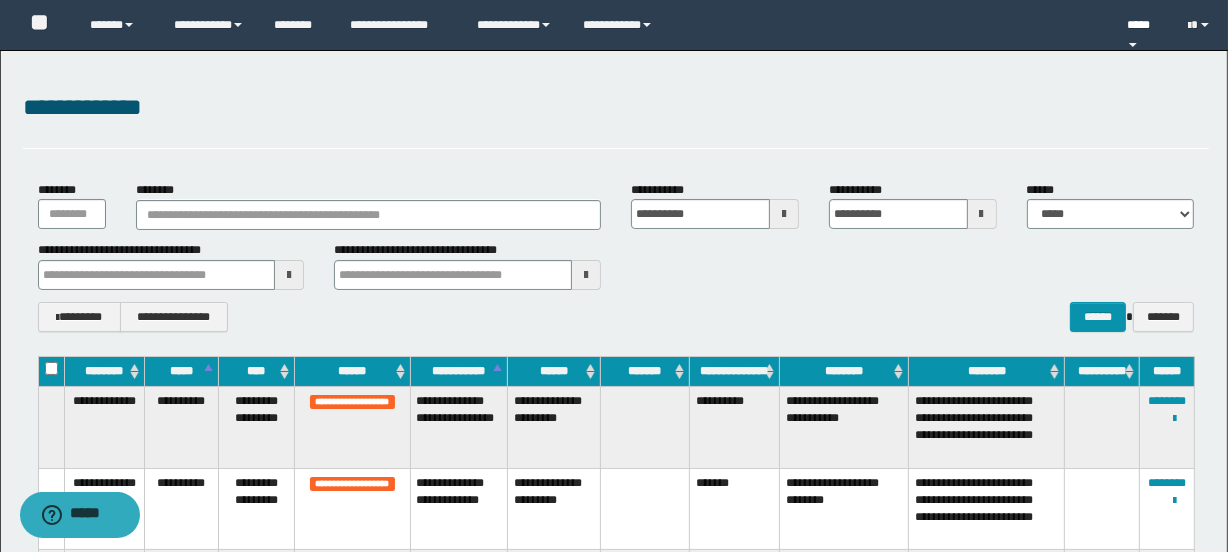 click on "****" at bounding box center [1143, 25] 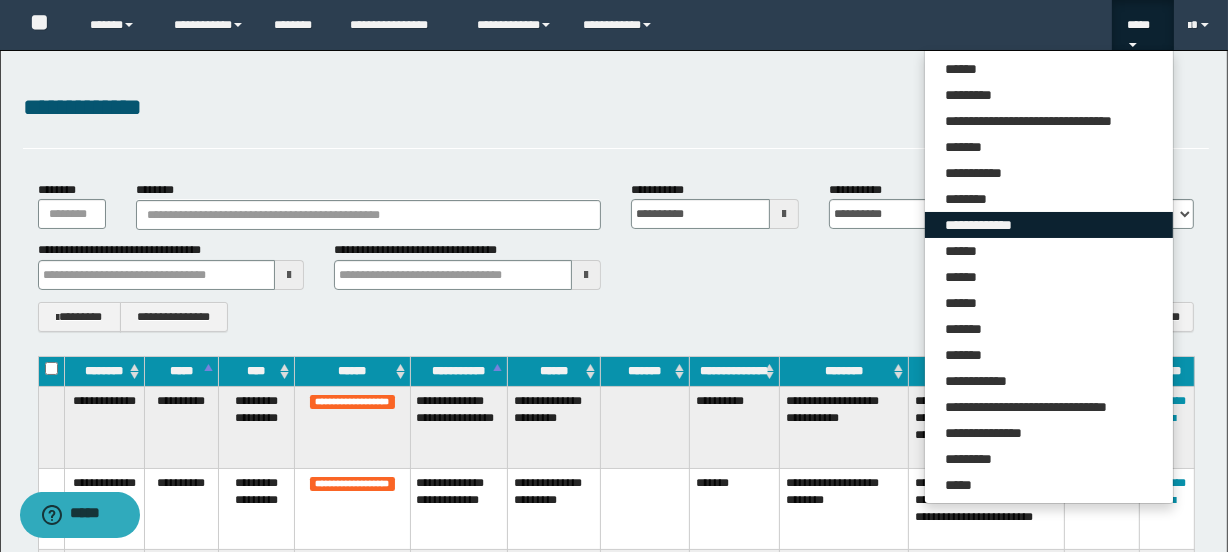 click on "**********" at bounding box center (1049, 225) 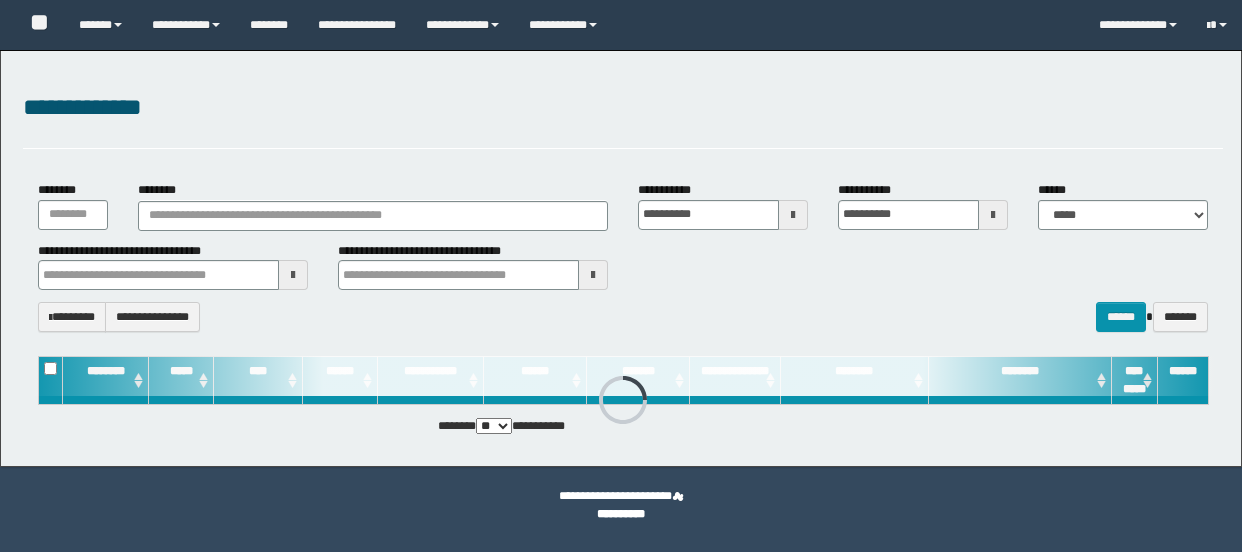 scroll, scrollTop: 0, scrollLeft: 0, axis: both 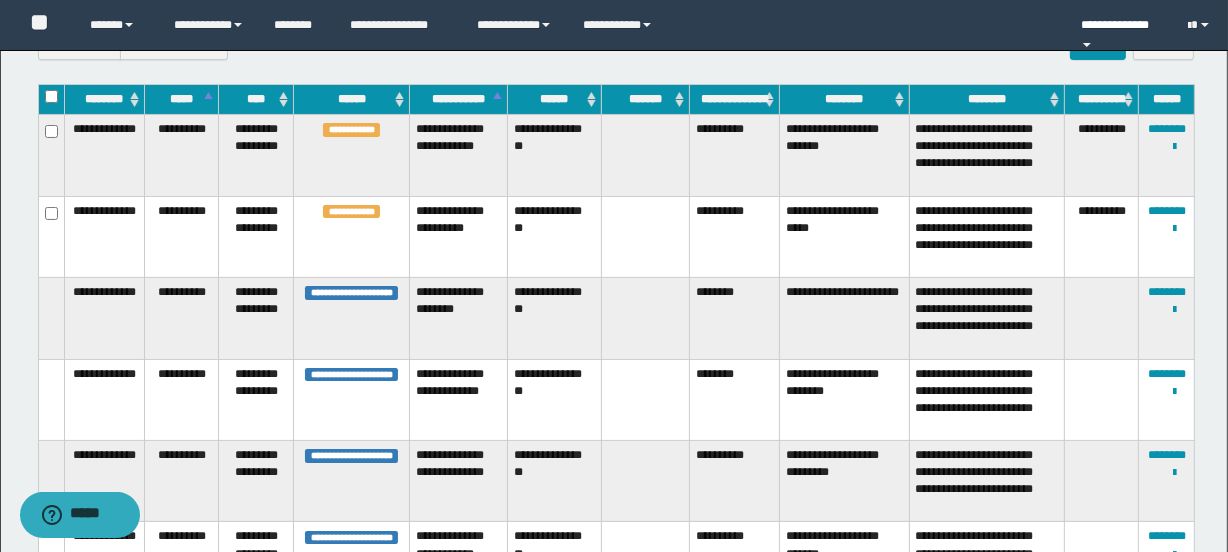 click on "**********" at bounding box center [1120, 25] 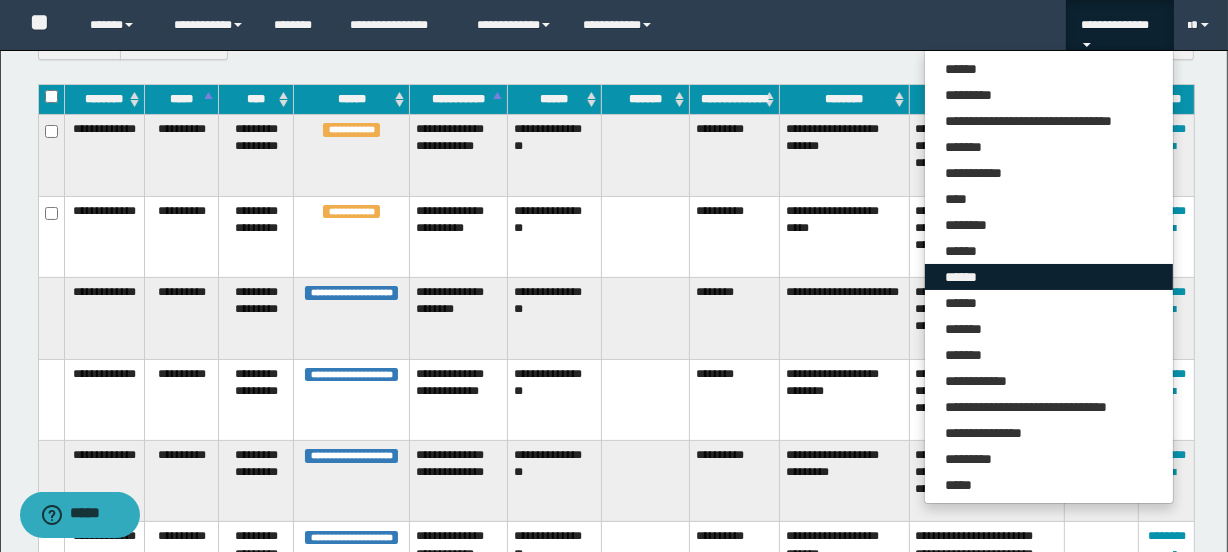 click on "******" at bounding box center (1049, 277) 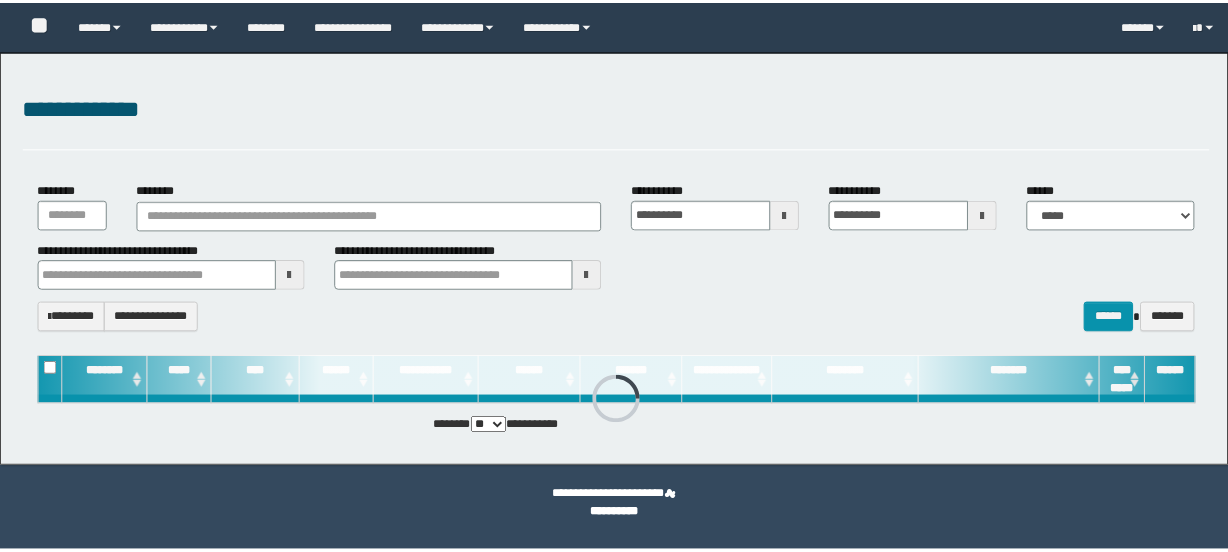 scroll, scrollTop: 0, scrollLeft: 0, axis: both 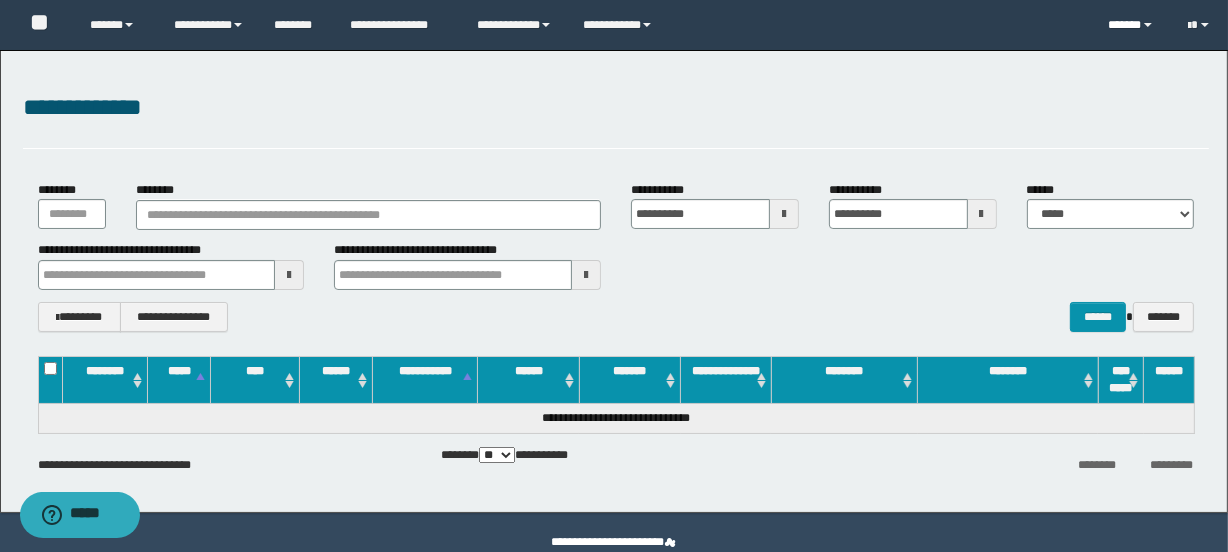 click on "******" at bounding box center [1134, 25] 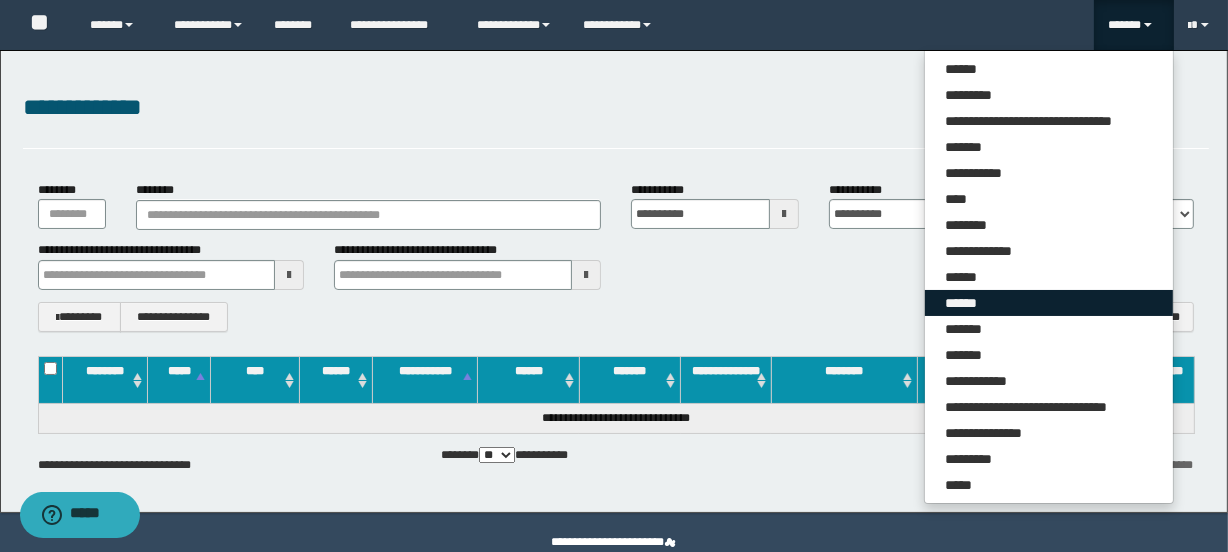 click on "******" at bounding box center (1049, 303) 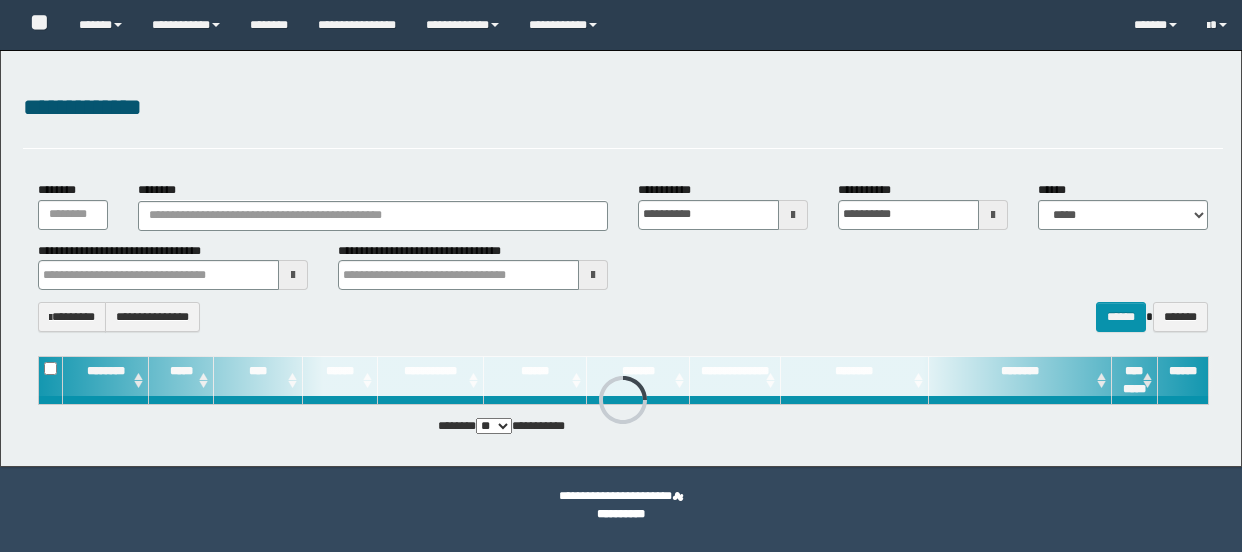 scroll, scrollTop: 0, scrollLeft: 0, axis: both 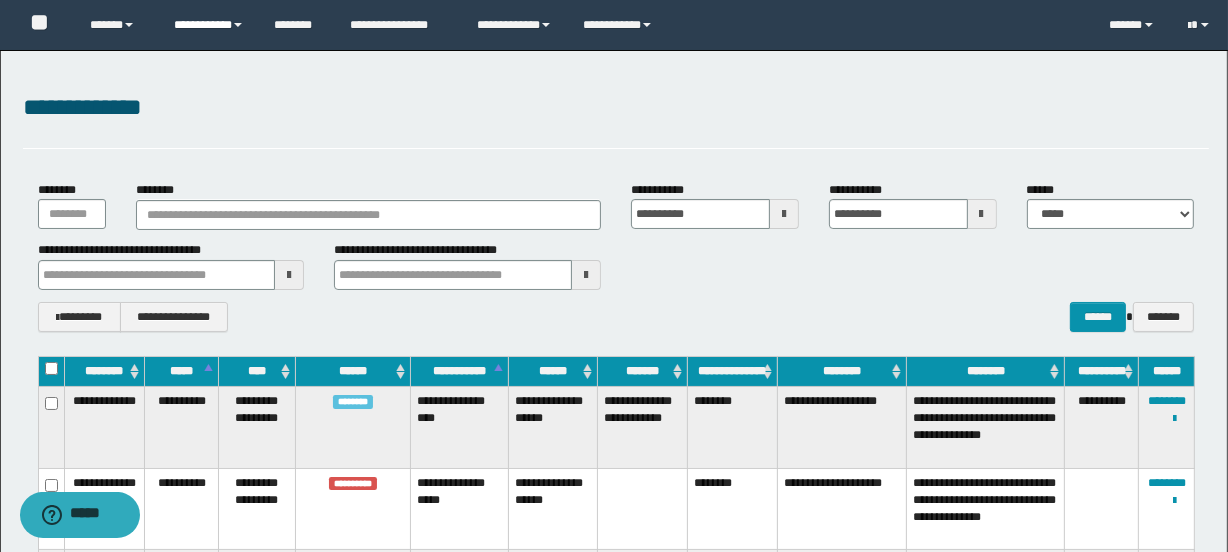 click on "**********" at bounding box center (209, 25) 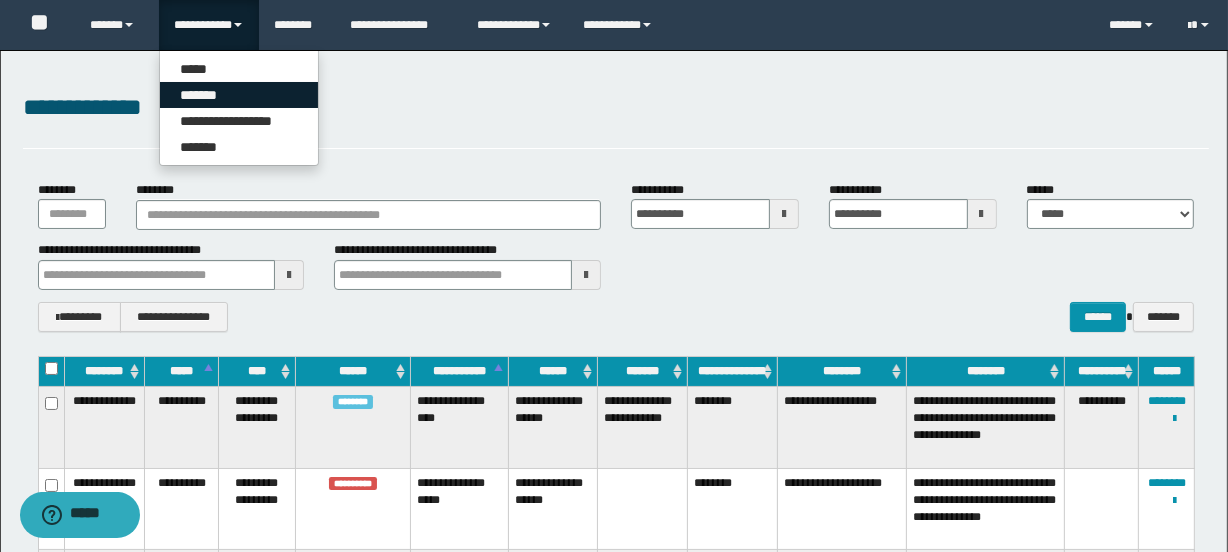 click on "*******" at bounding box center (239, 95) 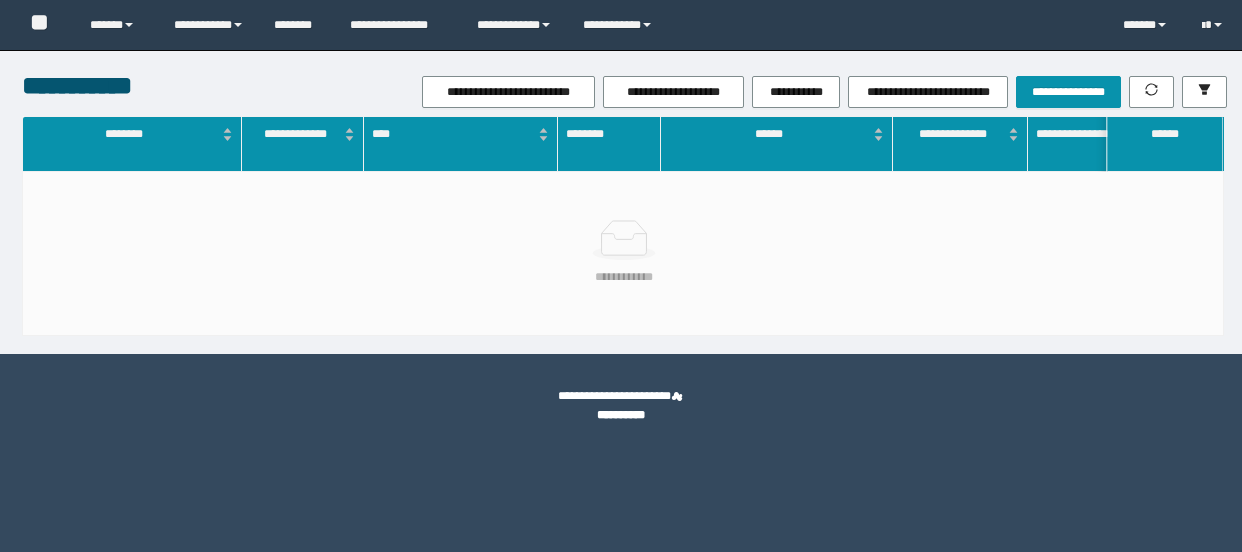 scroll, scrollTop: 0, scrollLeft: 0, axis: both 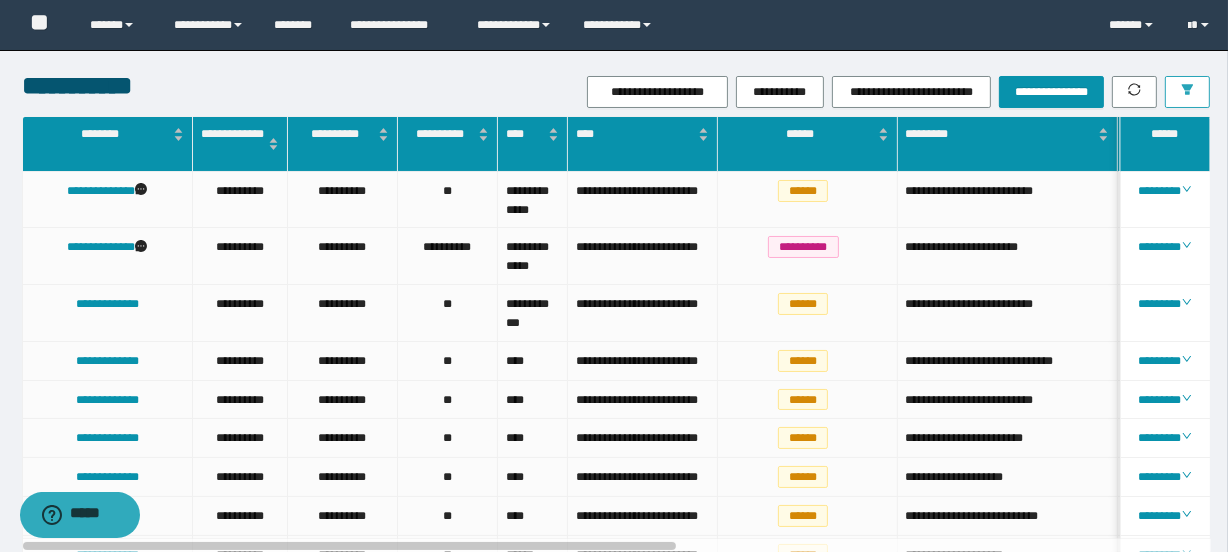 click on "**********" at bounding box center [614, 1454] 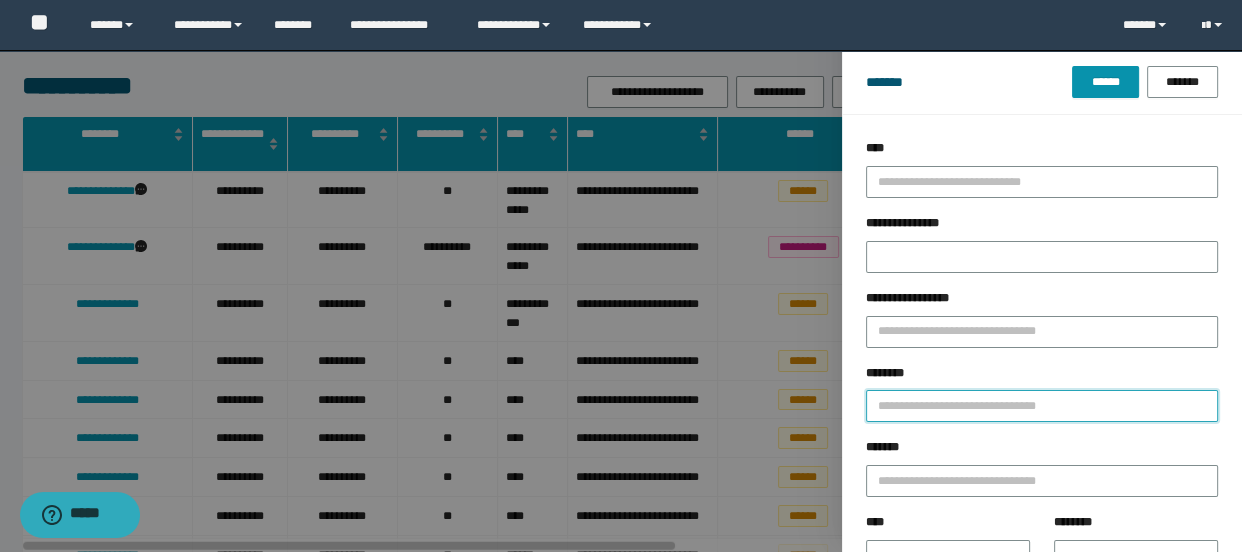 click on "********" at bounding box center [1042, 406] 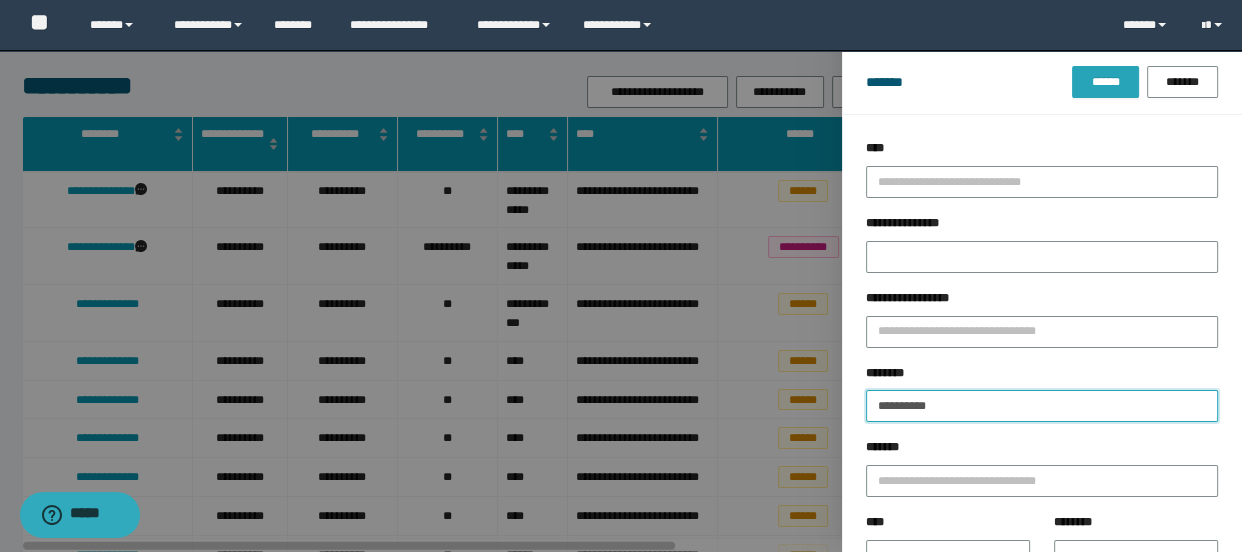 type on "**********" 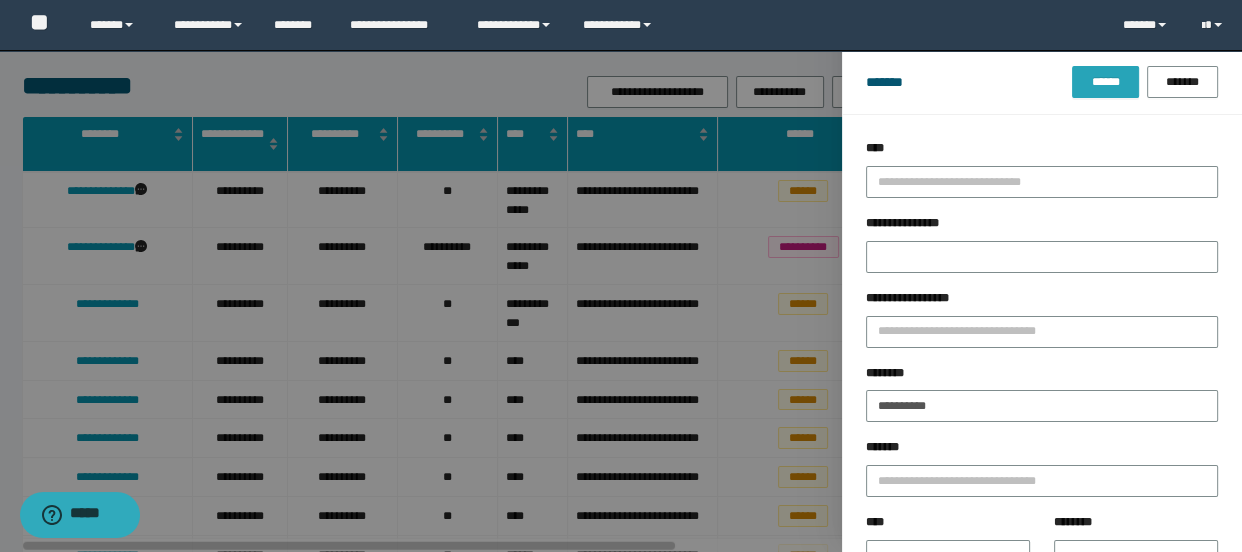 click on "******" at bounding box center [1105, 82] 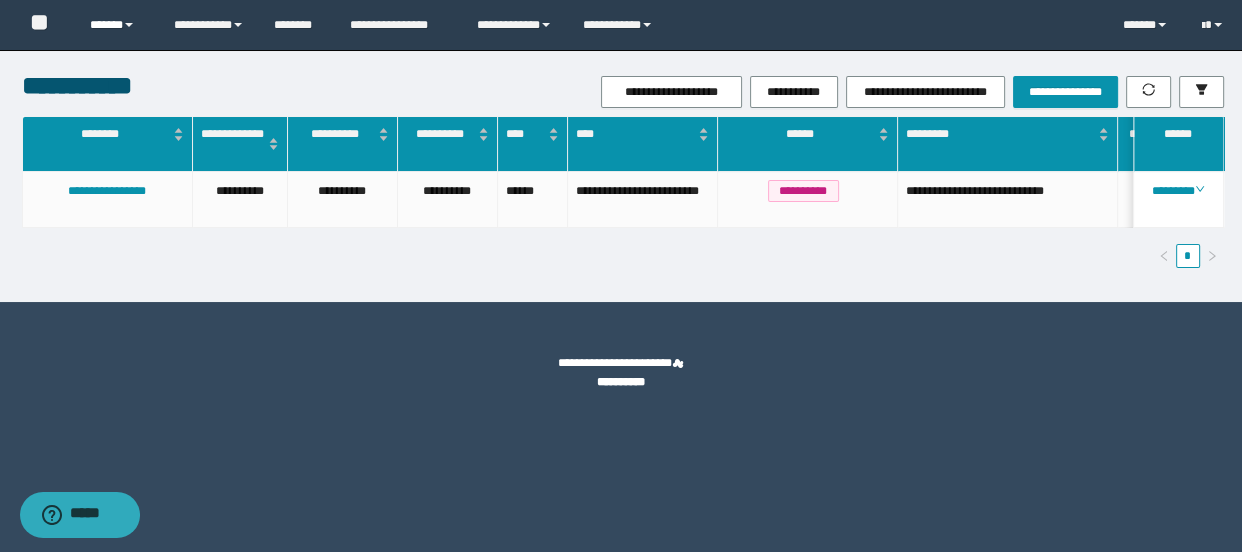 click on "******" at bounding box center (117, 25) 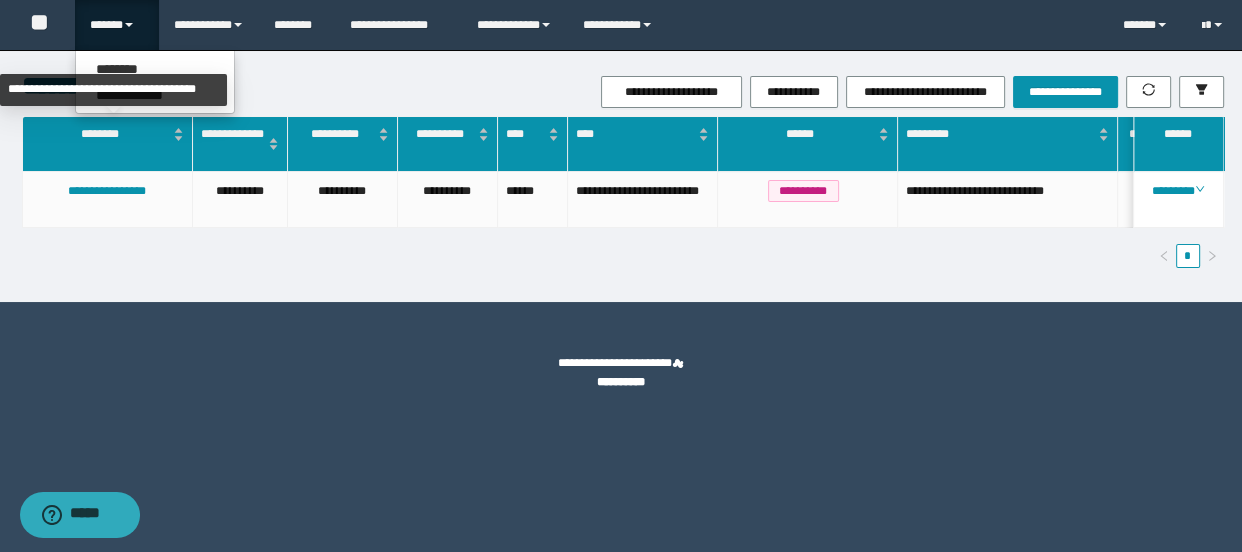 click on "**********" at bounding box center (113, 90) 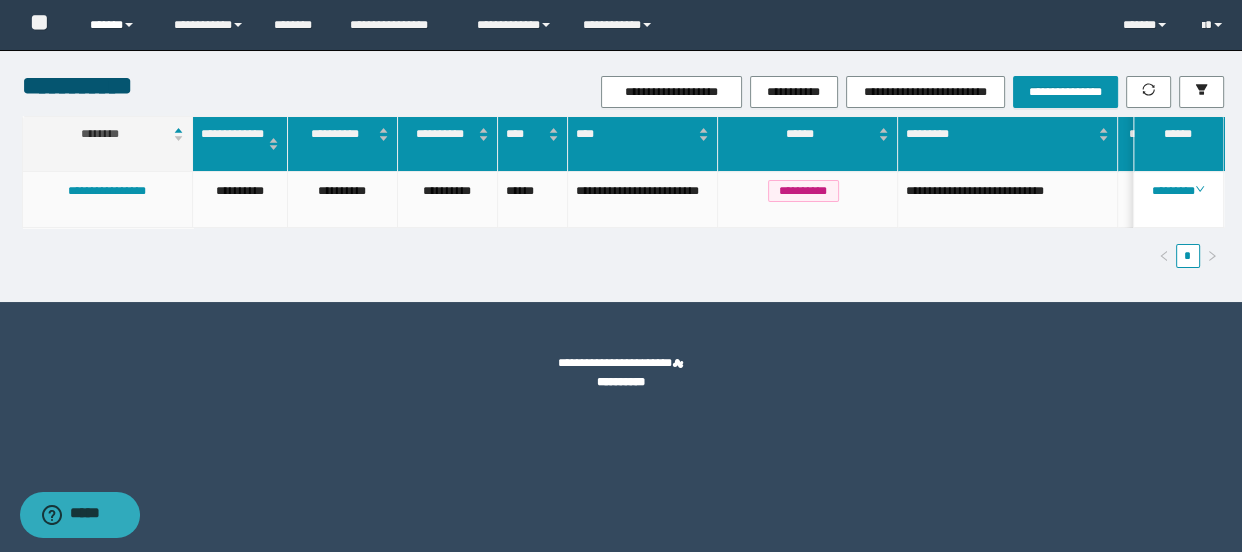click on "******" at bounding box center (117, 25) 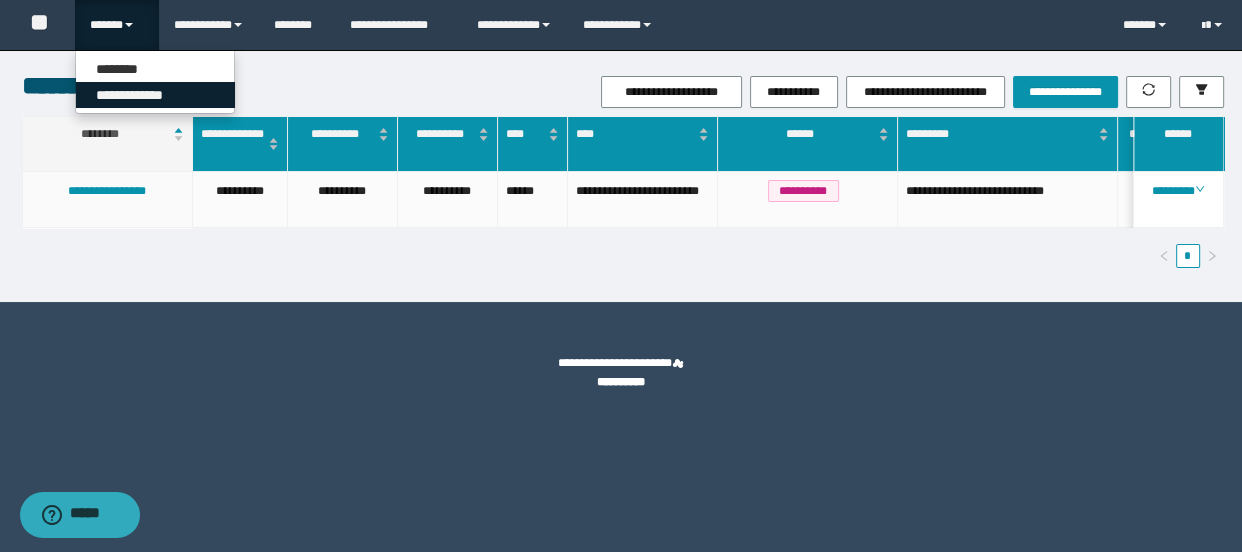 click on "**********" at bounding box center (155, 95) 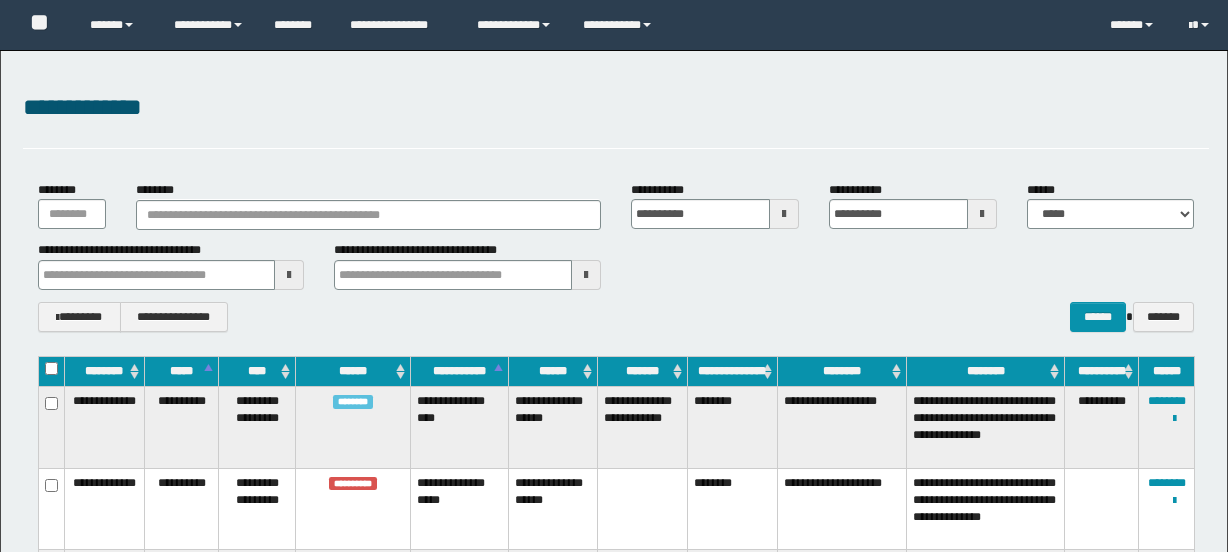 scroll, scrollTop: 0, scrollLeft: 0, axis: both 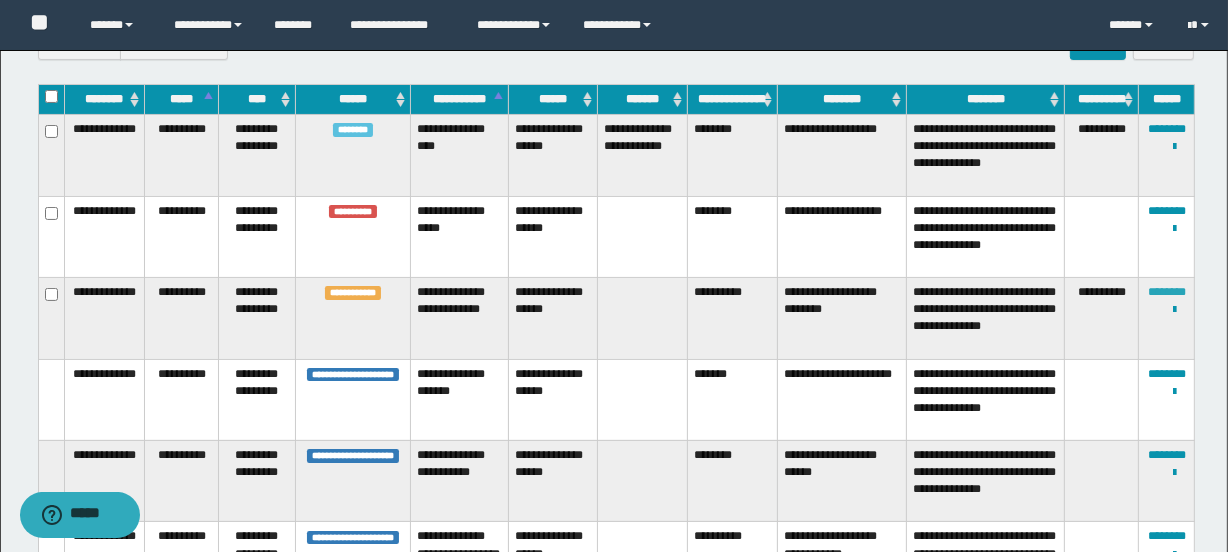 click on "********" at bounding box center (1167, 292) 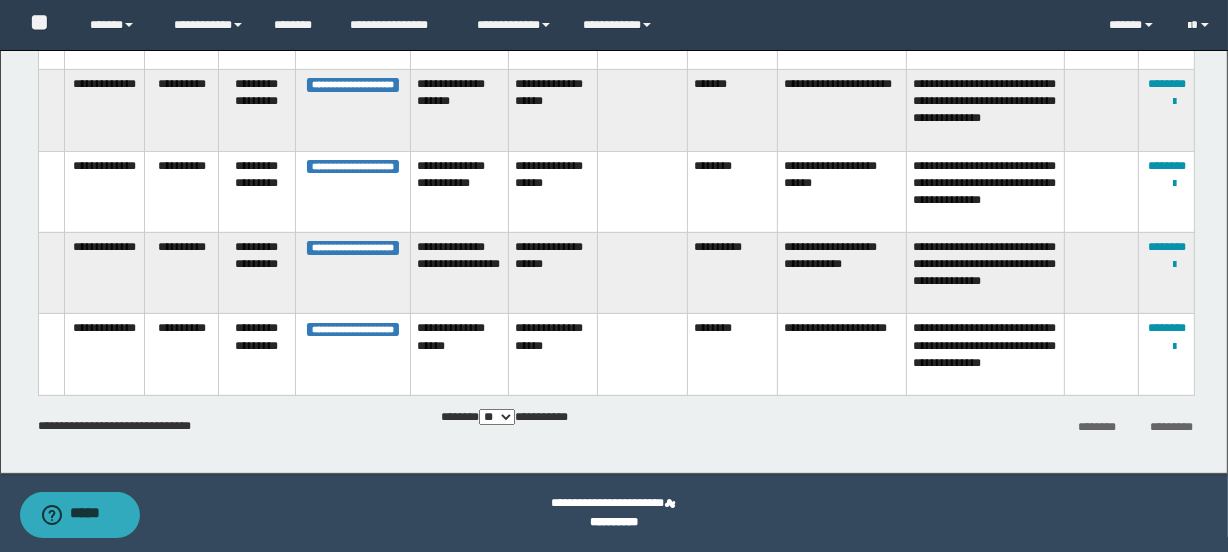 scroll, scrollTop: 25, scrollLeft: 0, axis: vertical 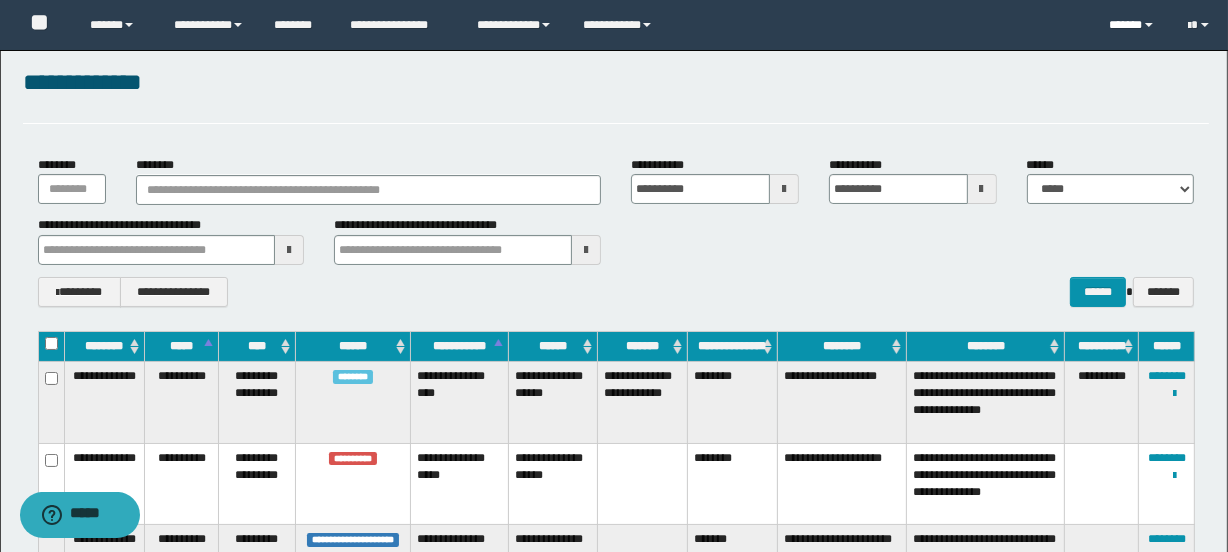 click on "******" at bounding box center [1134, 25] 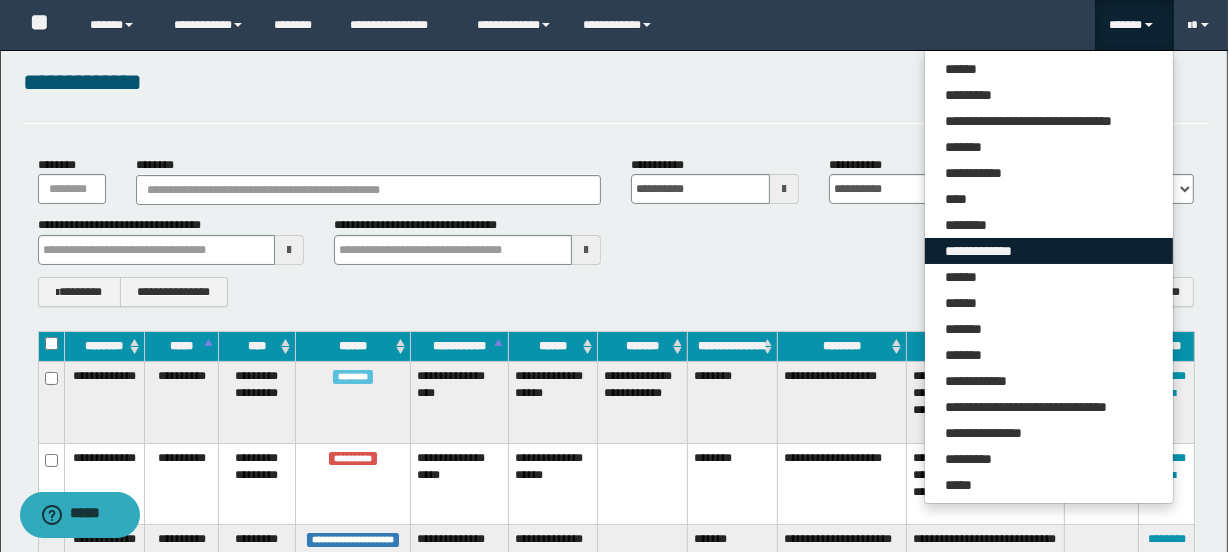click on "**********" at bounding box center [1049, 251] 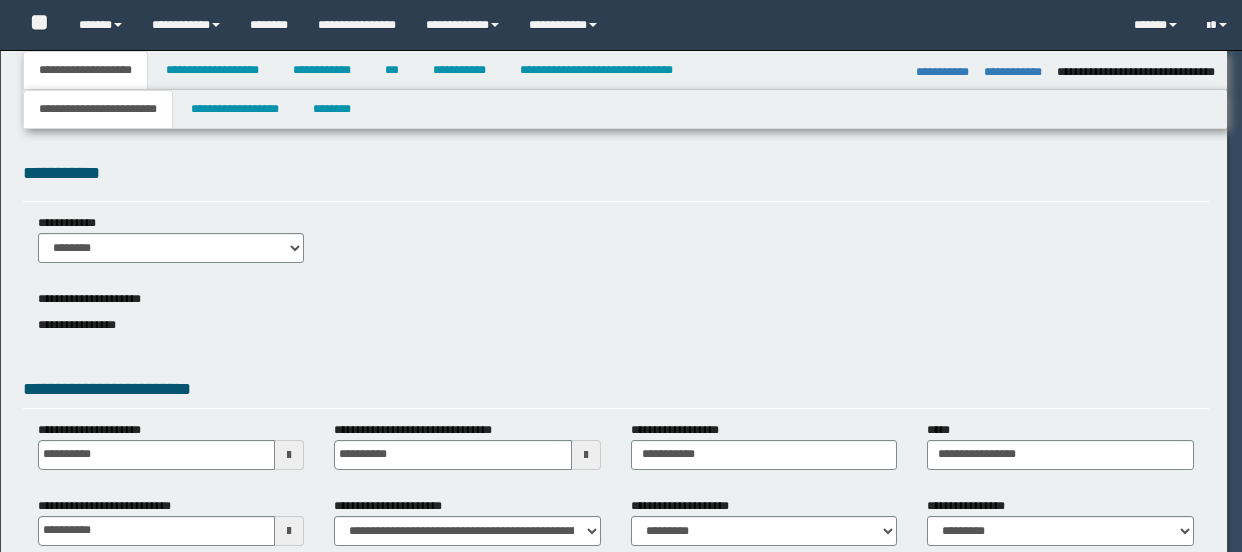 select on "*" 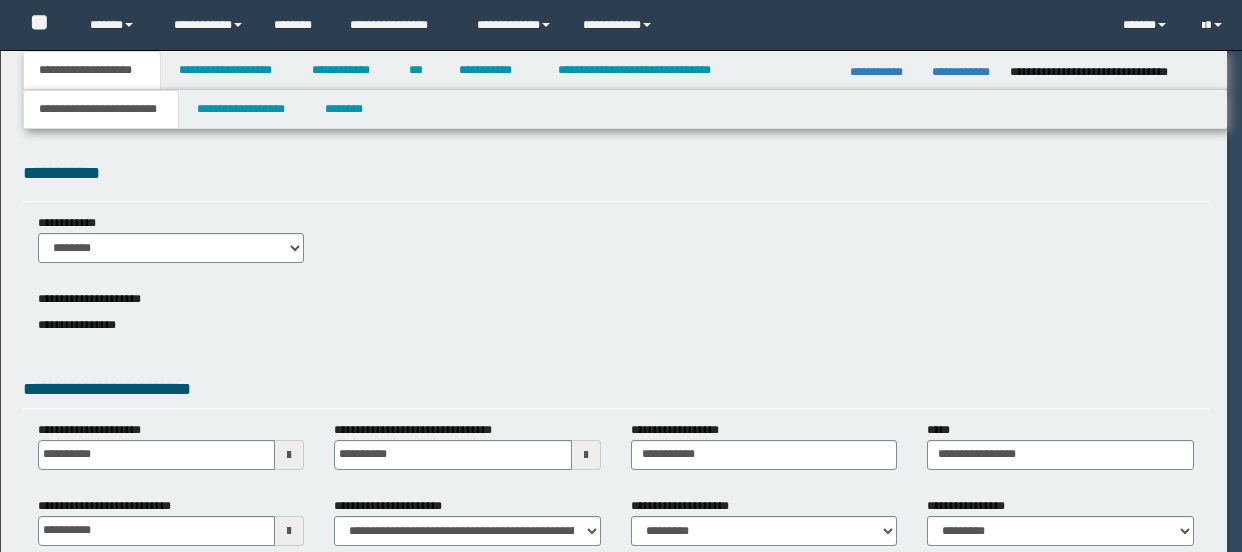 scroll, scrollTop: 0, scrollLeft: 0, axis: both 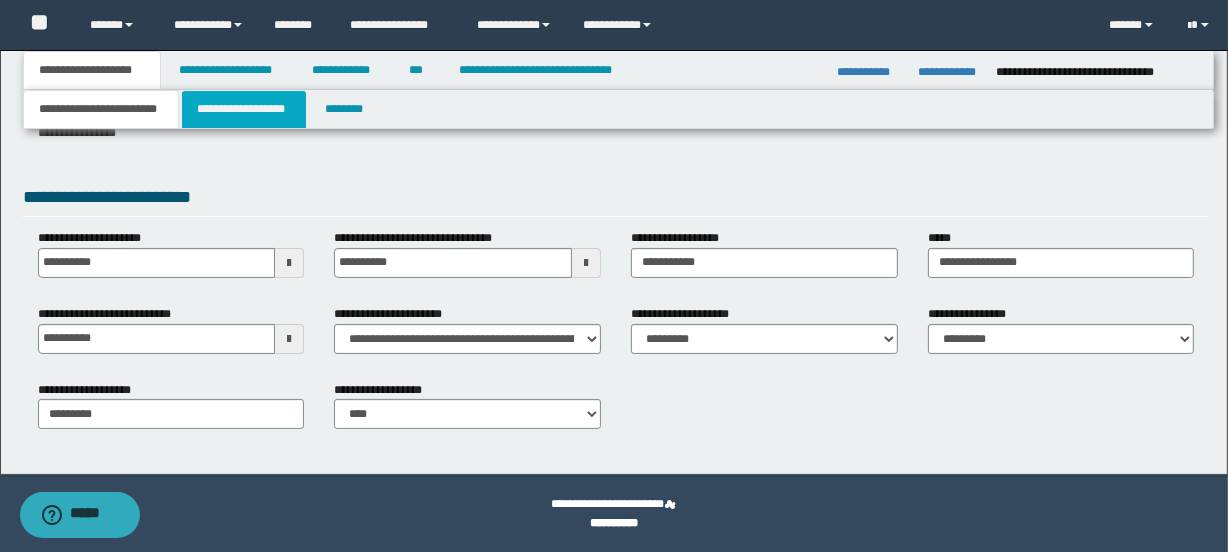 click on "**********" at bounding box center [244, 109] 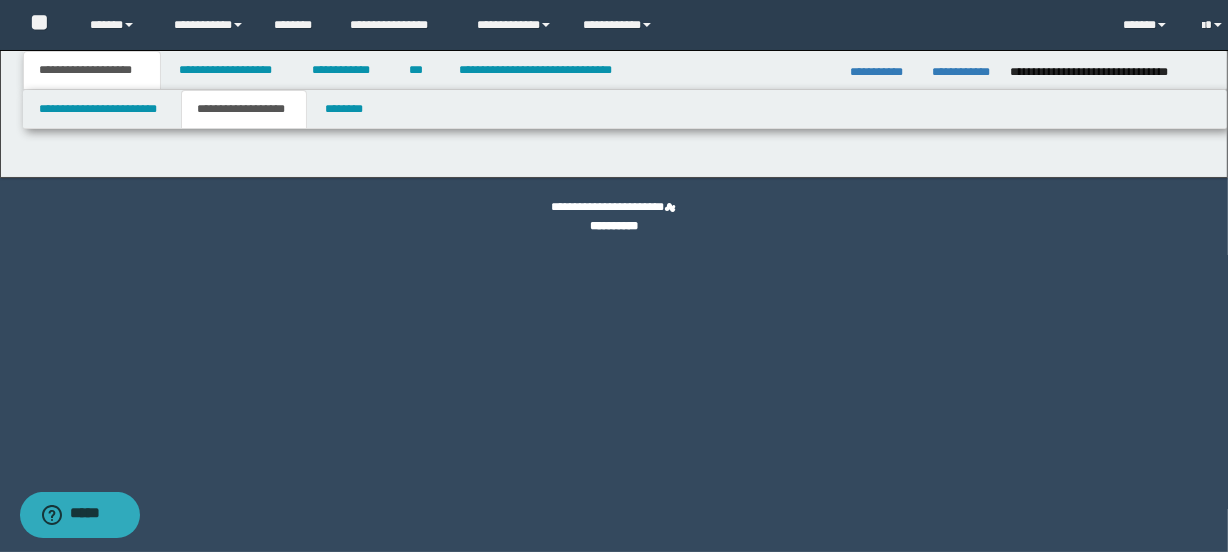scroll, scrollTop: 0, scrollLeft: 0, axis: both 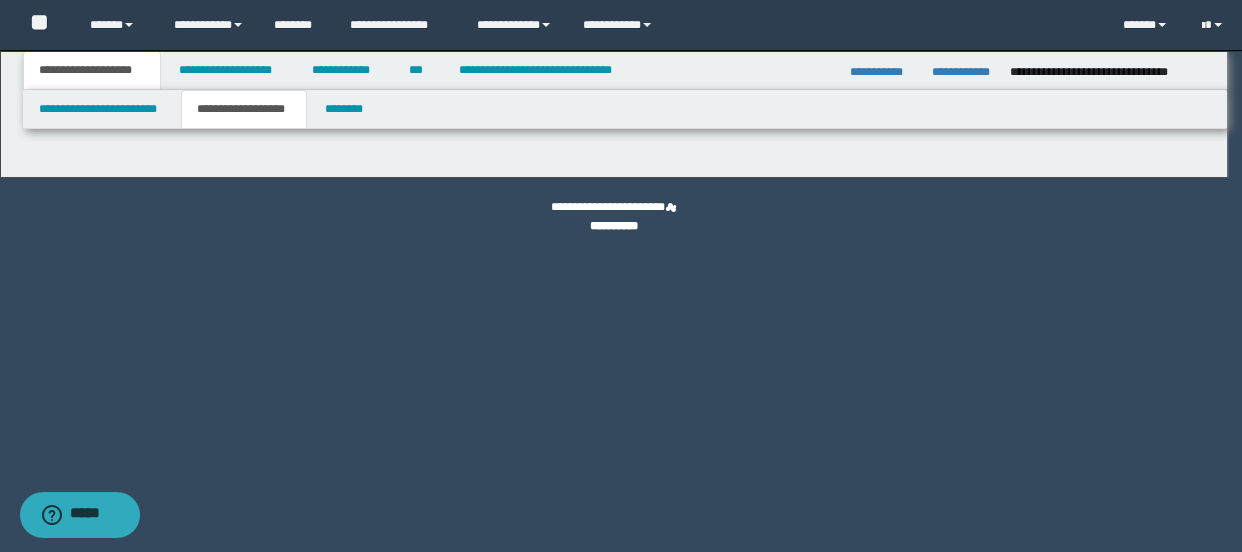 type on "**********" 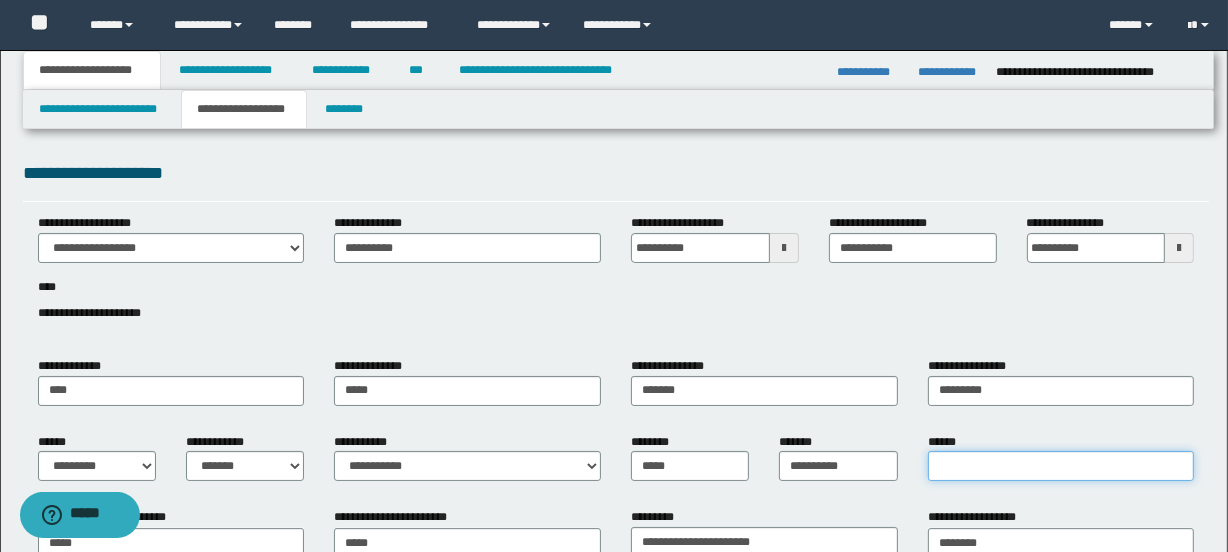 click on "******" at bounding box center [1061, 466] 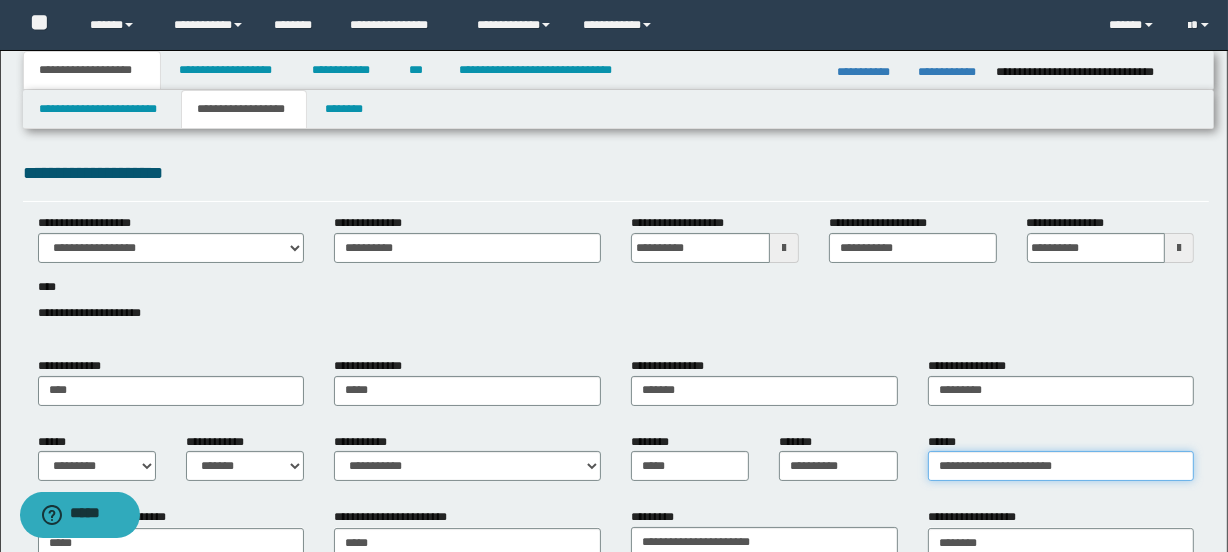 type on "**********" 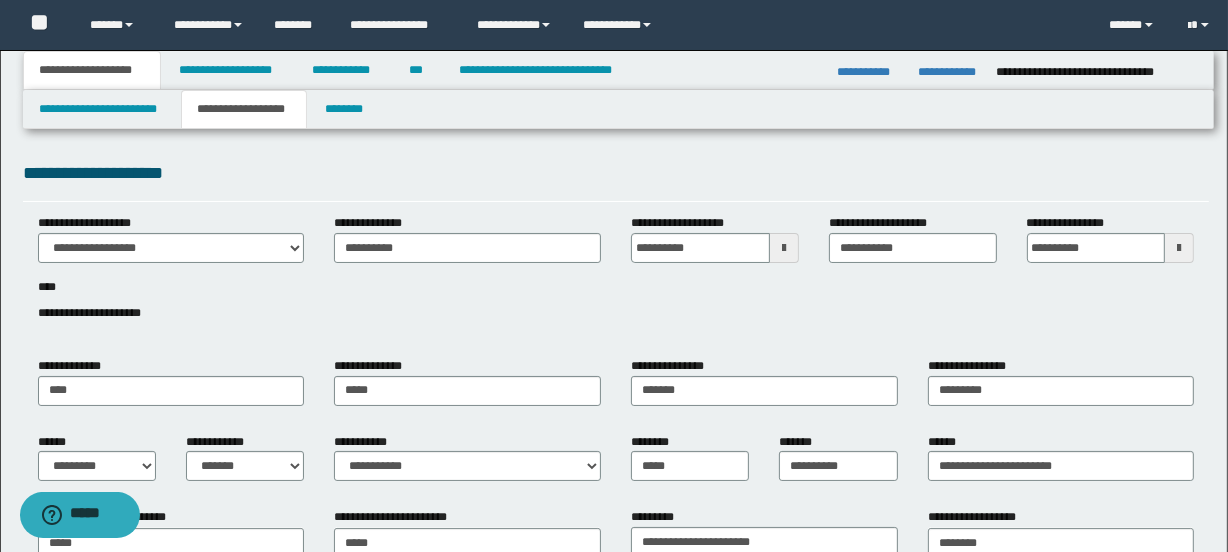 click on "**********" at bounding box center [616, 279] 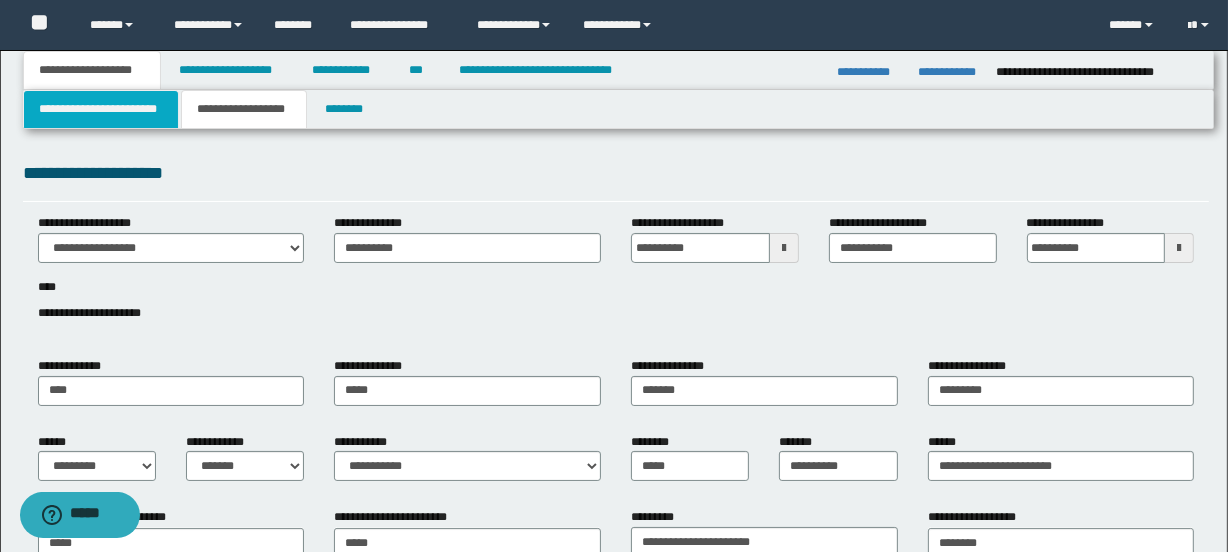 click on "**********" at bounding box center [101, 109] 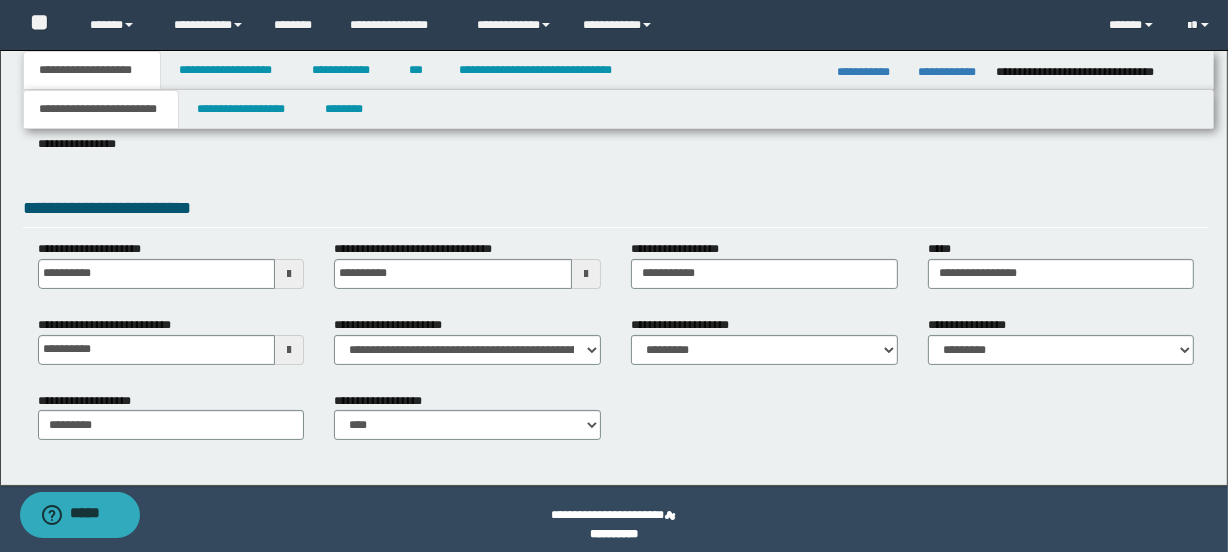 scroll, scrollTop: 192, scrollLeft: 0, axis: vertical 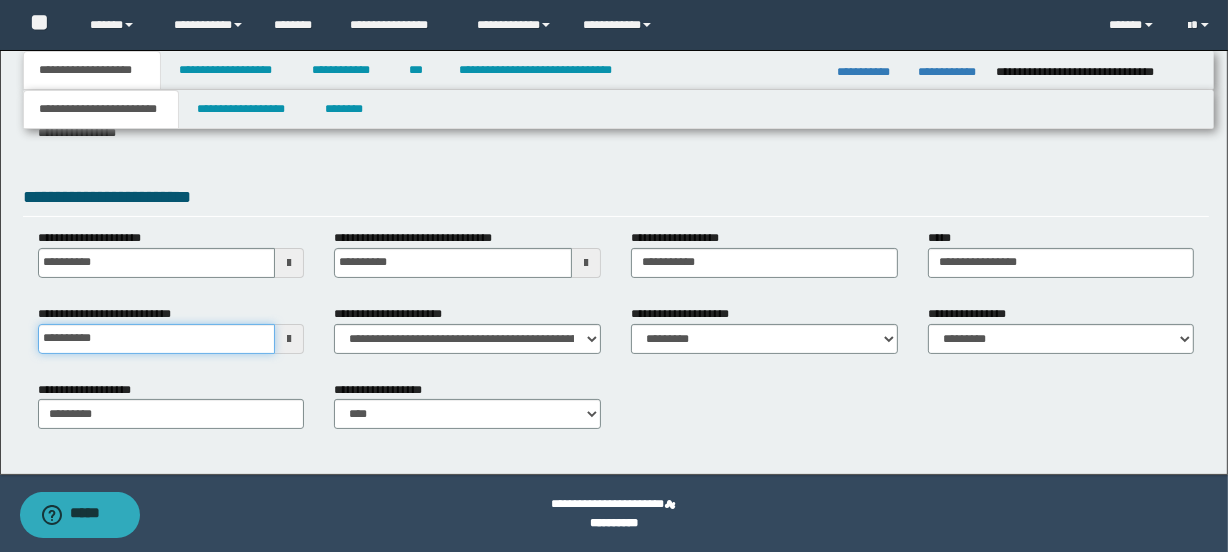 click on "**********" at bounding box center (157, 339) 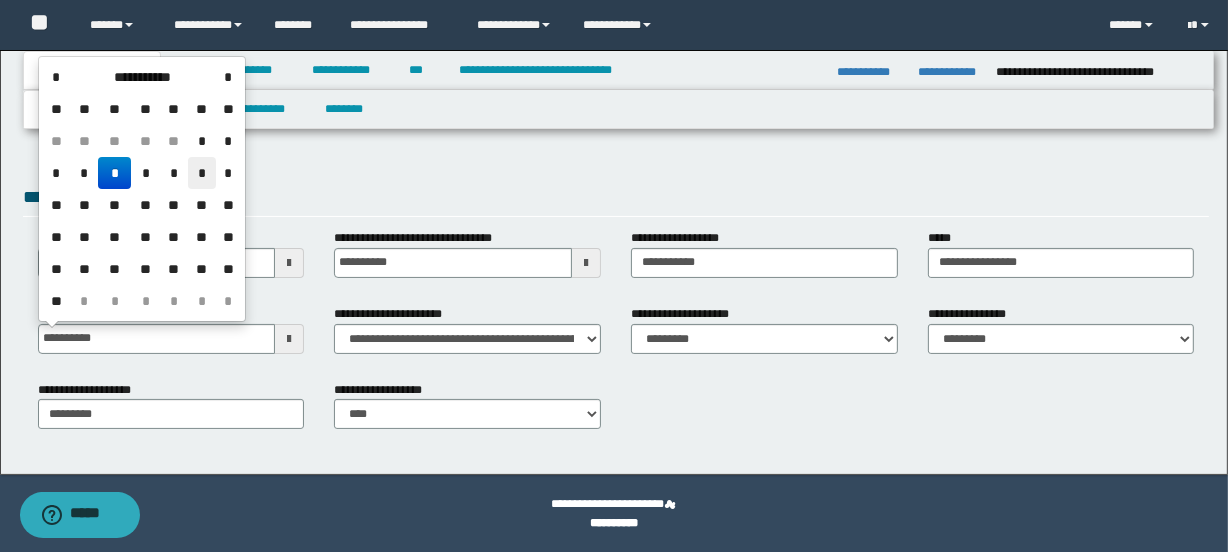click on "*" at bounding box center (202, 173) 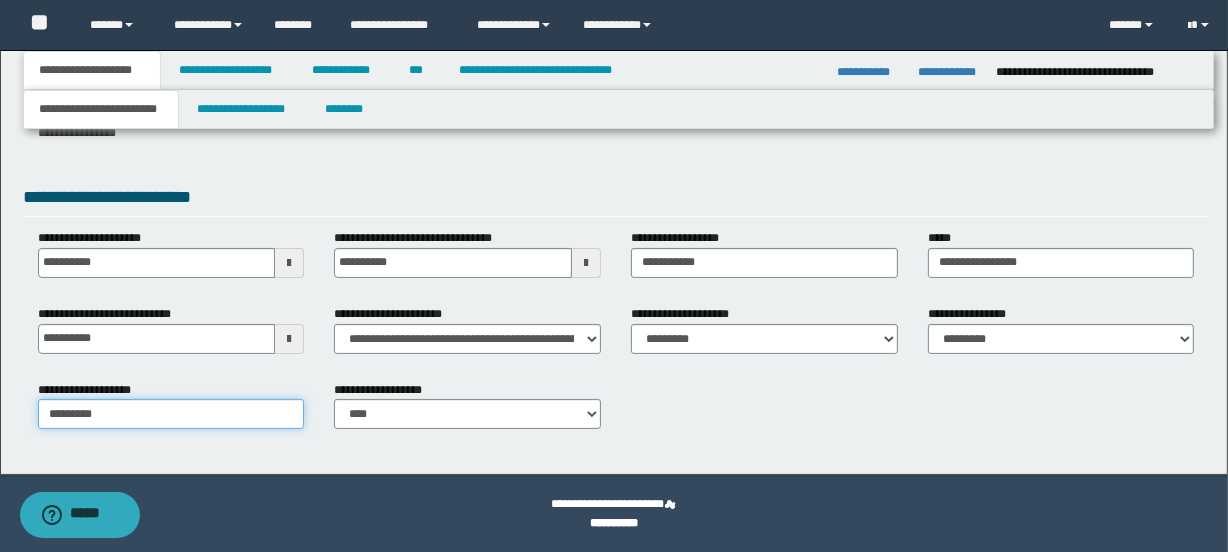 click on "*********" at bounding box center [171, 414] 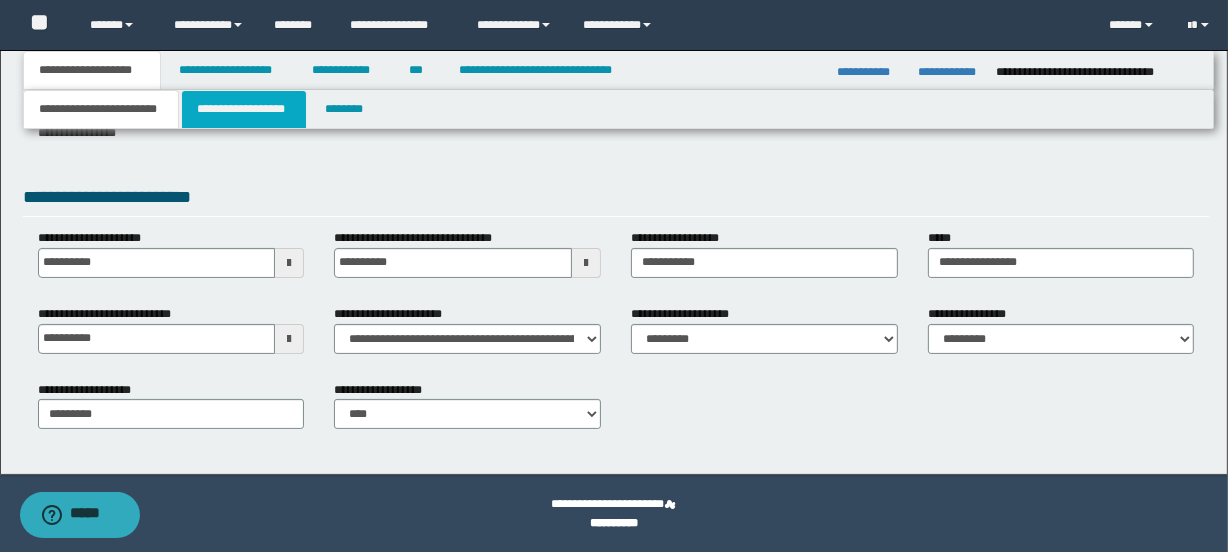 click on "**********" at bounding box center (244, 109) 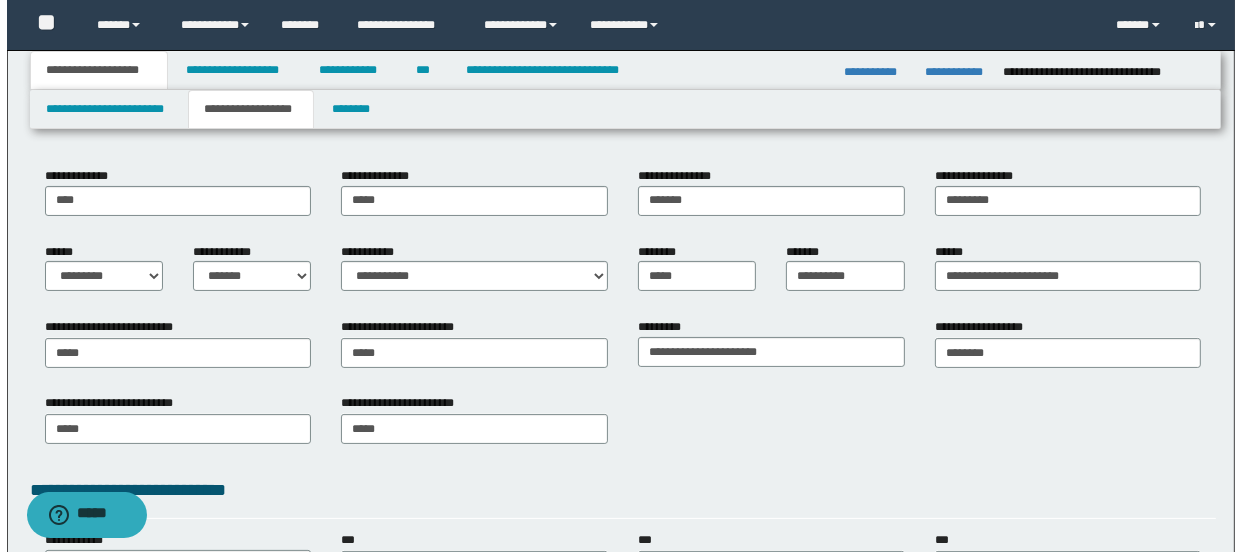 scroll, scrollTop: 0, scrollLeft: 0, axis: both 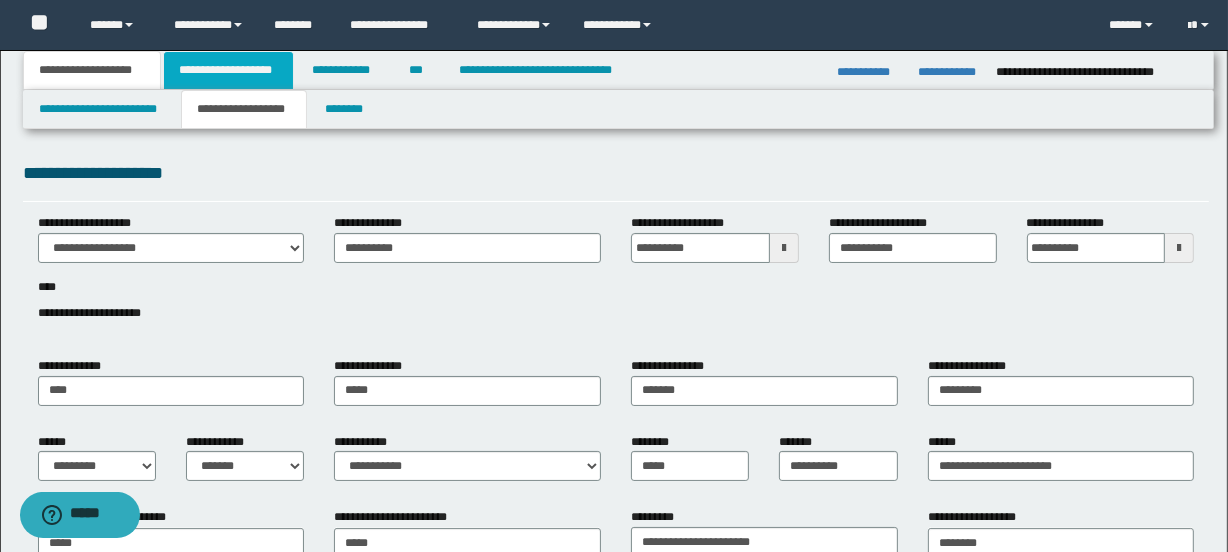 click on "**********" at bounding box center [228, 70] 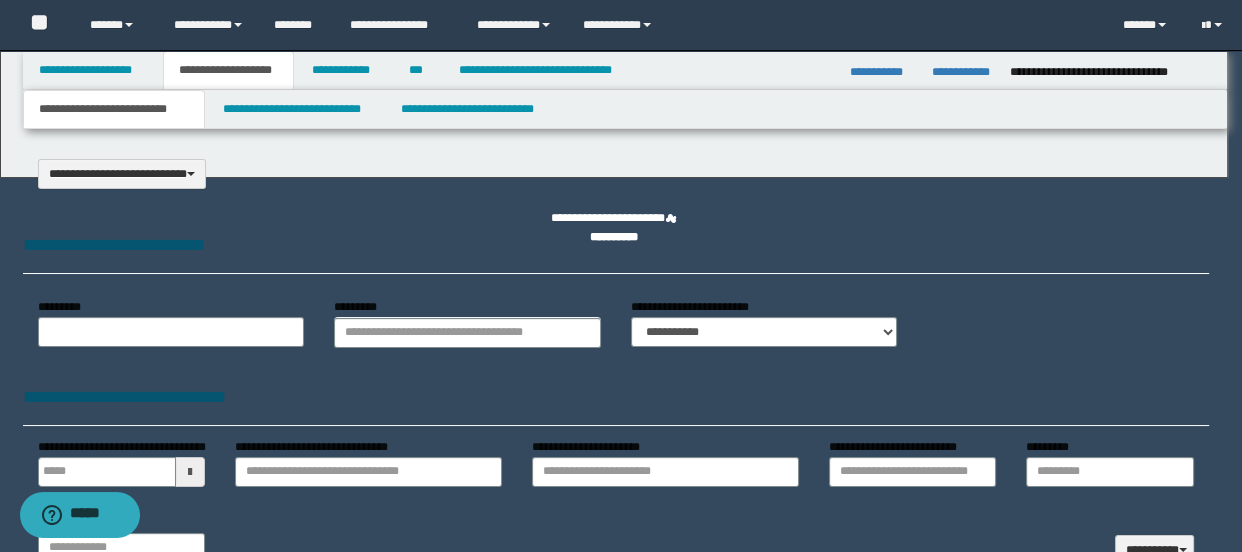 type on "*********" 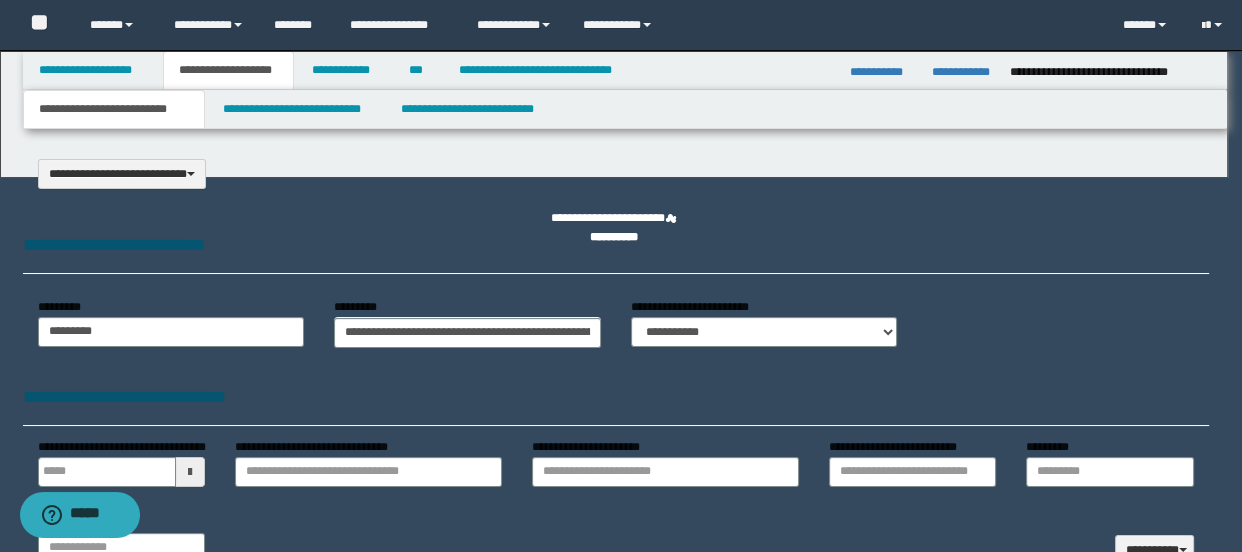 type on "**********" 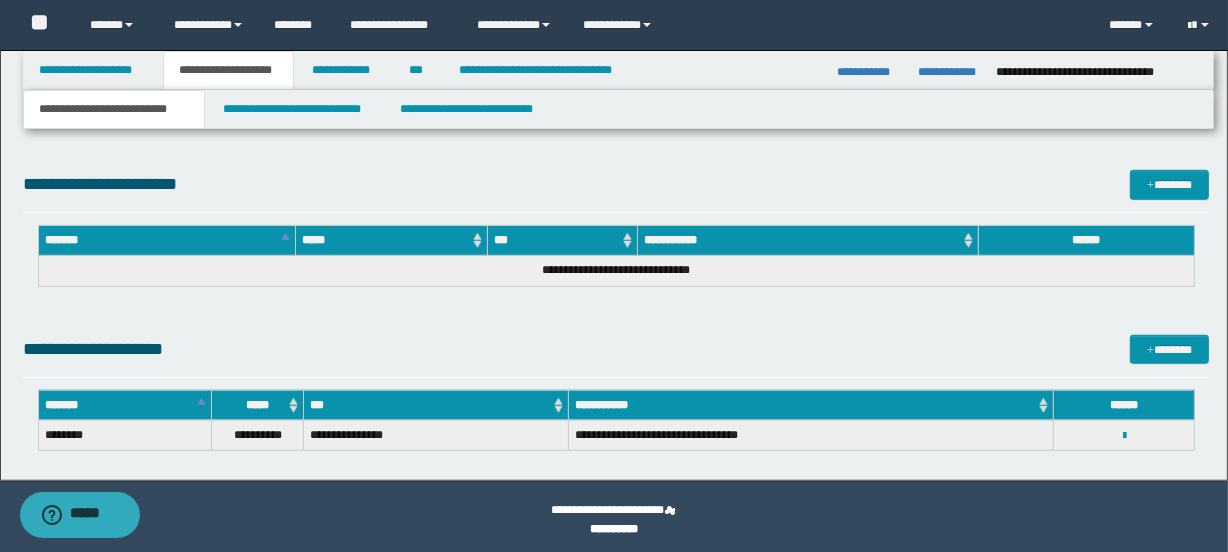 scroll, scrollTop: 1460, scrollLeft: 0, axis: vertical 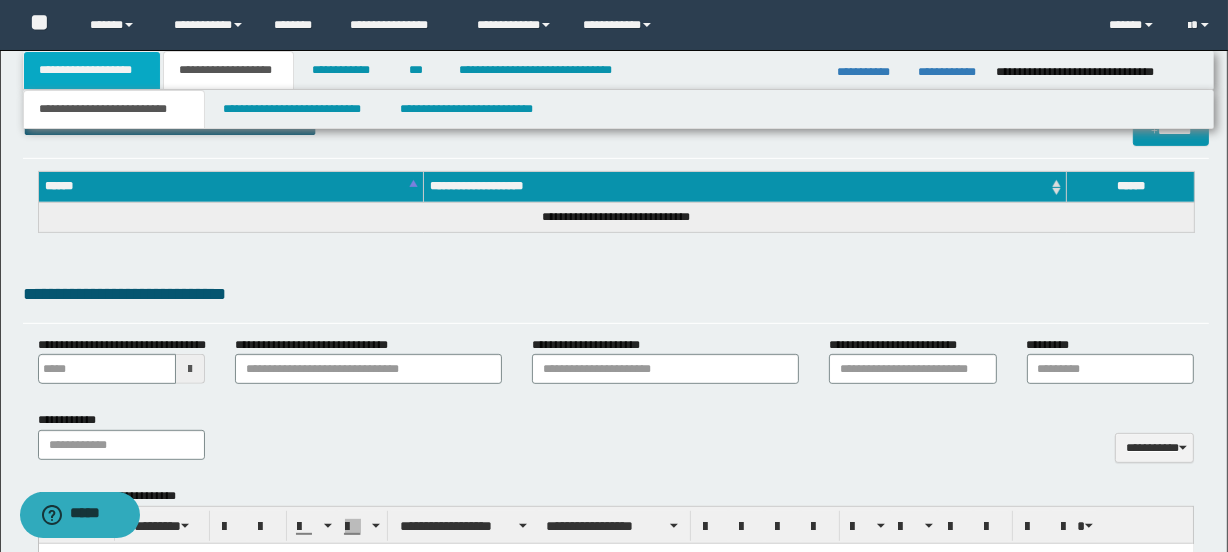click on "**********" at bounding box center (92, 70) 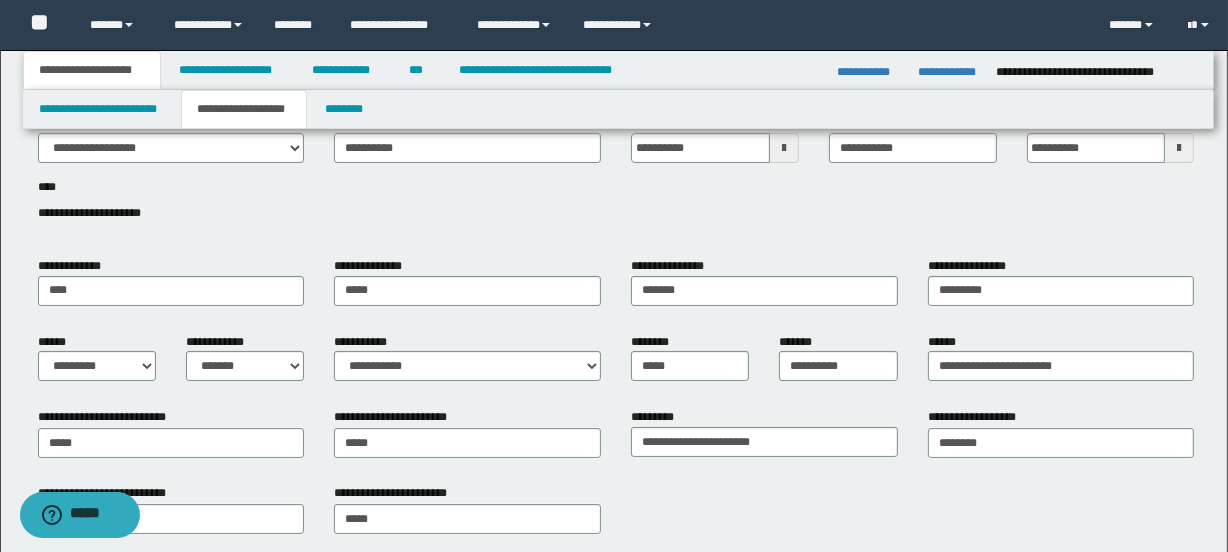 scroll, scrollTop: 0, scrollLeft: 0, axis: both 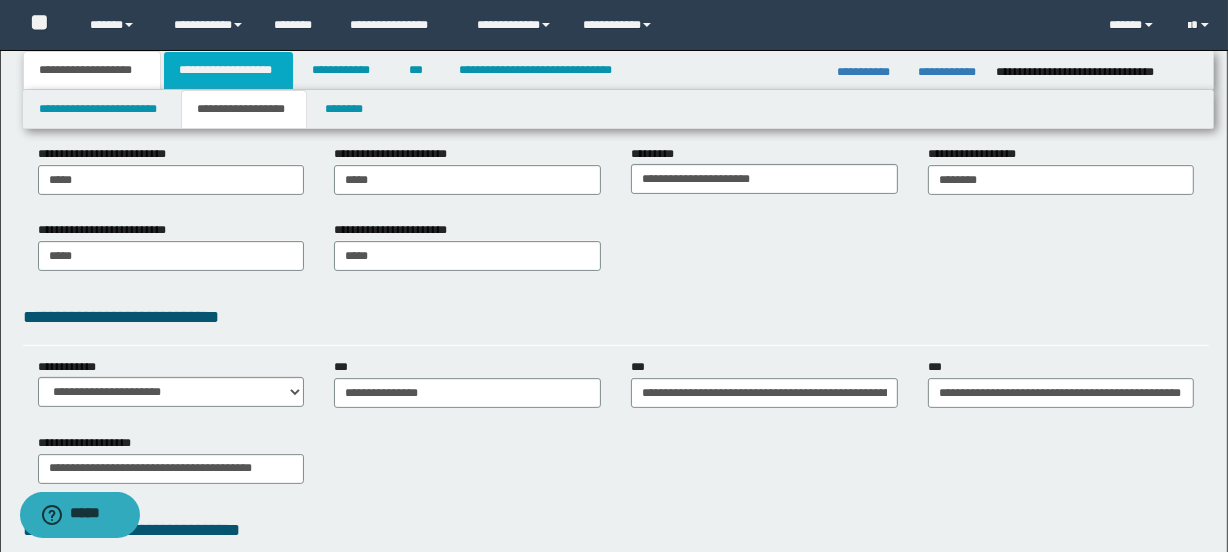 click on "**********" at bounding box center (228, 70) 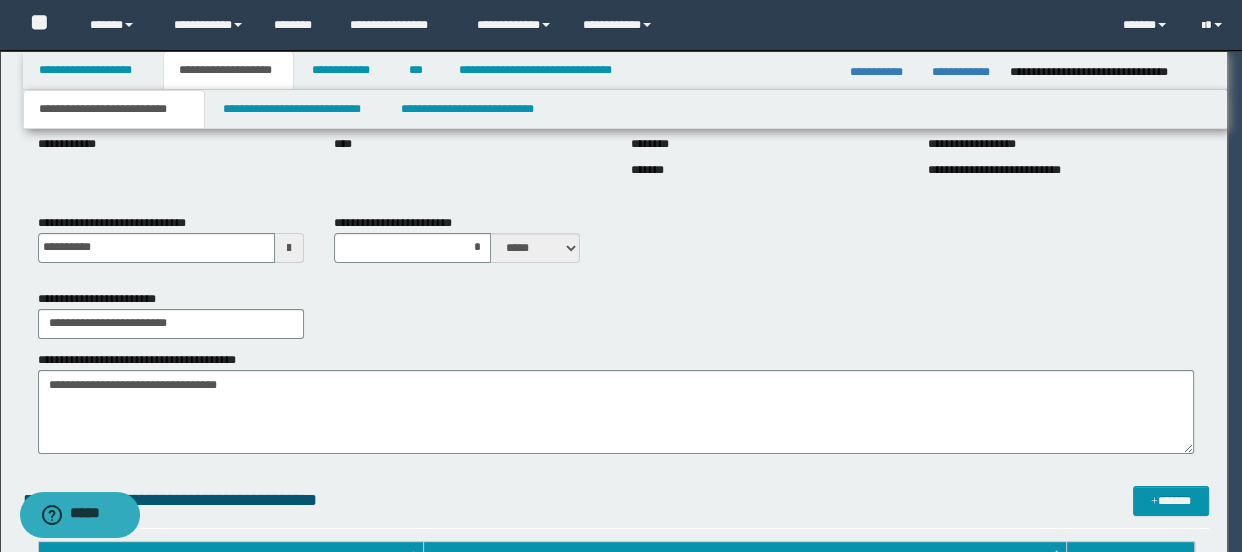 type on "**********" 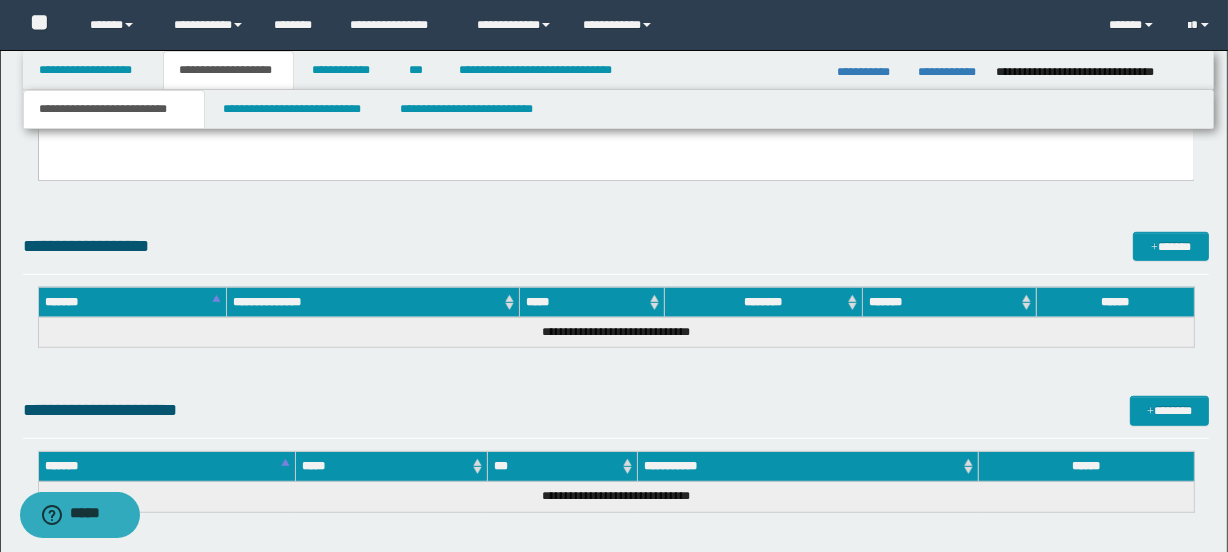 scroll, scrollTop: 1413, scrollLeft: 0, axis: vertical 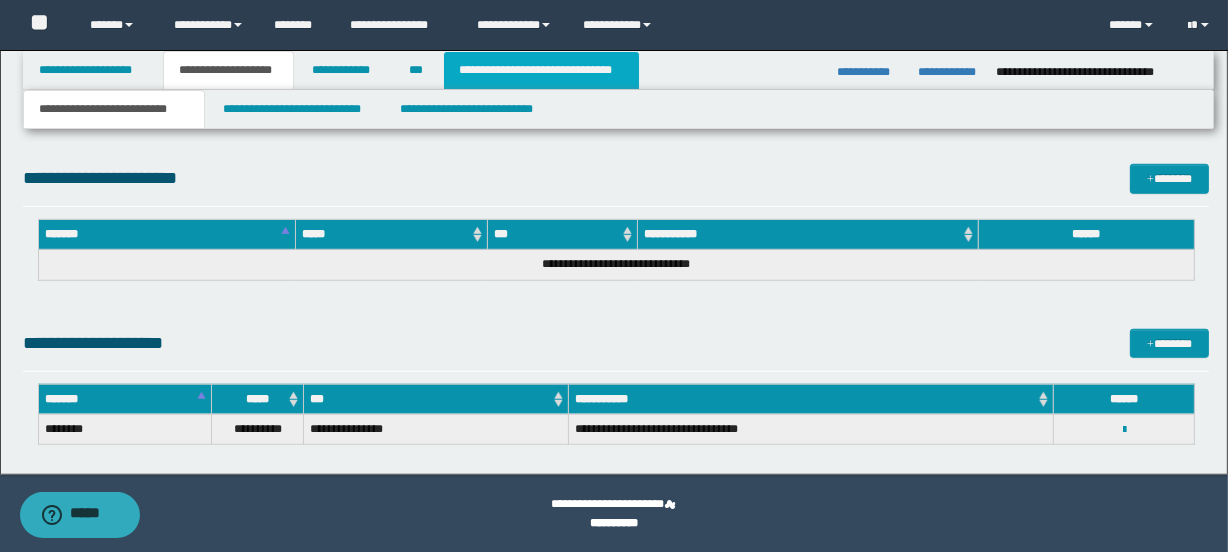 click on "**********" at bounding box center [541, 70] 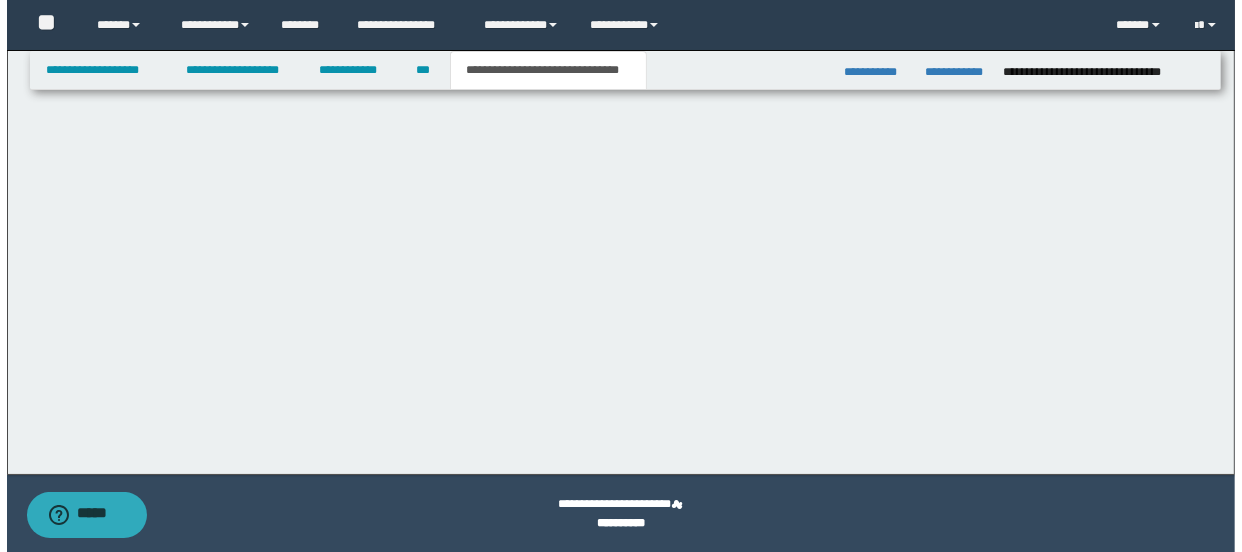 scroll, scrollTop: 0, scrollLeft: 0, axis: both 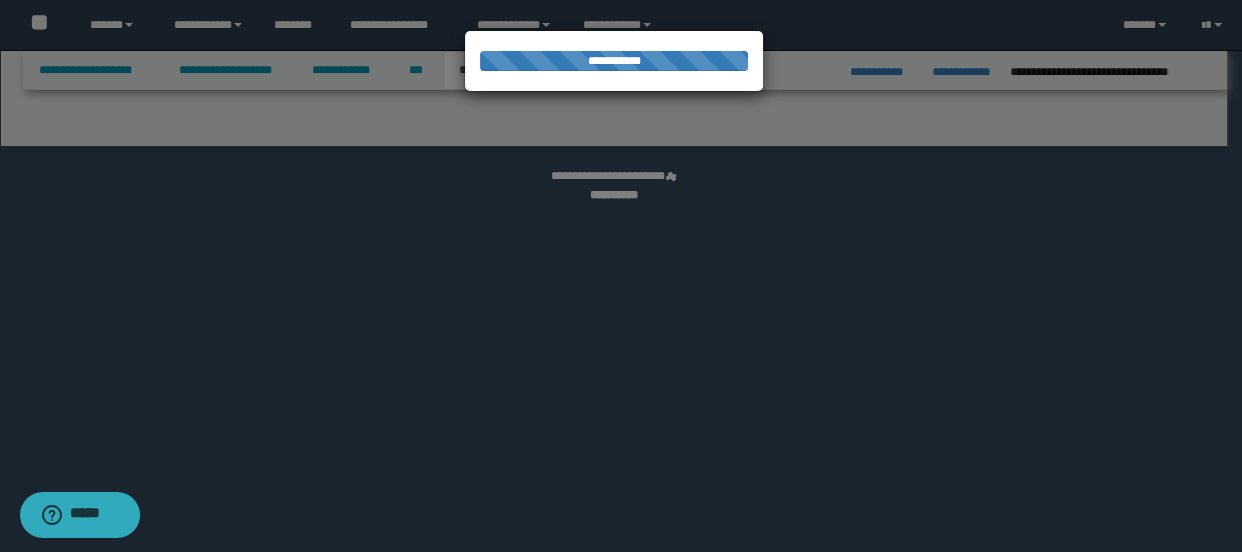 select on "*" 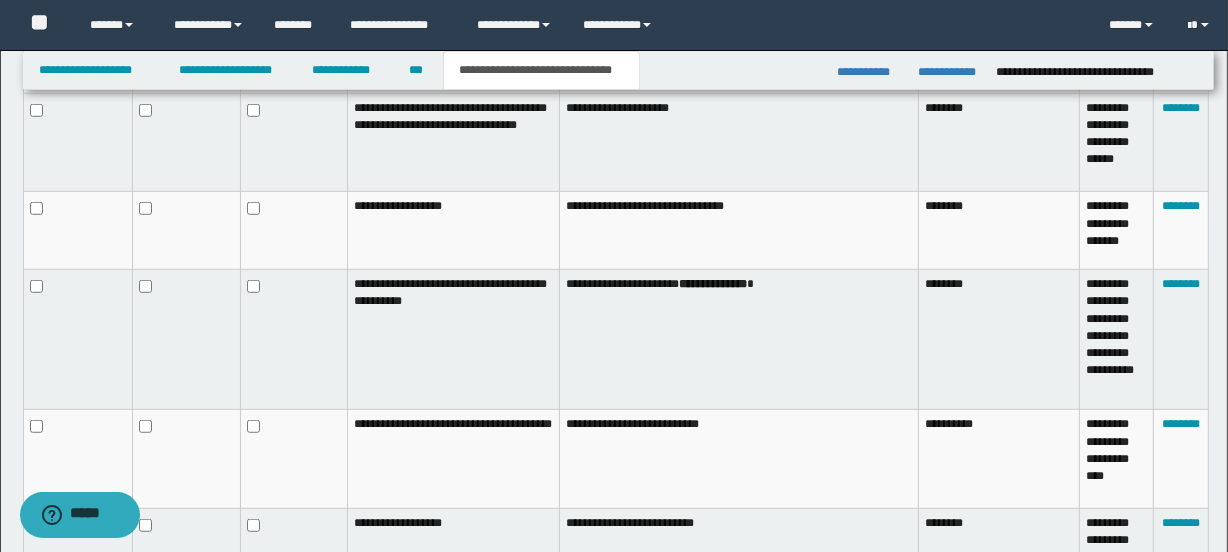 scroll, scrollTop: 1460, scrollLeft: 0, axis: vertical 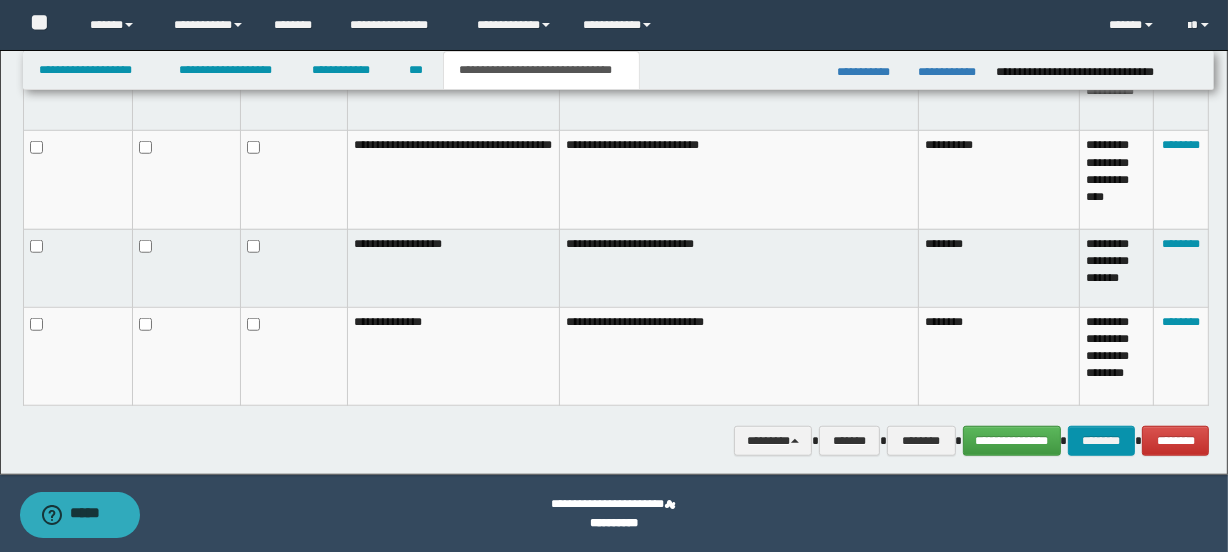 click at bounding box center (294, 268) 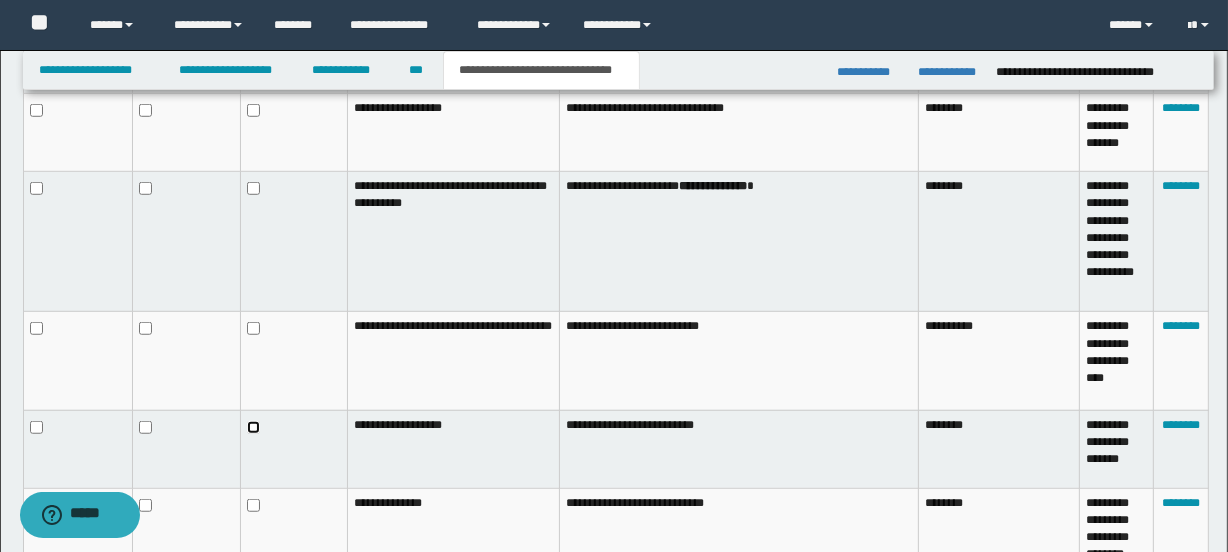 scroll, scrollTop: 1188, scrollLeft: 0, axis: vertical 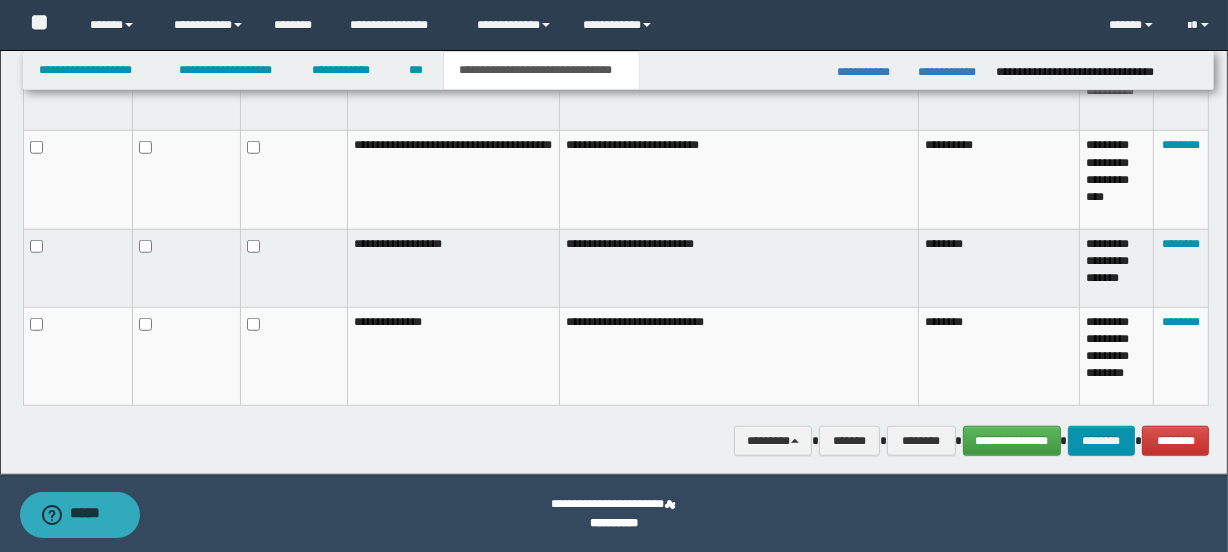 click on "**********" at bounding box center (614, -468) 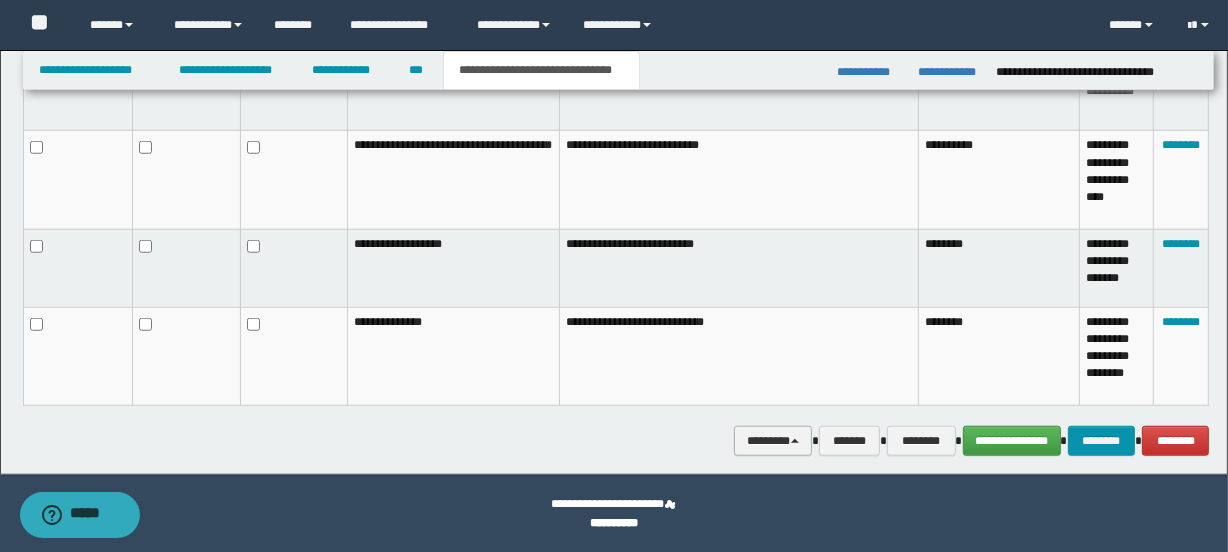 drag, startPoint x: 797, startPoint y: 439, endPoint x: 776, endPoint y: 403, distance: 41.677334 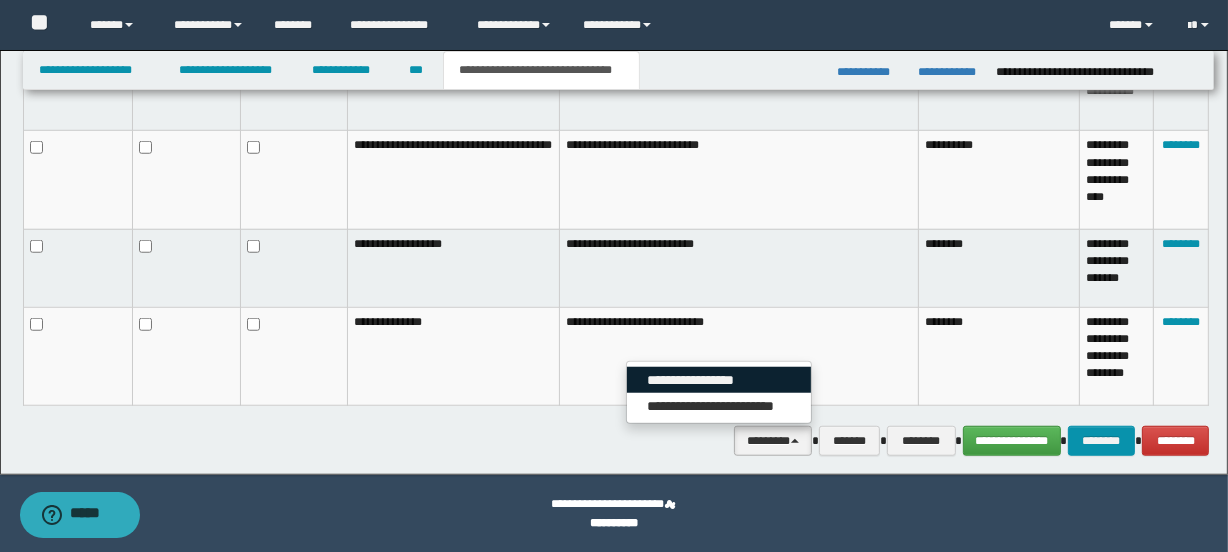 click on "**********" at bounding box center (719, 380) 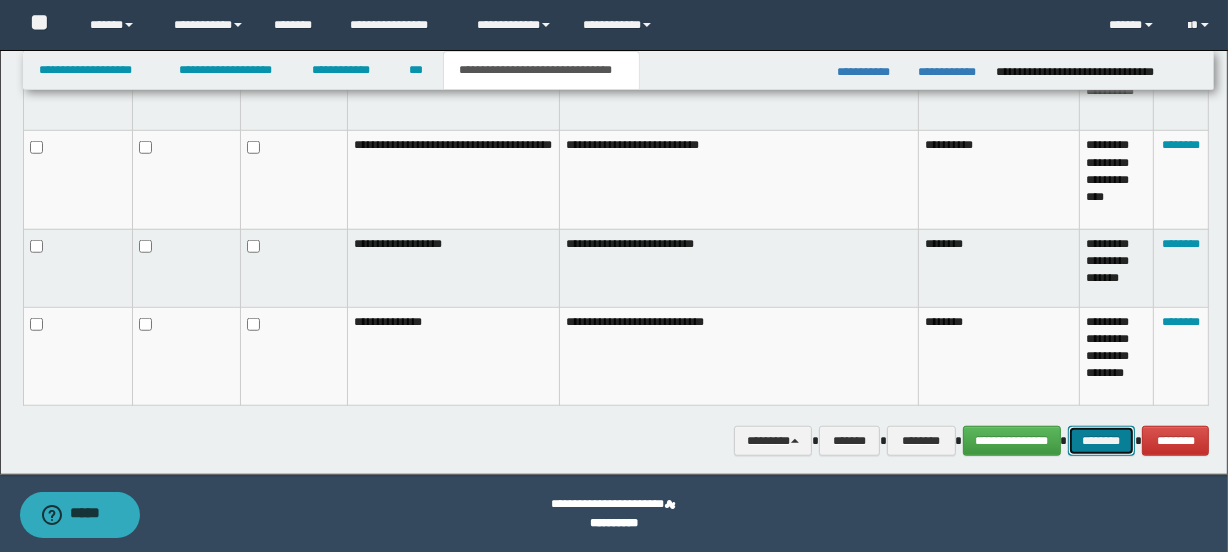 click on "********" at bounding box center (1102, 441) 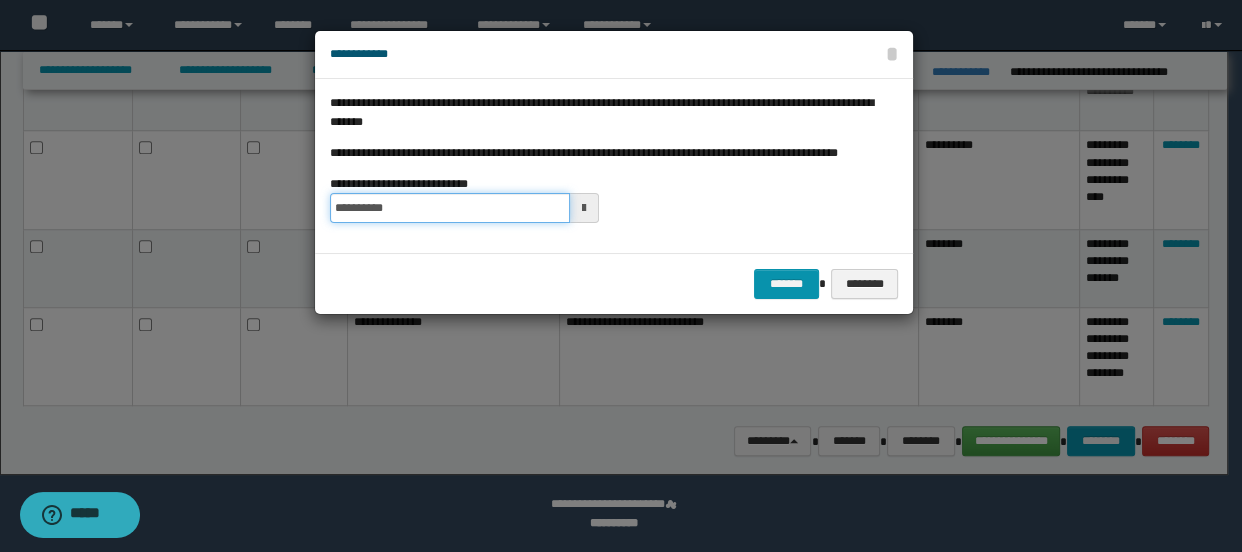 click on "**********" at bounding box center (450, 208) 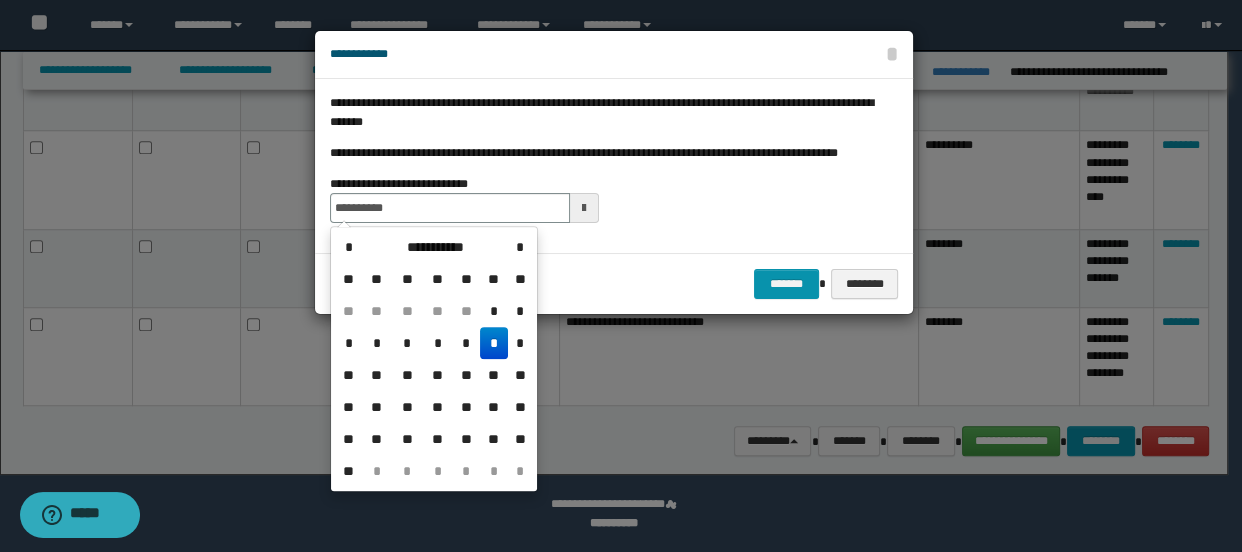 type on "**********" 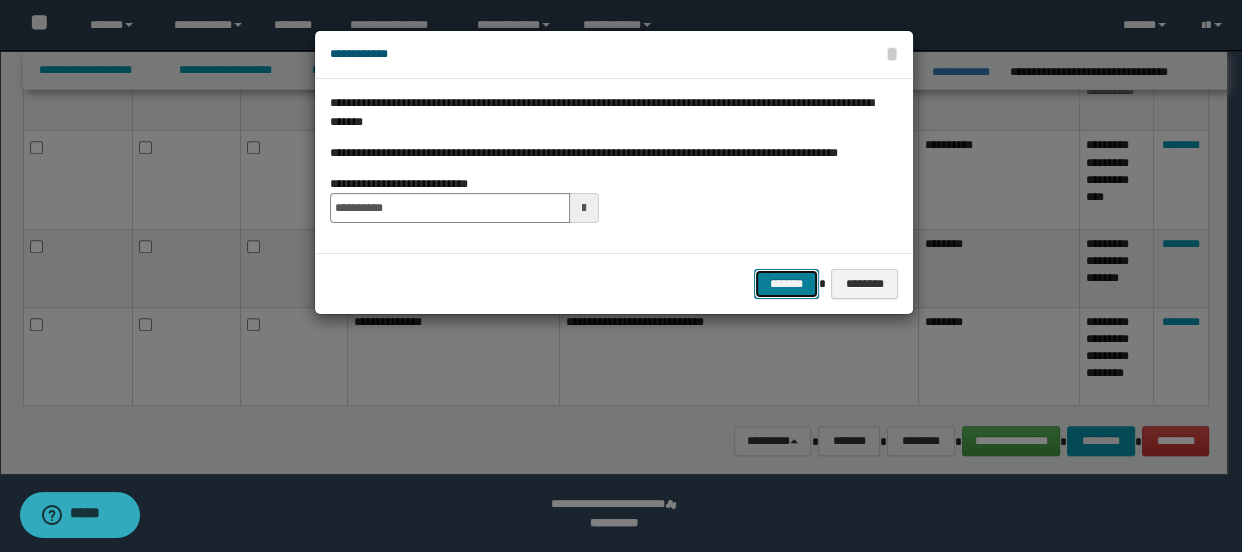 click on "*******" at bounding box center (786, 284) 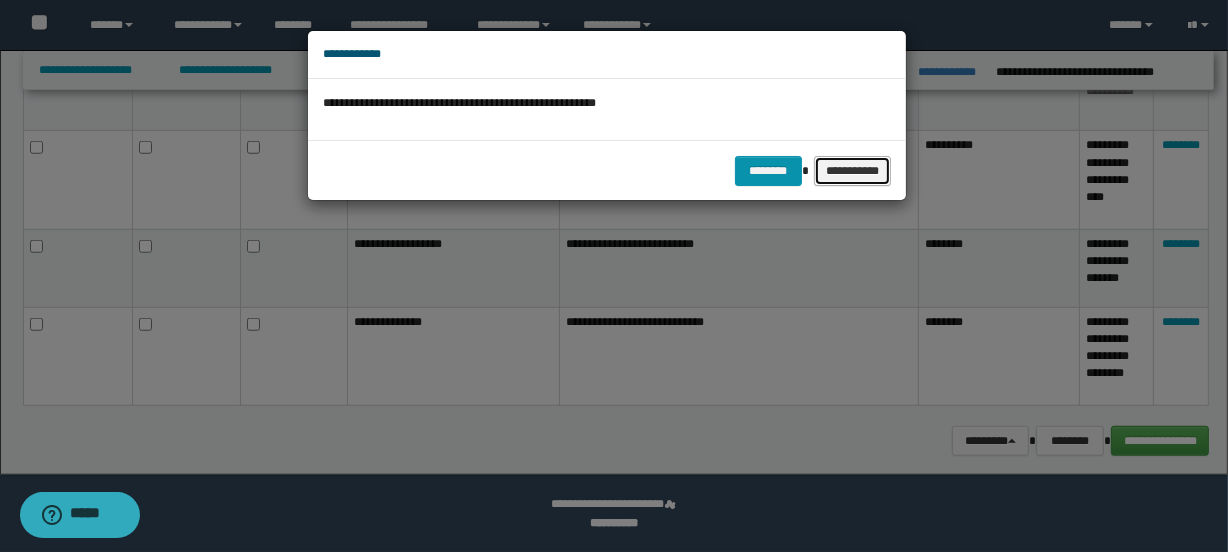drag, startPoint x: 838, startPoint y: 177, endPoint x: 822, endPoint y: 153, distance: 28.84441 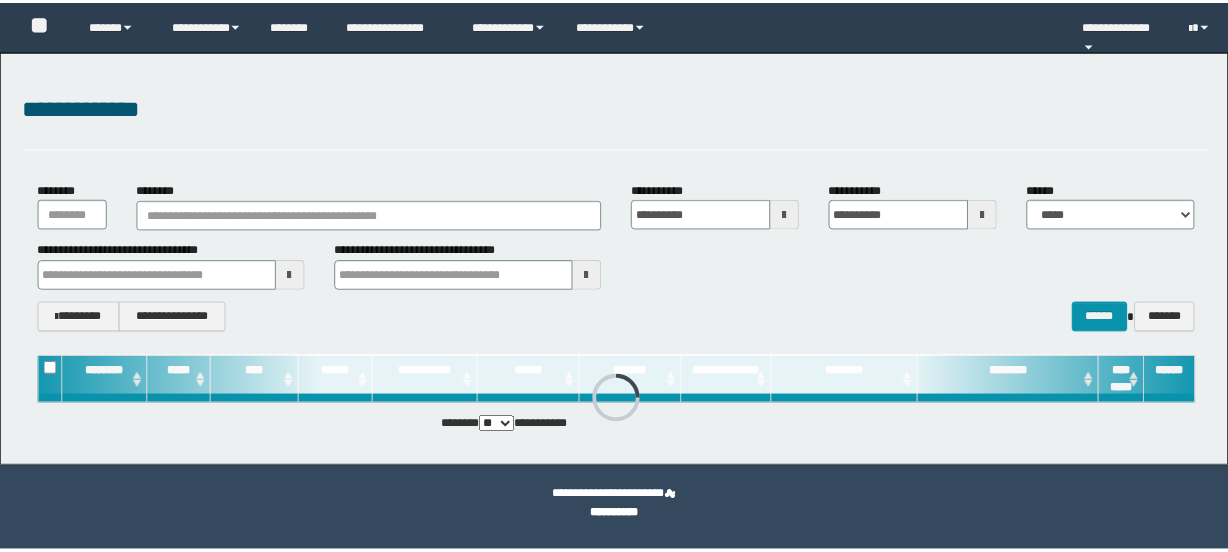 scroll, scrollTop: 0, scrollLeft: 0, axis: both 